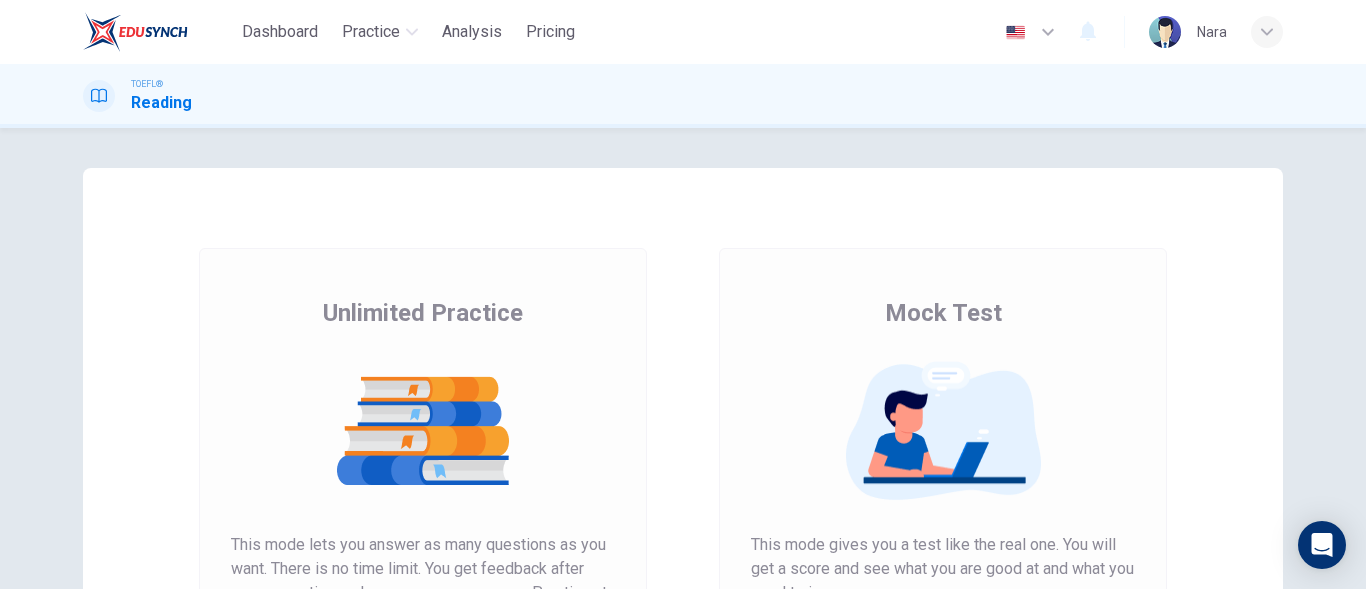 scroll, scrollTop: 0, scrollLeft: 0, axis: both 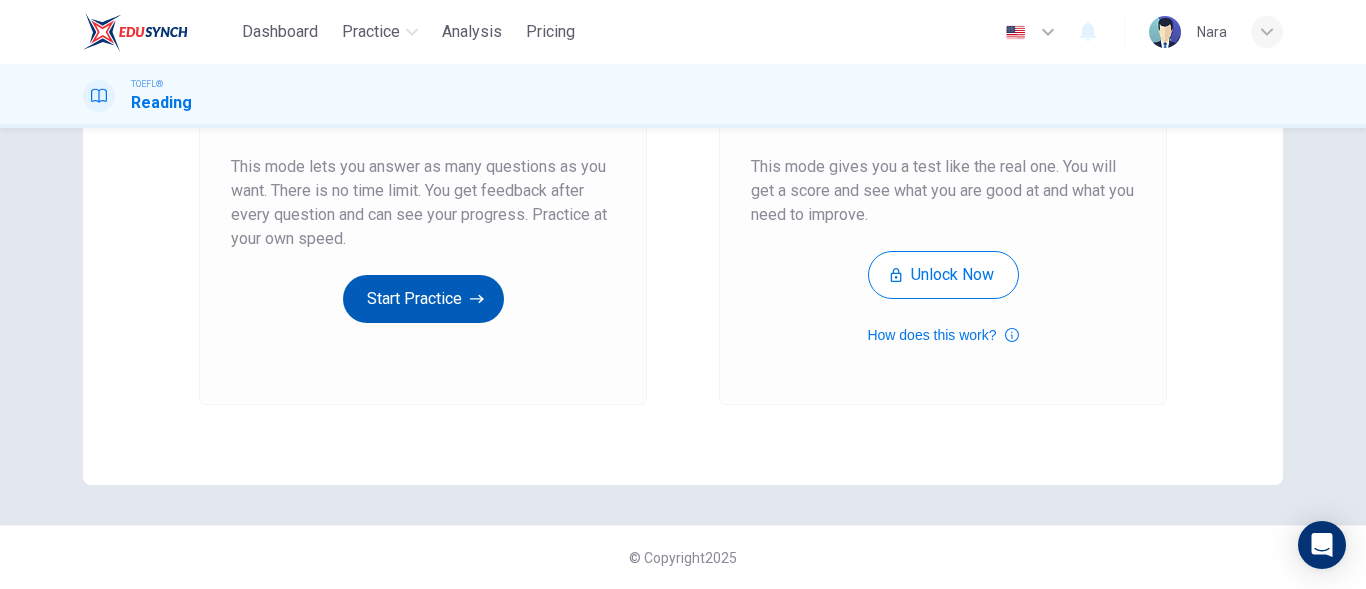 click on "Start Practice" at bounding box center [423, 299] 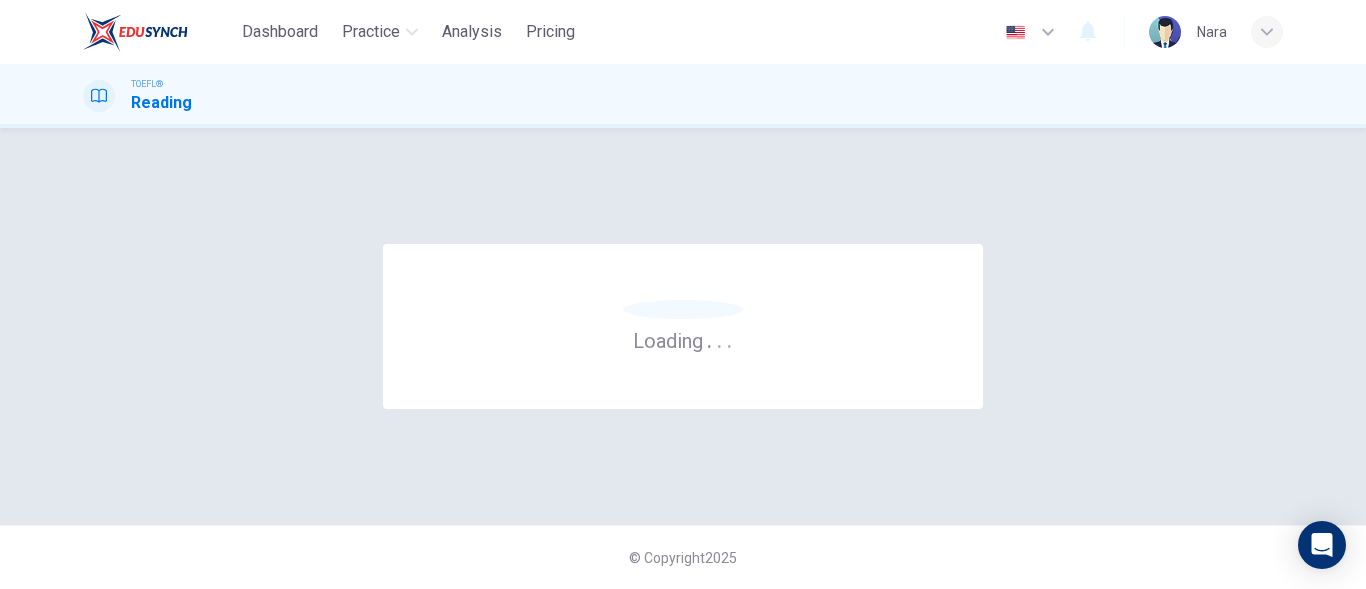 scroll, scrollTop: 0, scrollLeft: 0, axis: both 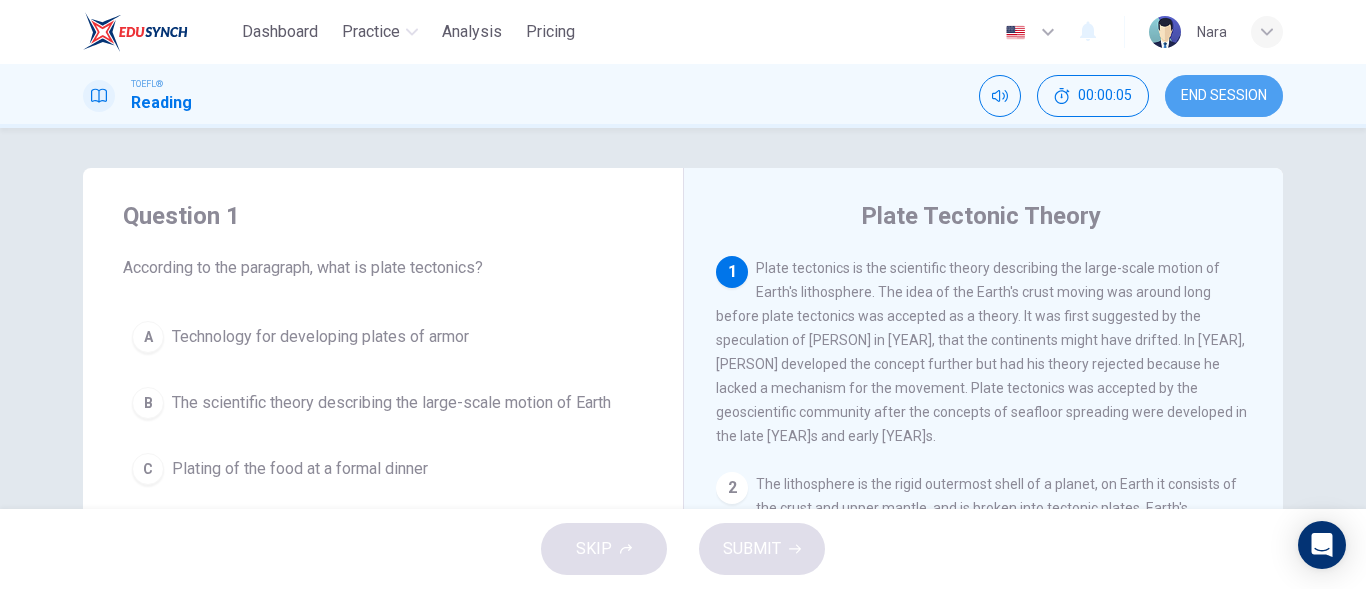 click on "END SESSION" at bounding box center [1224, 96] 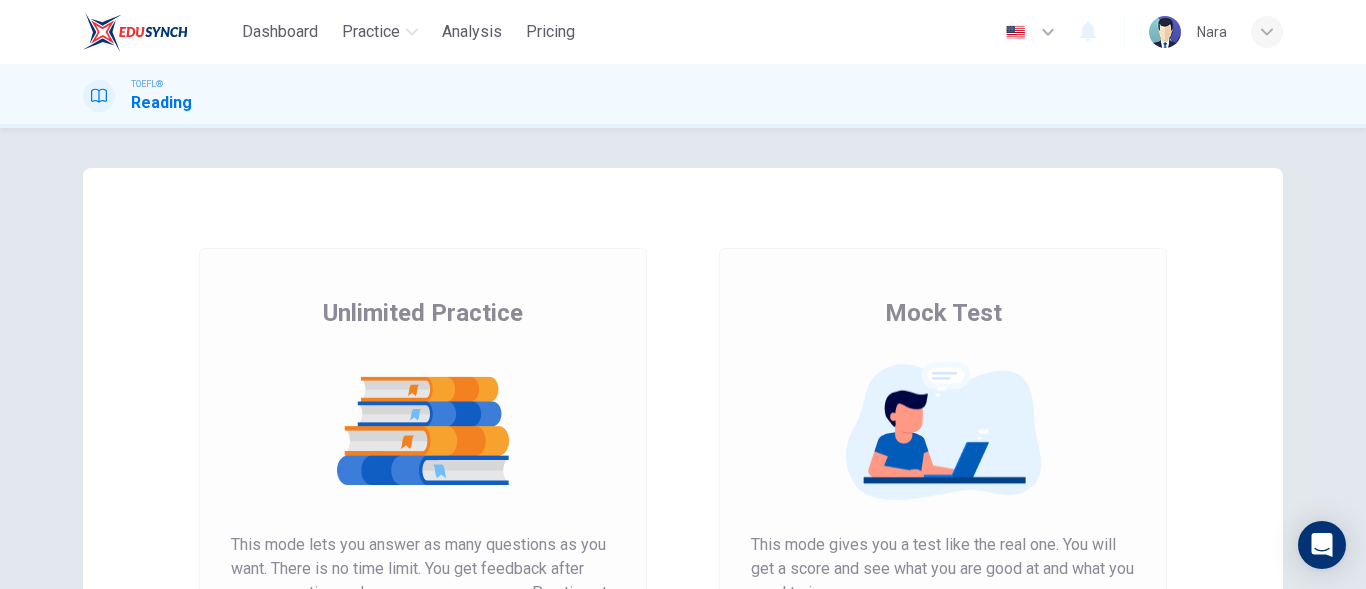 scroll, scrollTop: 0, scrollLeft: 0, axis: both 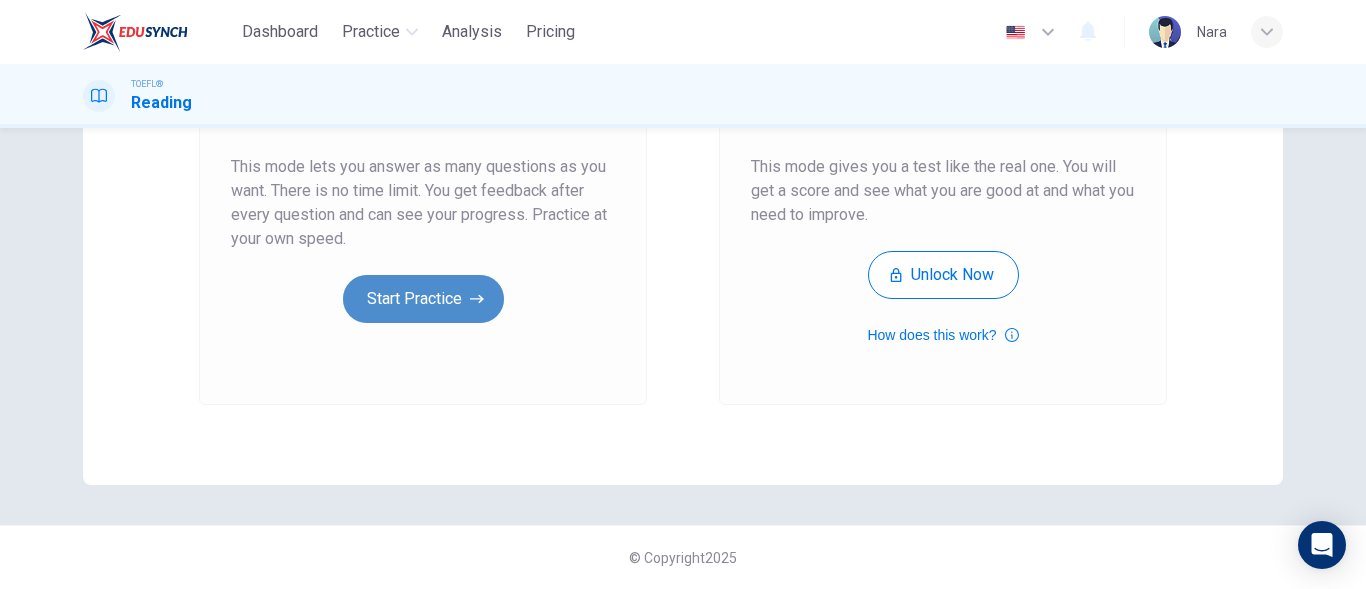 click on "Start Practice" at bounding box center (423, 299) 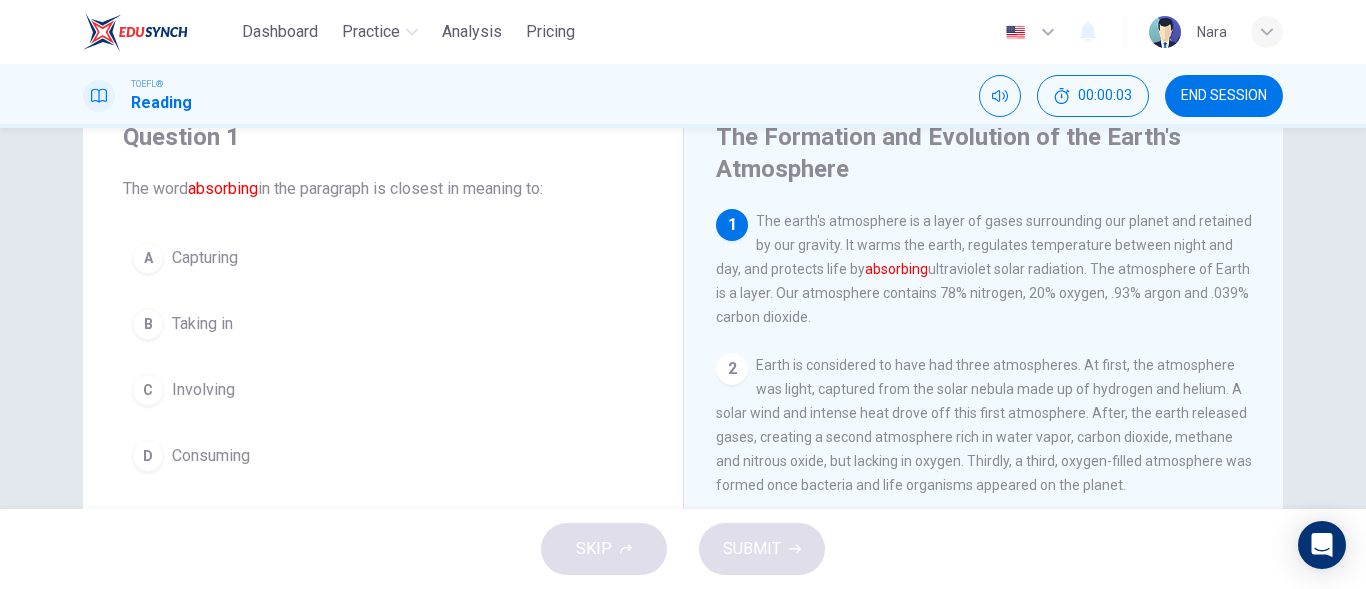 scroll, scrollTop: 100, scrollLeft: 0, axis: vertical 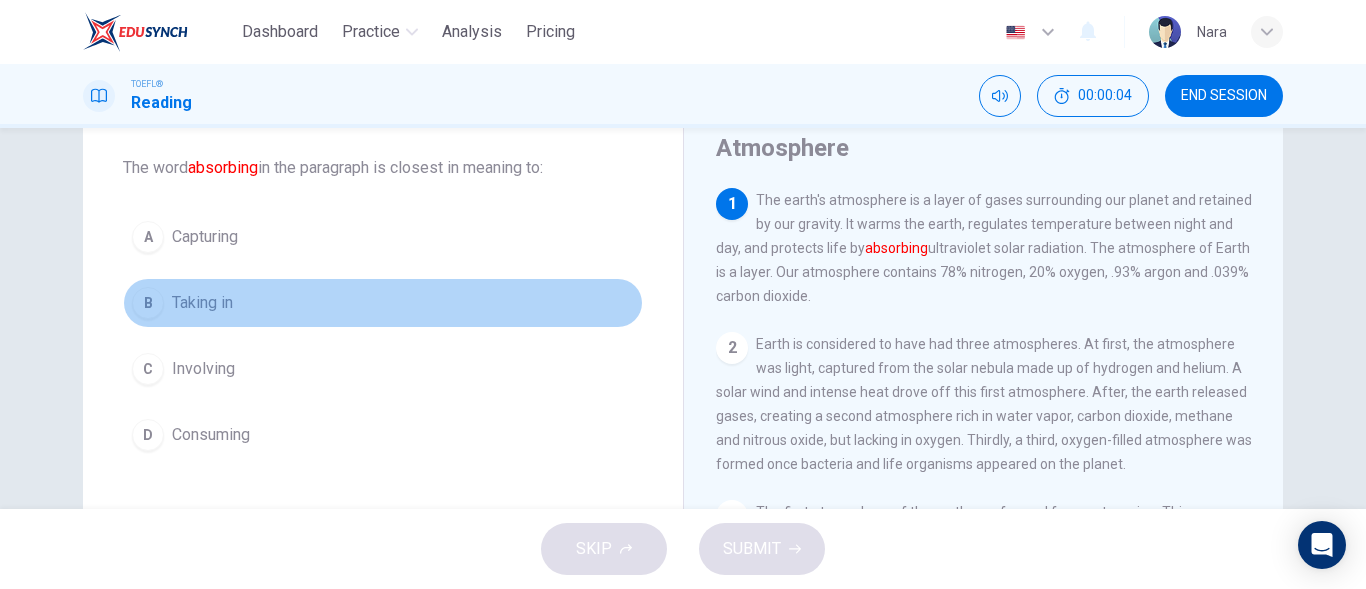 click on "B Taking in" at bounding box center (383, 303) 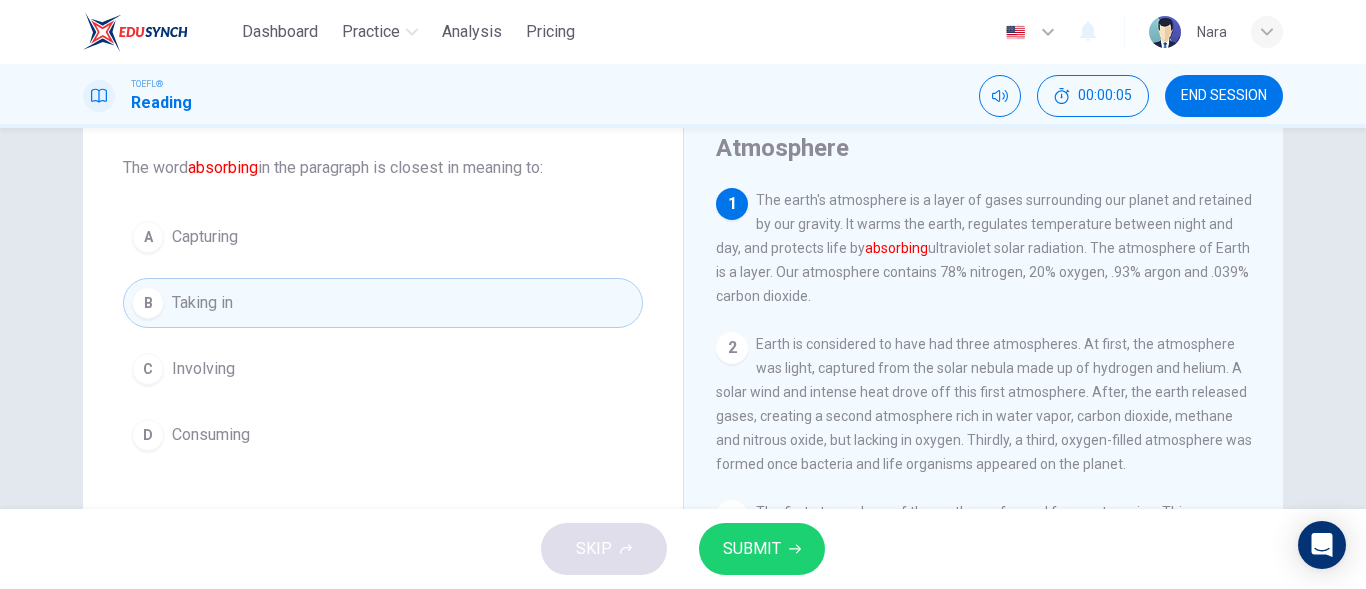 click on "SUBMIT" at bounding box center [762, 549] 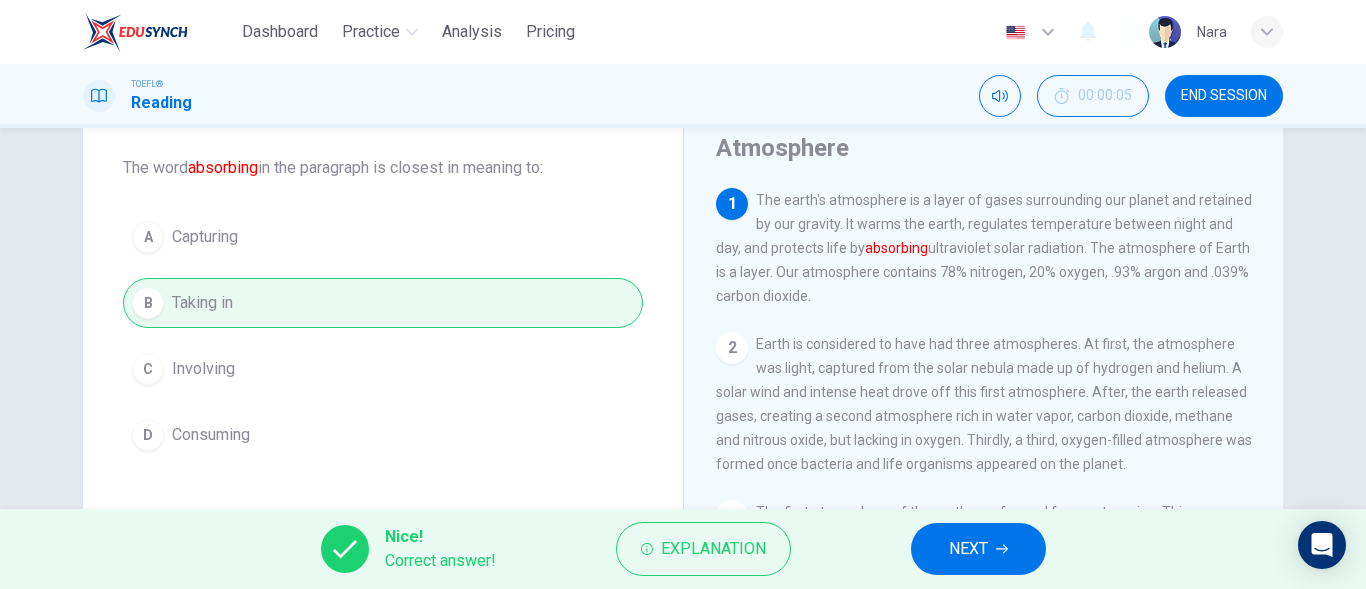 click on "NEXT" at bounding box center [978, 549] 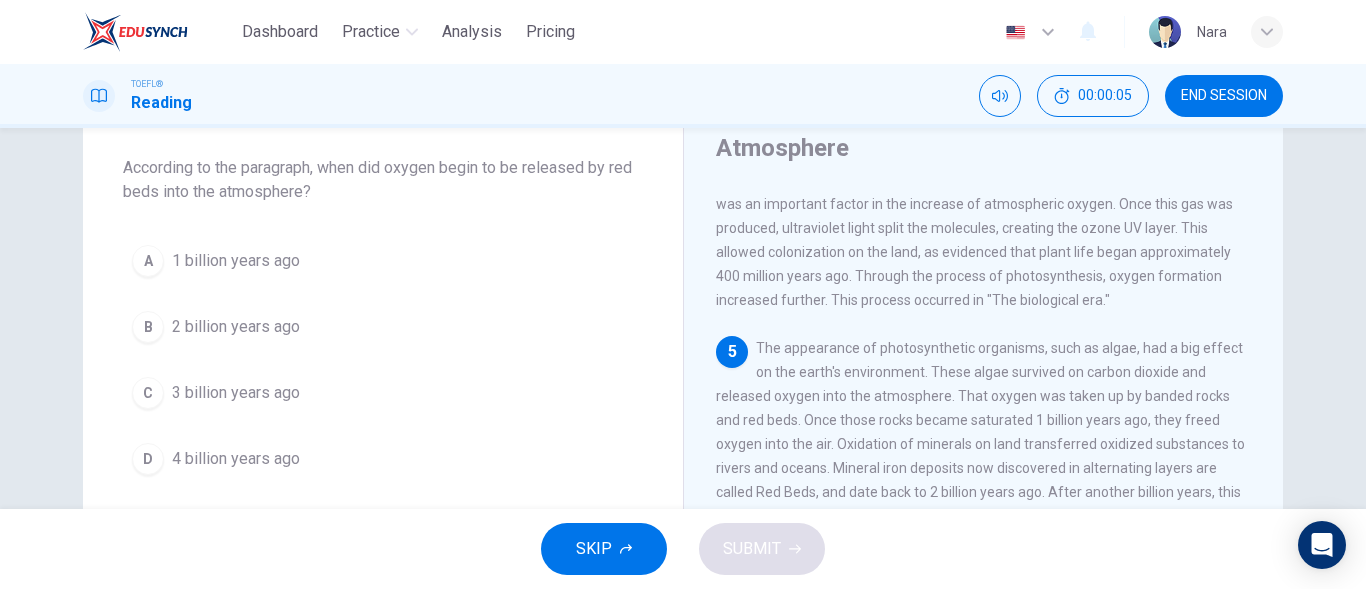 scroll, scrollTop: 546, scrollLeft: 0, axis: vertical 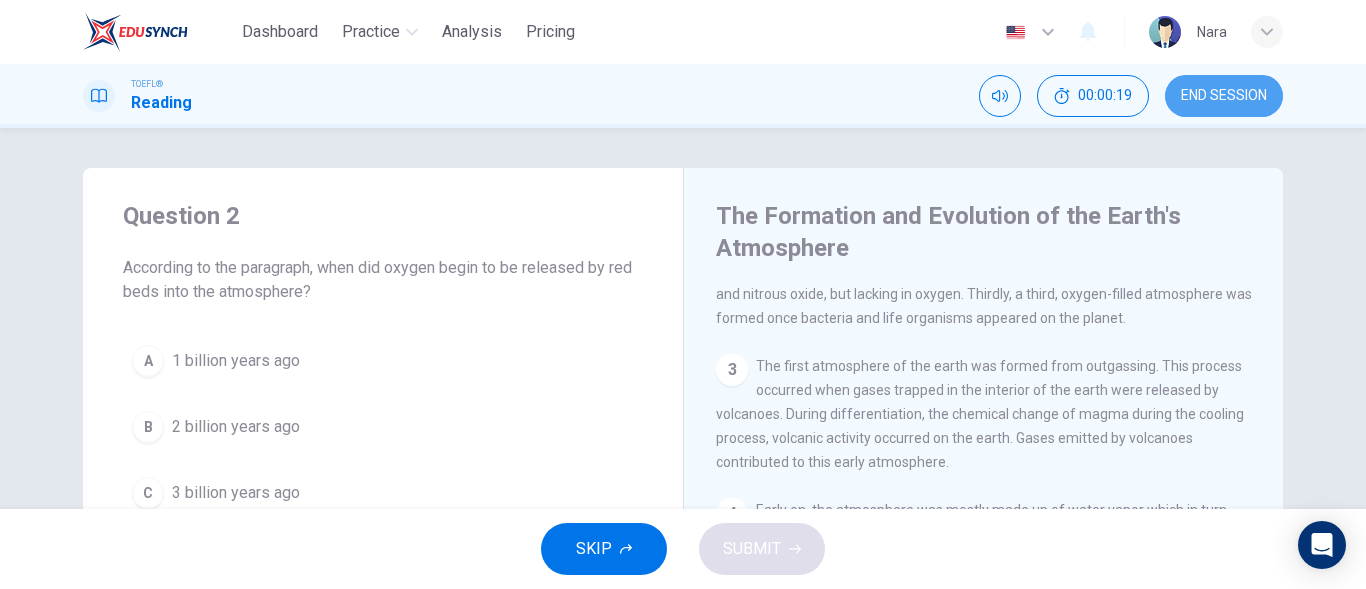 drag, startPoint x: 1235, startPoint y: 101, endPoint x: 779, endPoint y: 62, distance: 457.66473 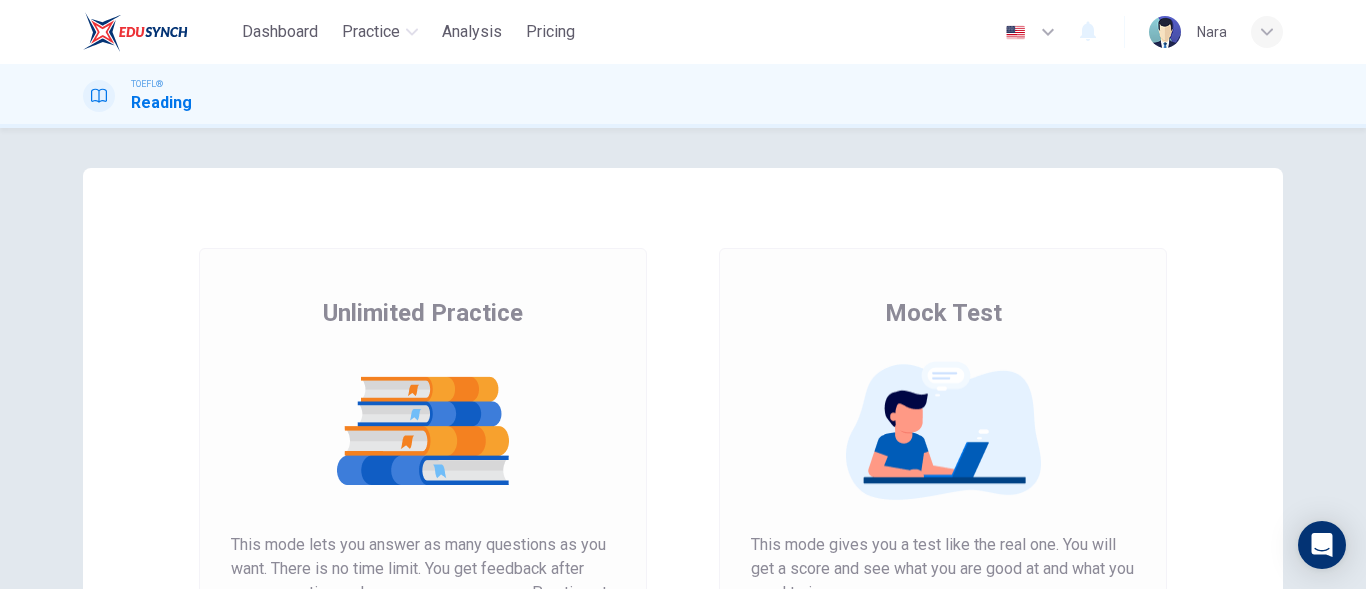 scroll, scrollTop: 0, scrollLeft: 0, axis: both 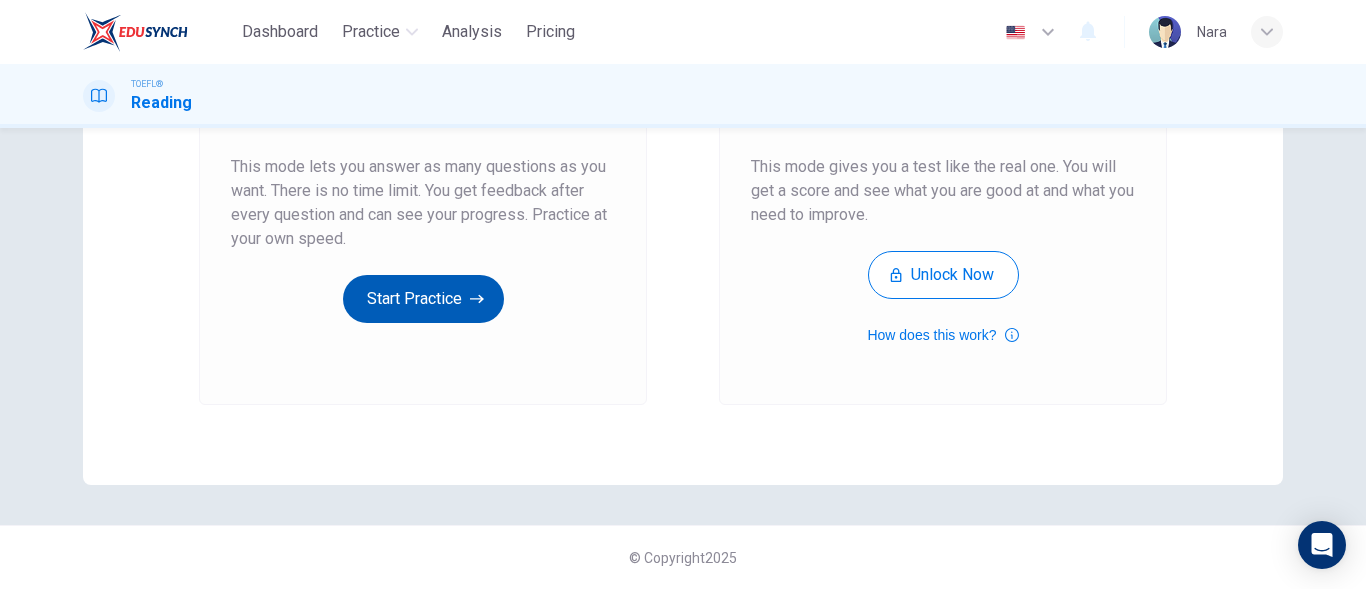 click on "Start Practice" at bounding box center [423, 299] 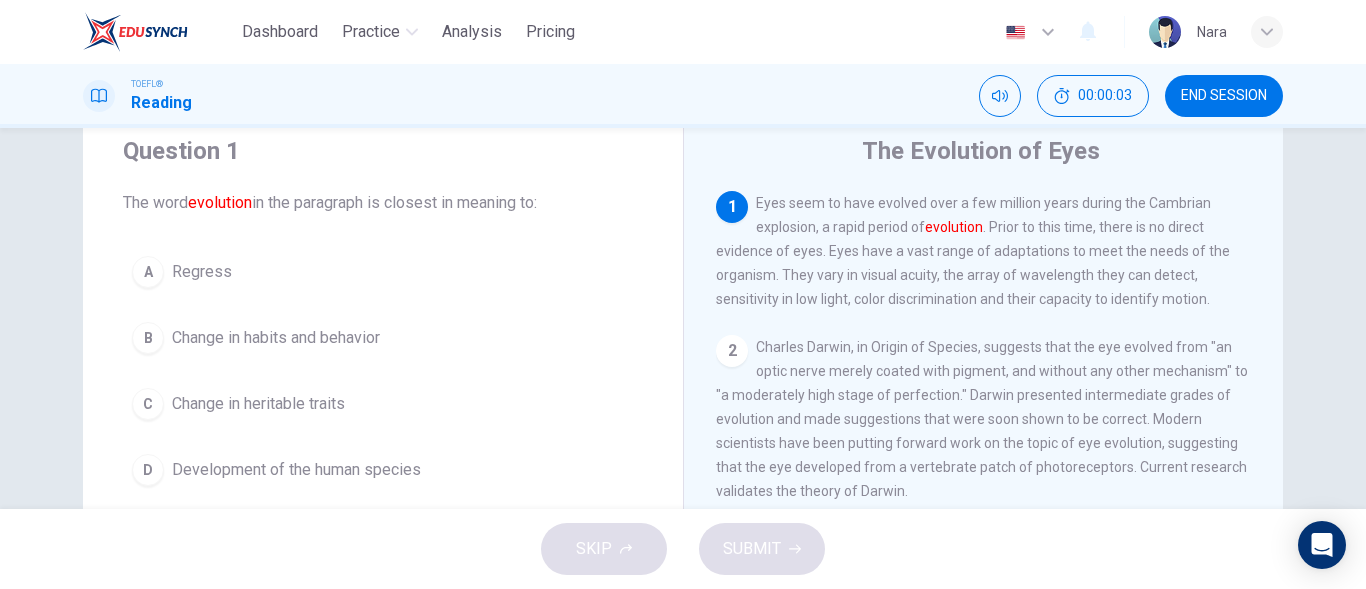 scroll, scrollTop: 100, scrollLeft: 0, axis: vertical 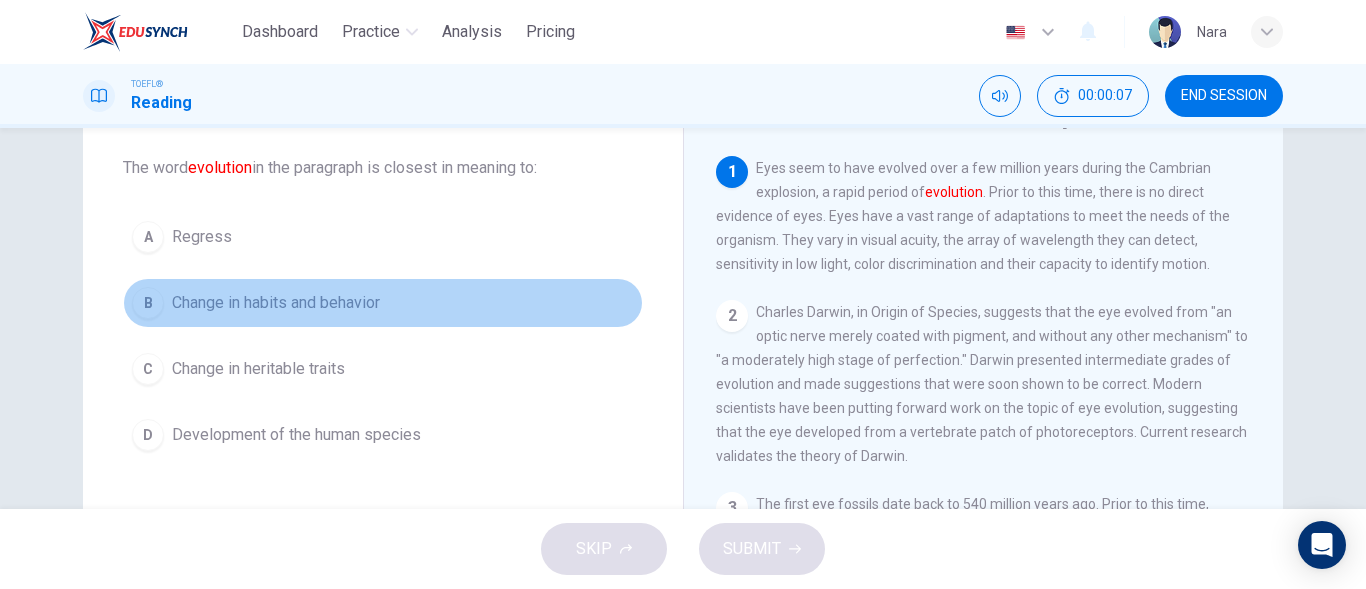 click on "B Change in habits and behavior" at bounding box center (383, 303) 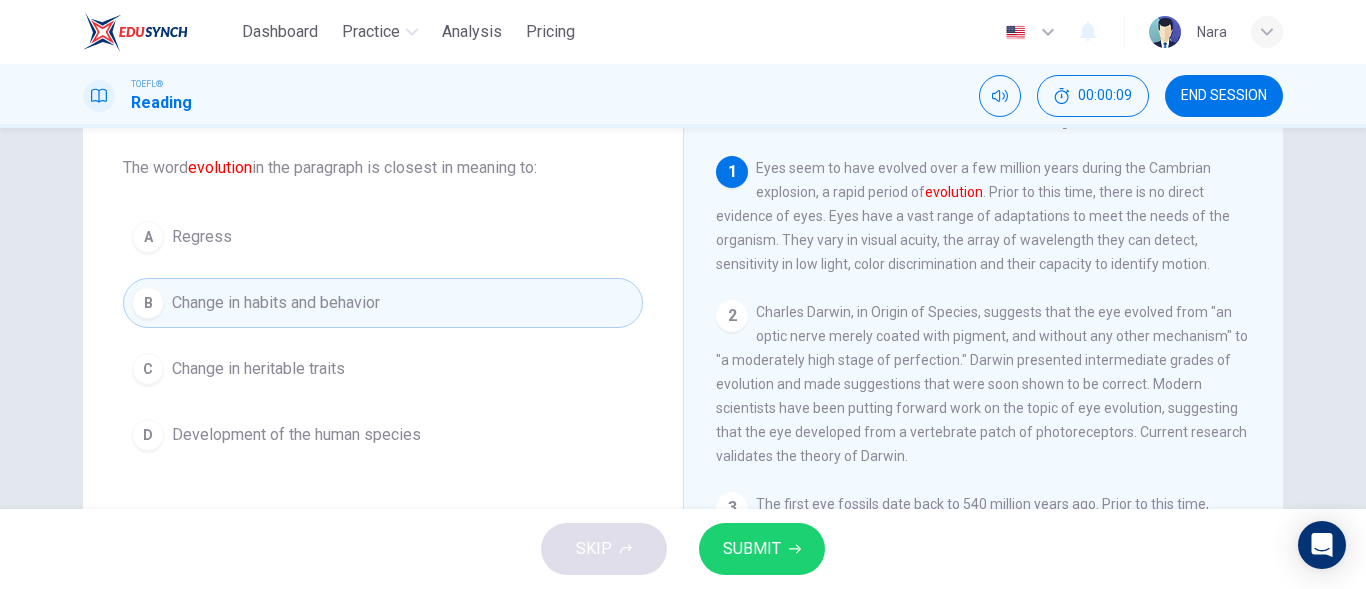 click on "END SESSION" at bounding box center (1224, 96) 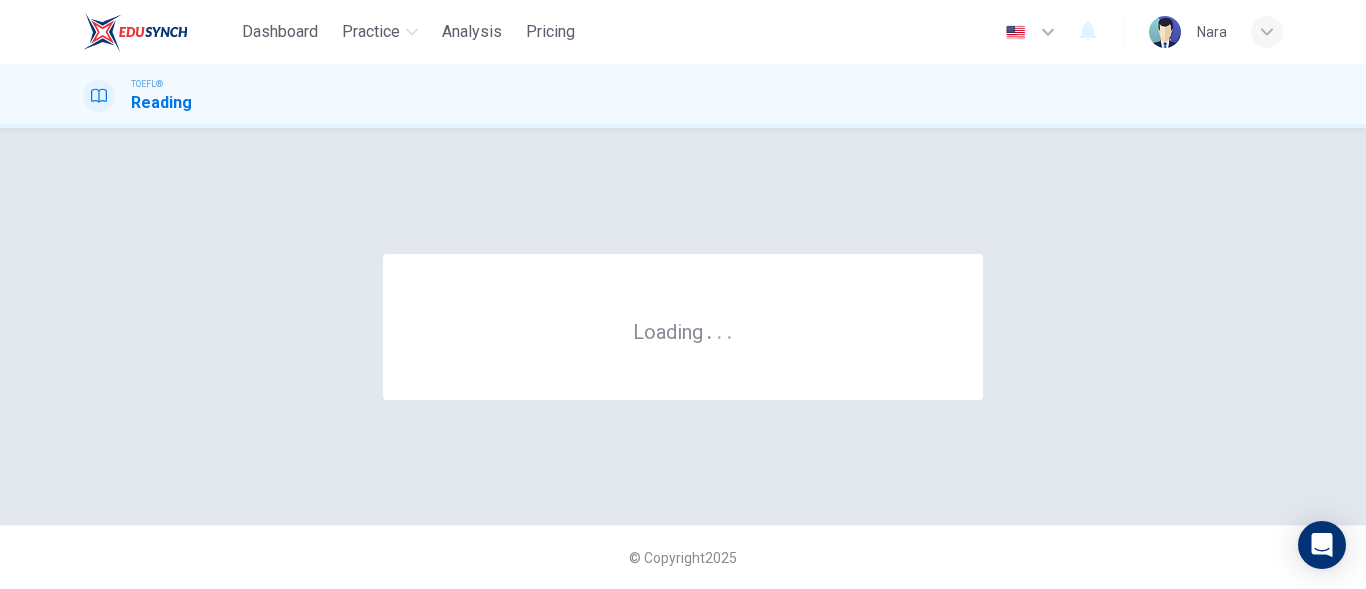 scroll, scrollTop: 0, scrollLeft: 0, axis: both 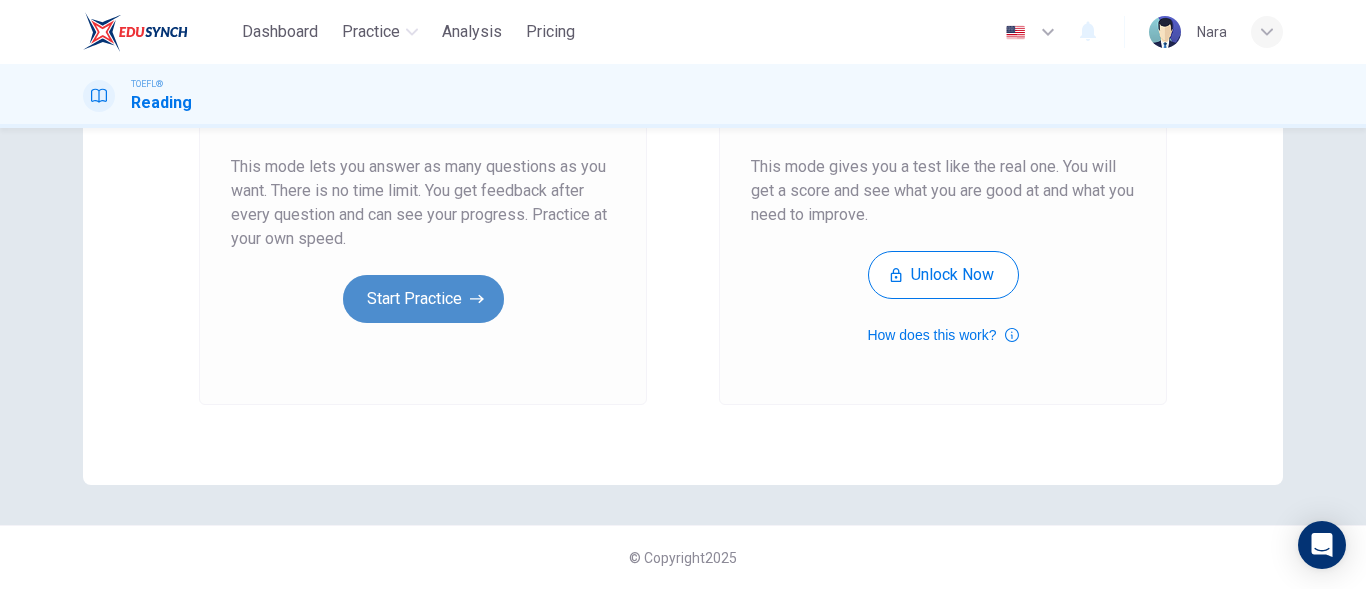 click 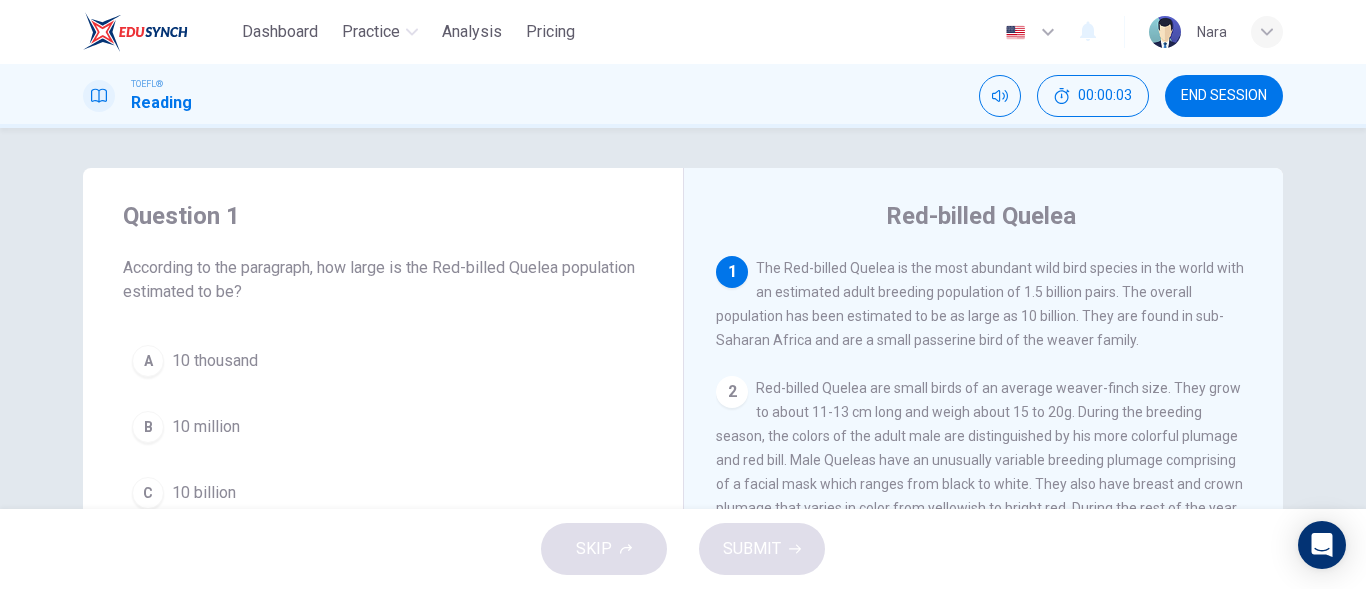 click on "END SESSION" at bounding box center (1224, 96) 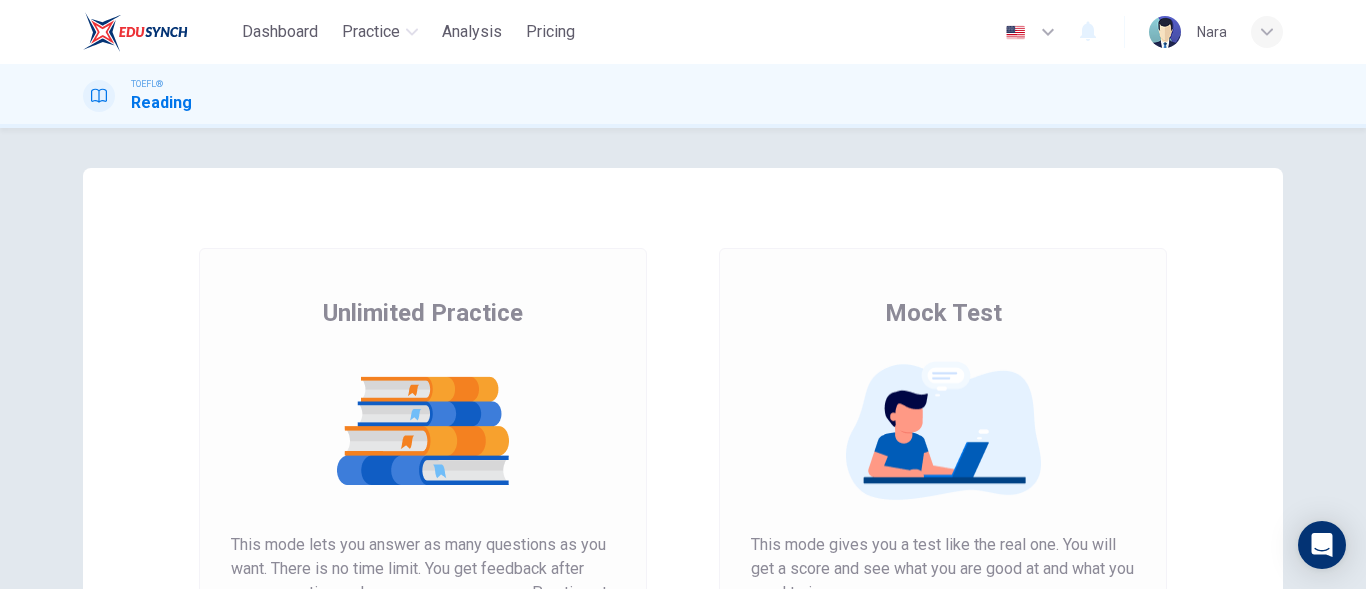 scroll, scrollTop: 0, scrollLeft: 0, axis: both 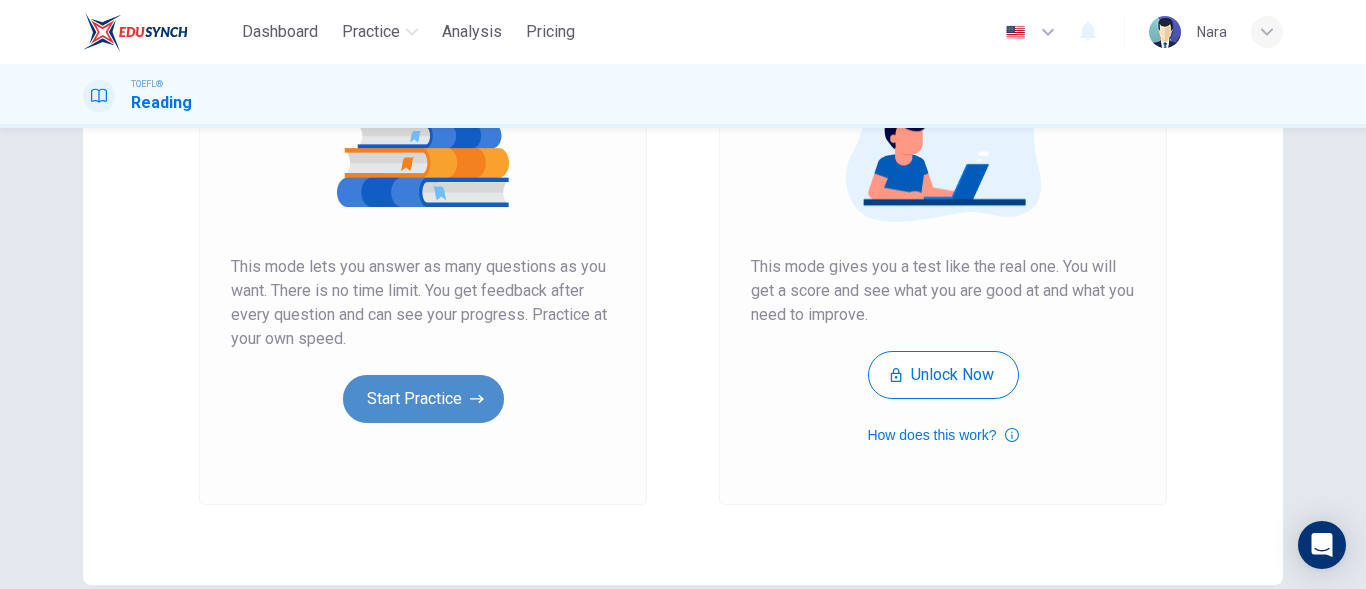 click on "Start Practice" at bounding box center (423, 399) 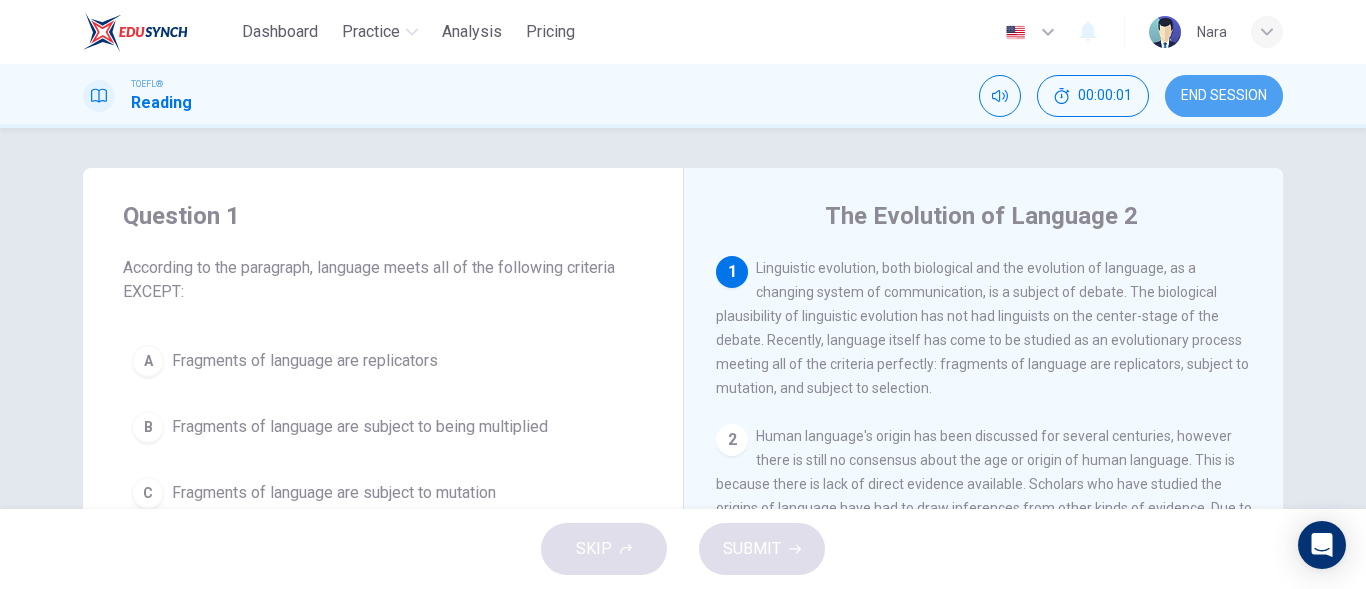 click on "END SESSION" at bounding box center (1224, 96) 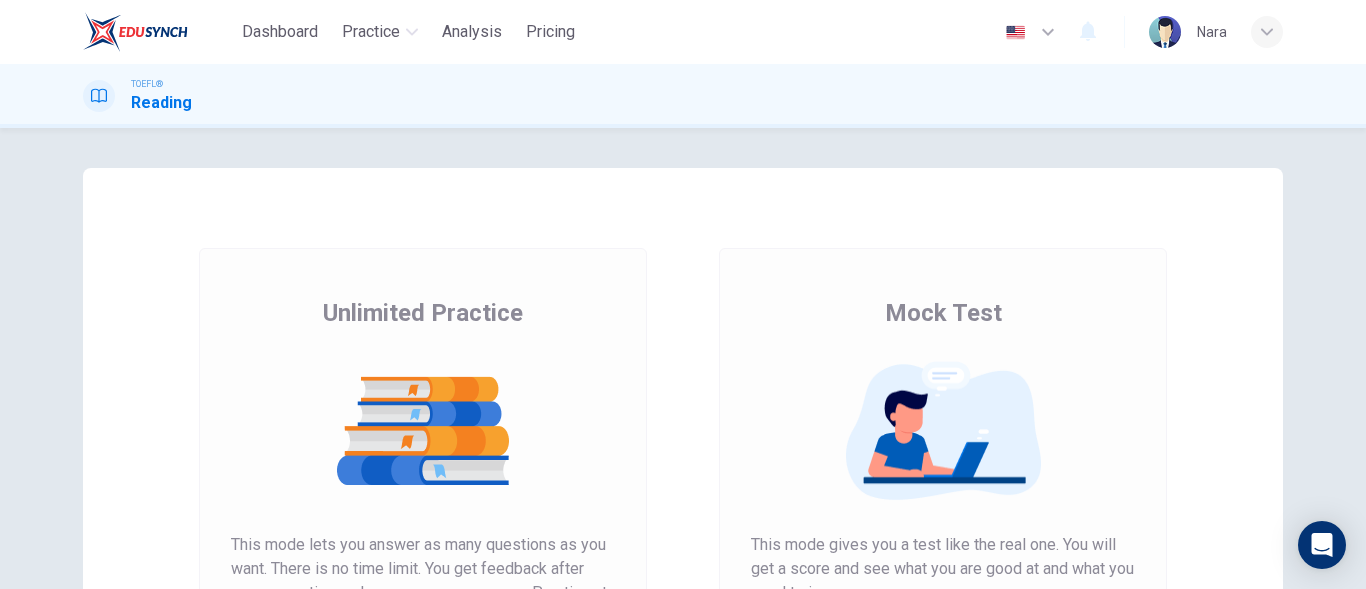 scroll, scrollTop: 0, scrollLeft: 0, axis: both 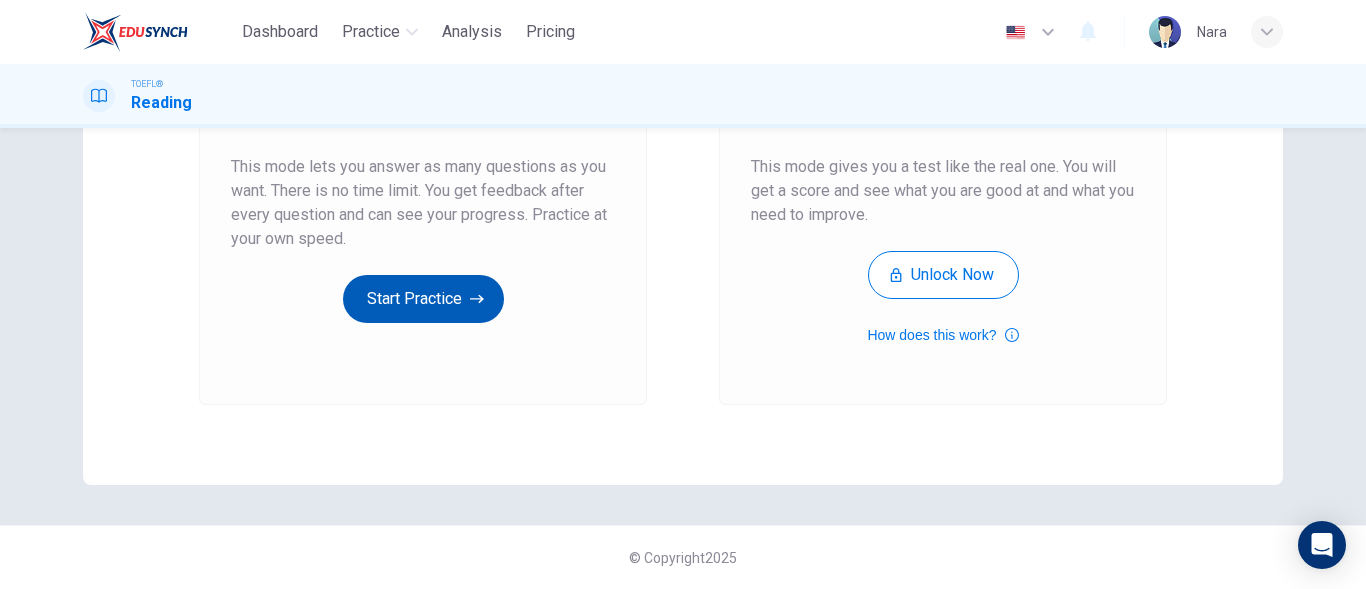 click on "Start Practice" at bounding box center [423, 299] 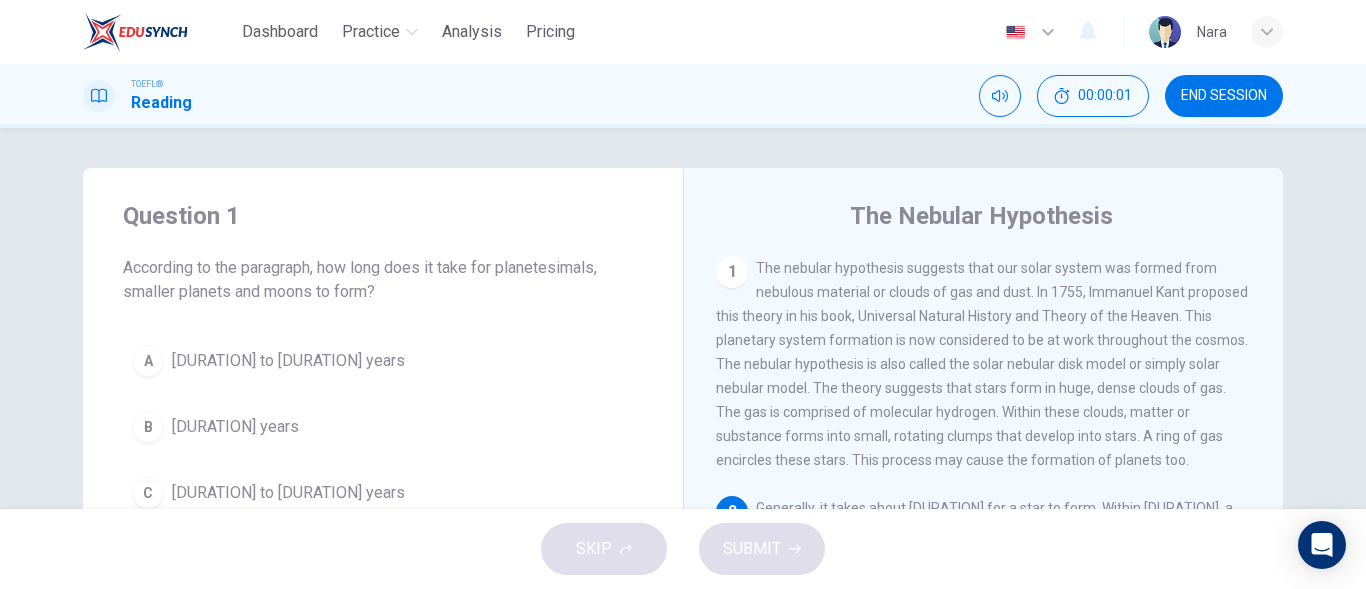 click on "END SESSION" at bounding box center (1224, 96) 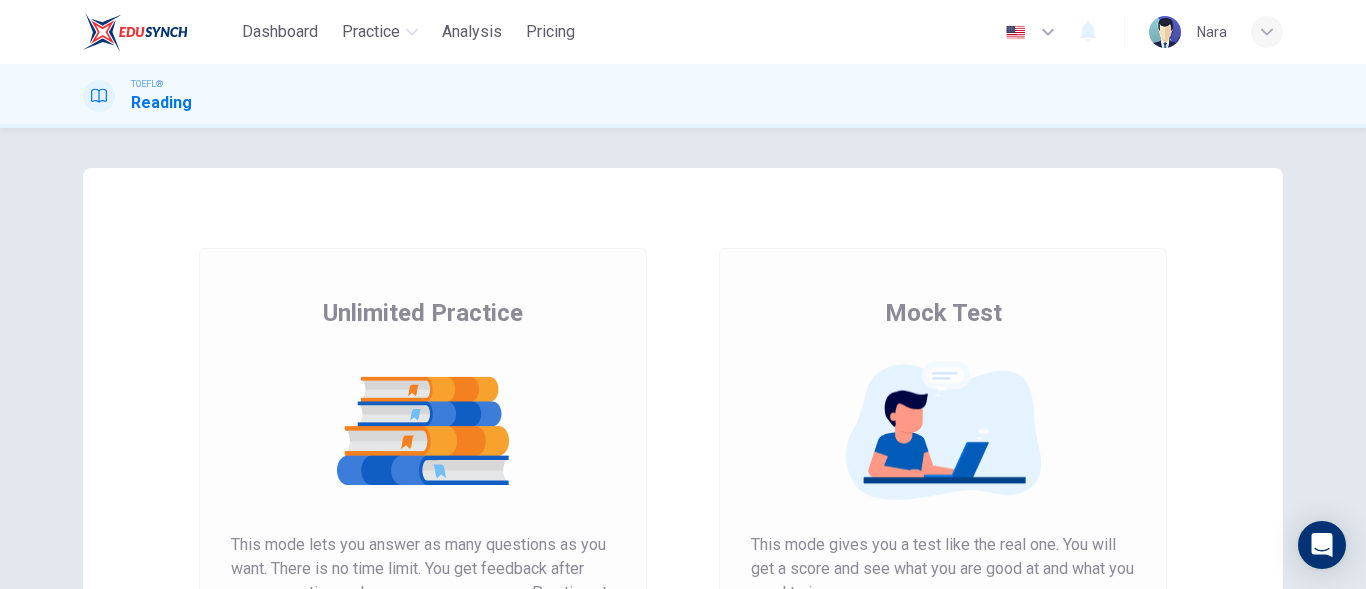 scroll, scrollTop: 0, scrollLeft: 0, axis: both 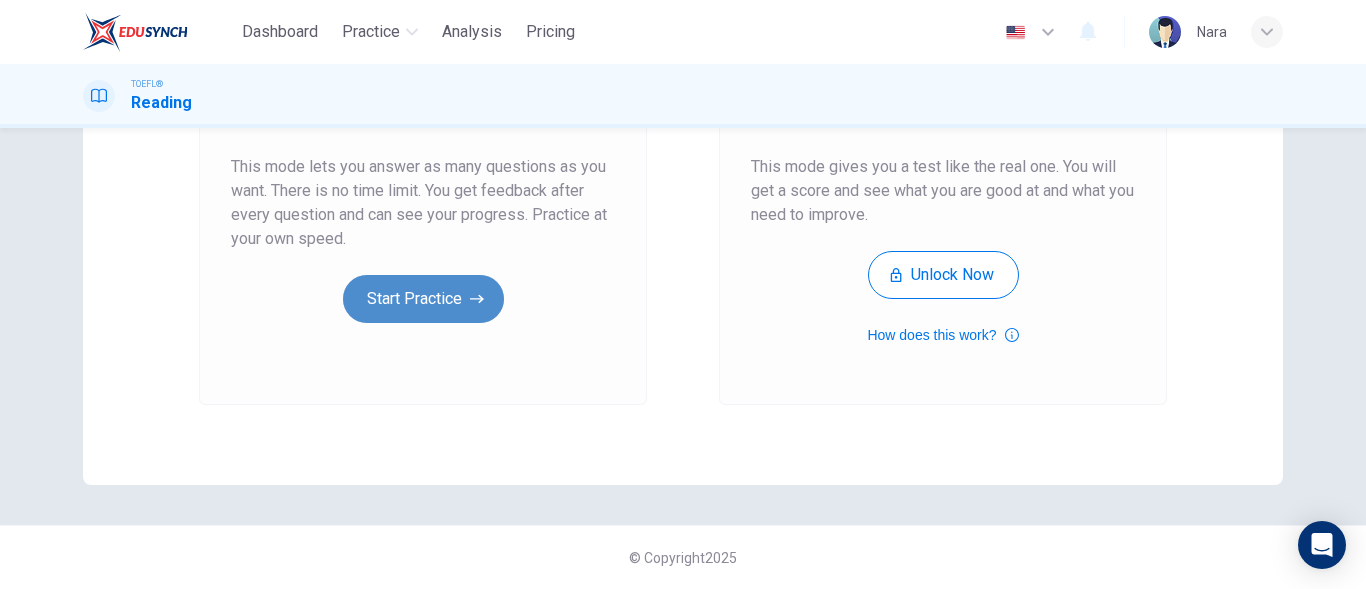 click on "Start Practice" at bounding box center (423, 299) 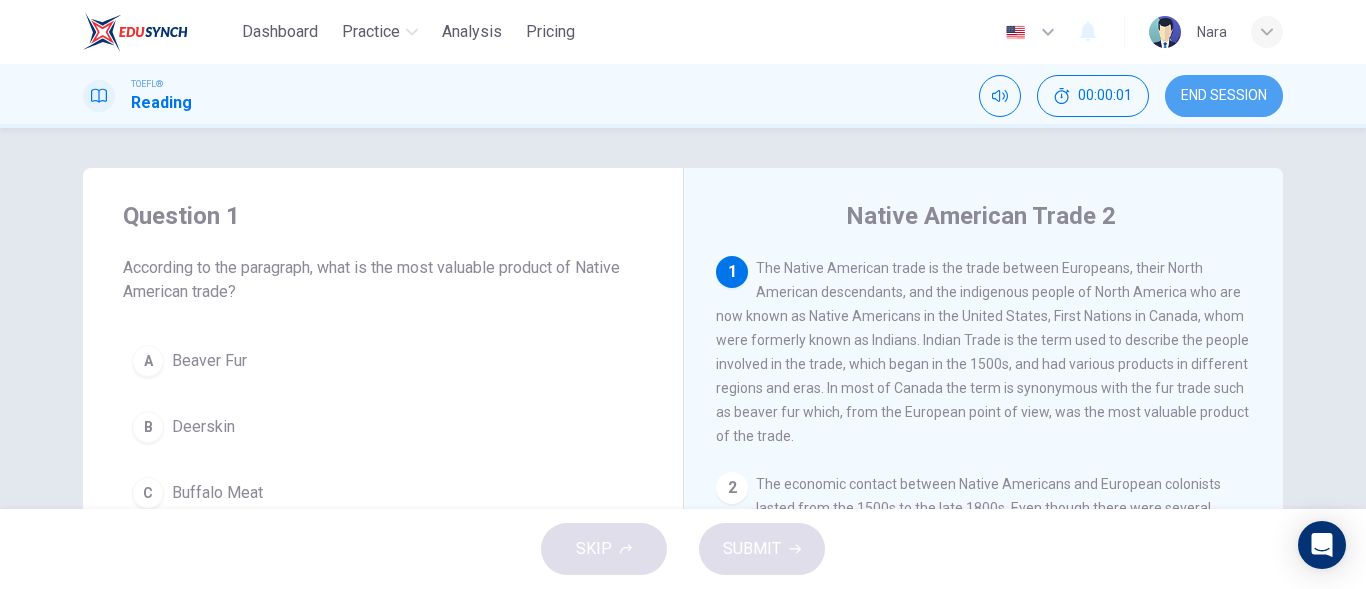 click on "END SESSION" at bounding box center [1224, 96] 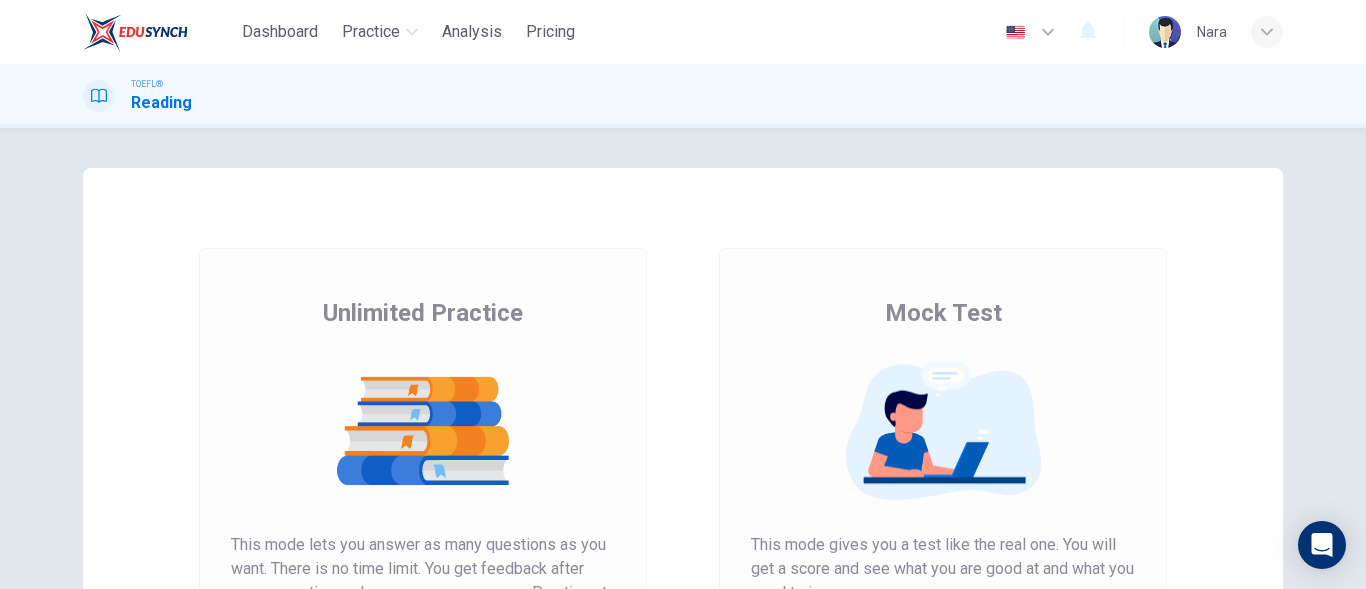 scroll, scrollTop: 0, scrollLeft: 0, axis: both 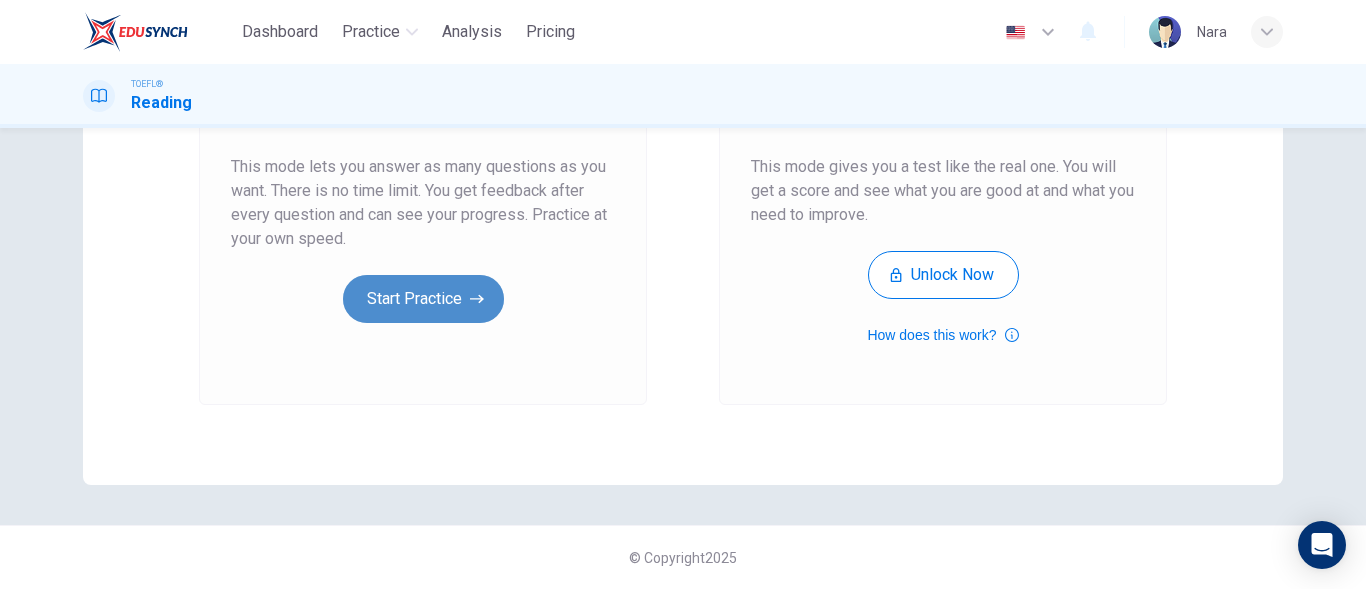 click on "Start Practice" at bounding box center (423, 299) 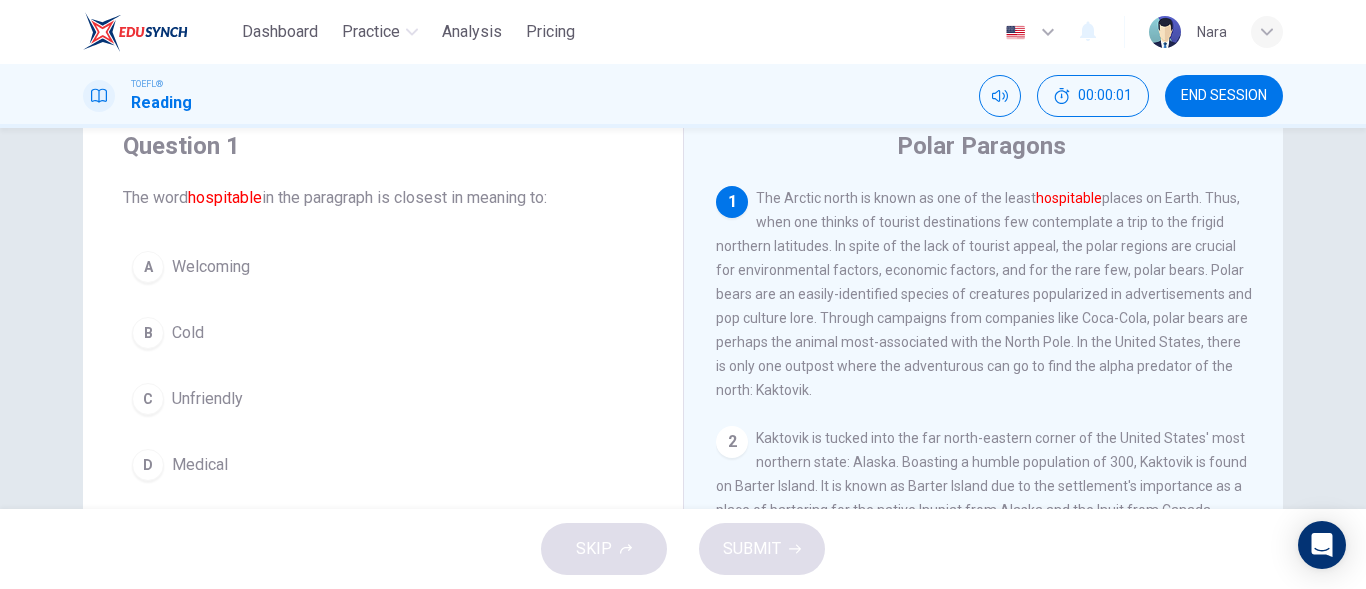 scroll, scrollTop: 100, scrollLeft: 0, axis: vertical 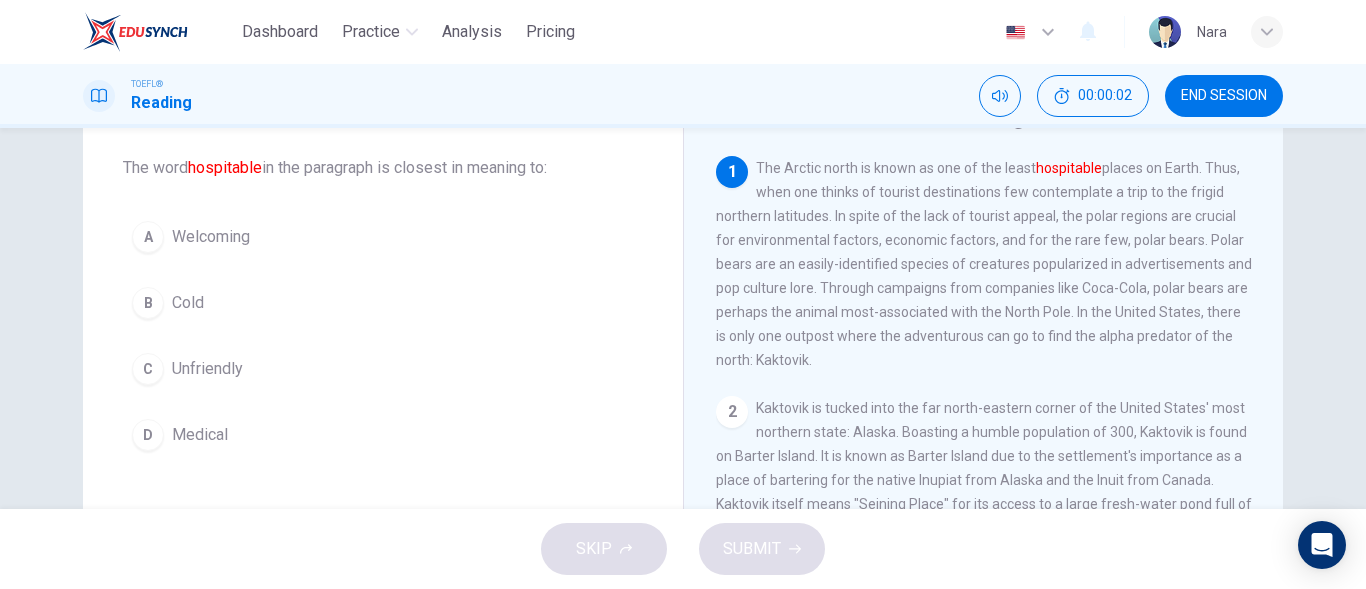 click on "A Welcoming B Cold C Unfriendly D Medical" at bounding box center (383, 336) 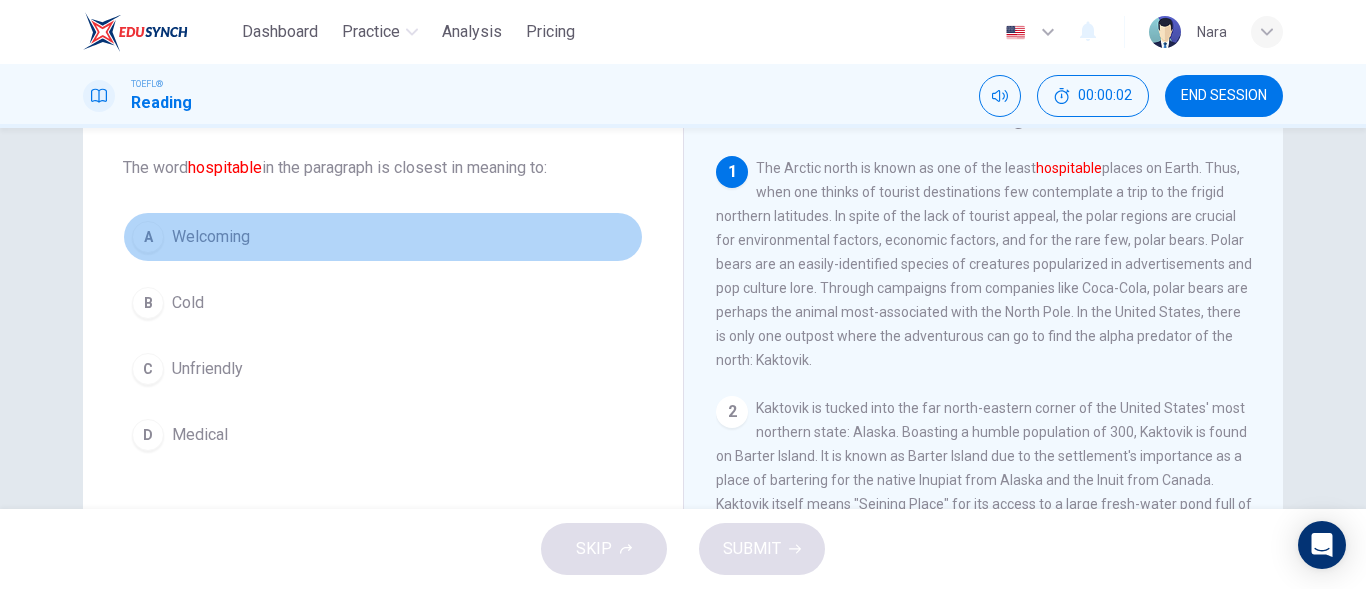 click on "A Welcoming" at bounding box center (383, 237) 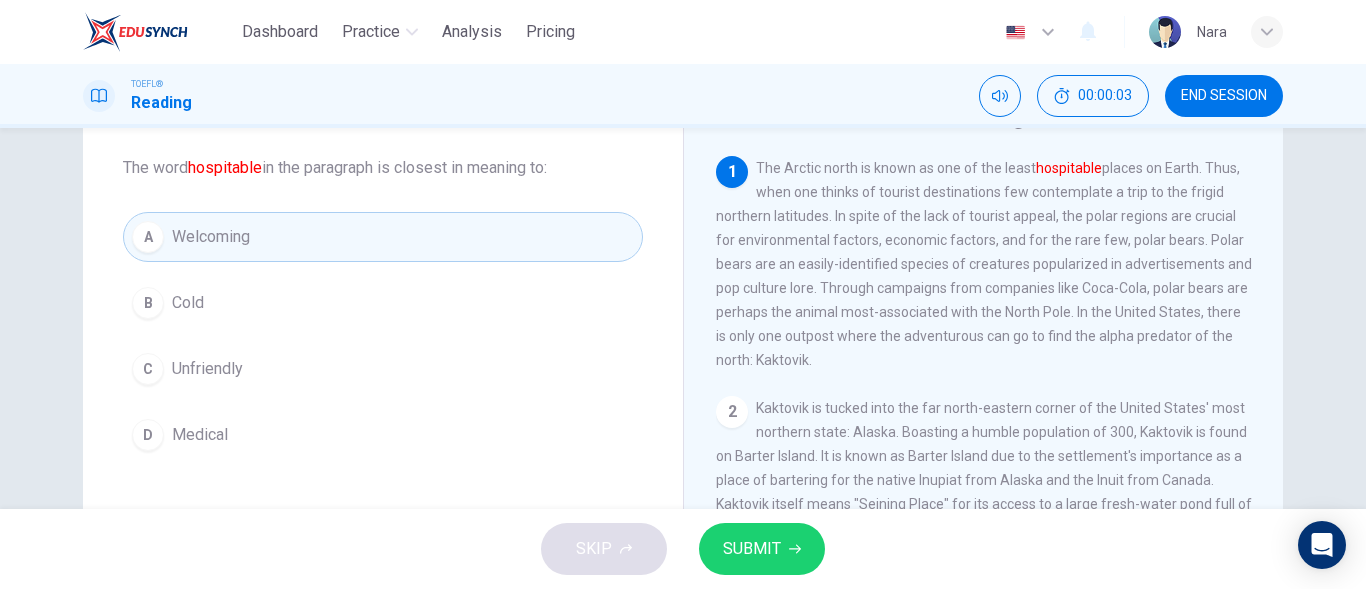 click on "SUBMIT" at bounding box center (762, 549) 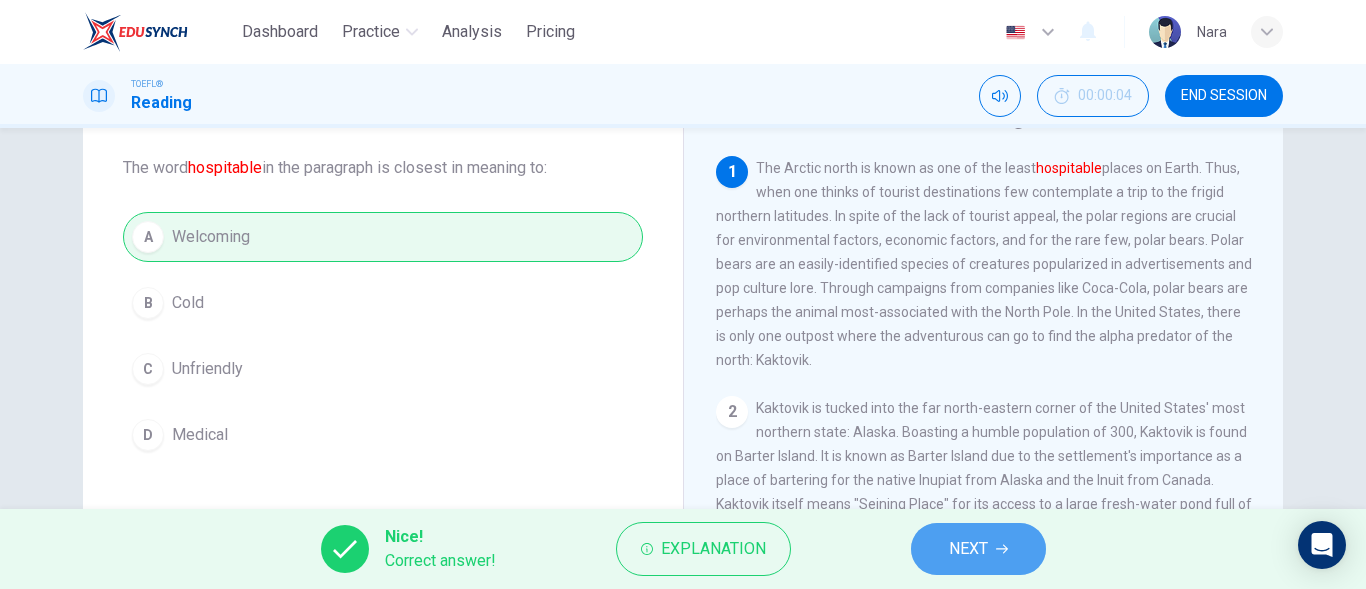 click on "NEXT" at bounding box center [978, 549] 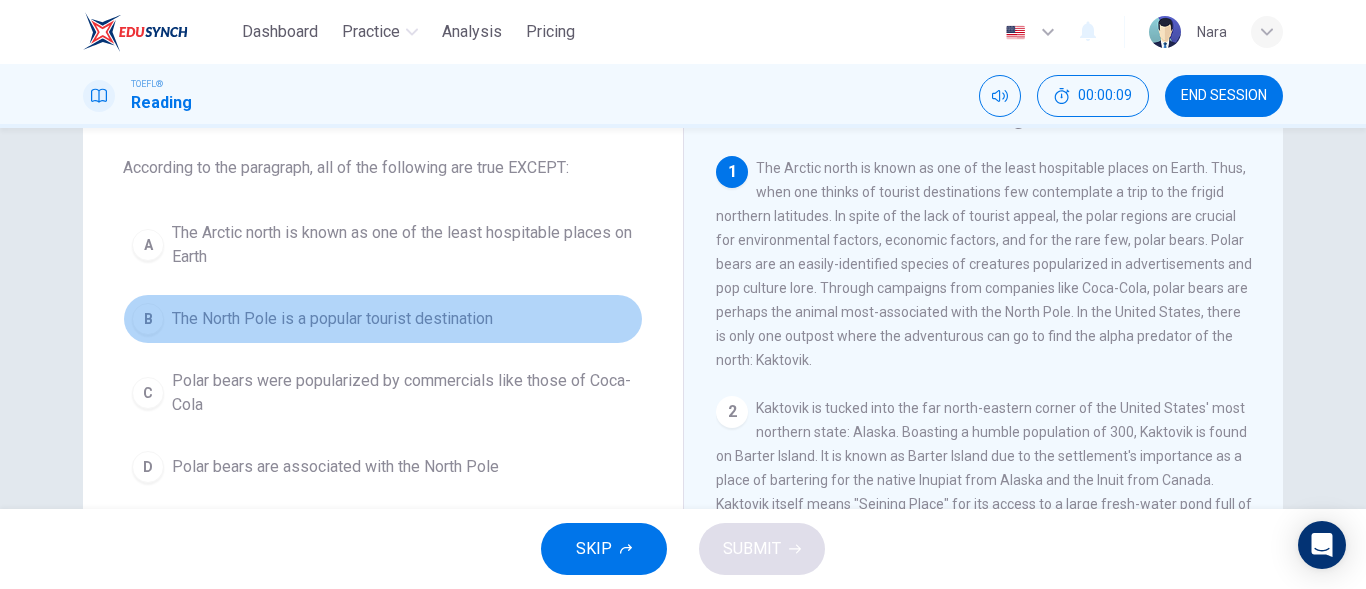 click on "B The North Pole is a popular tourist destination" at bounding box center [383, 319] 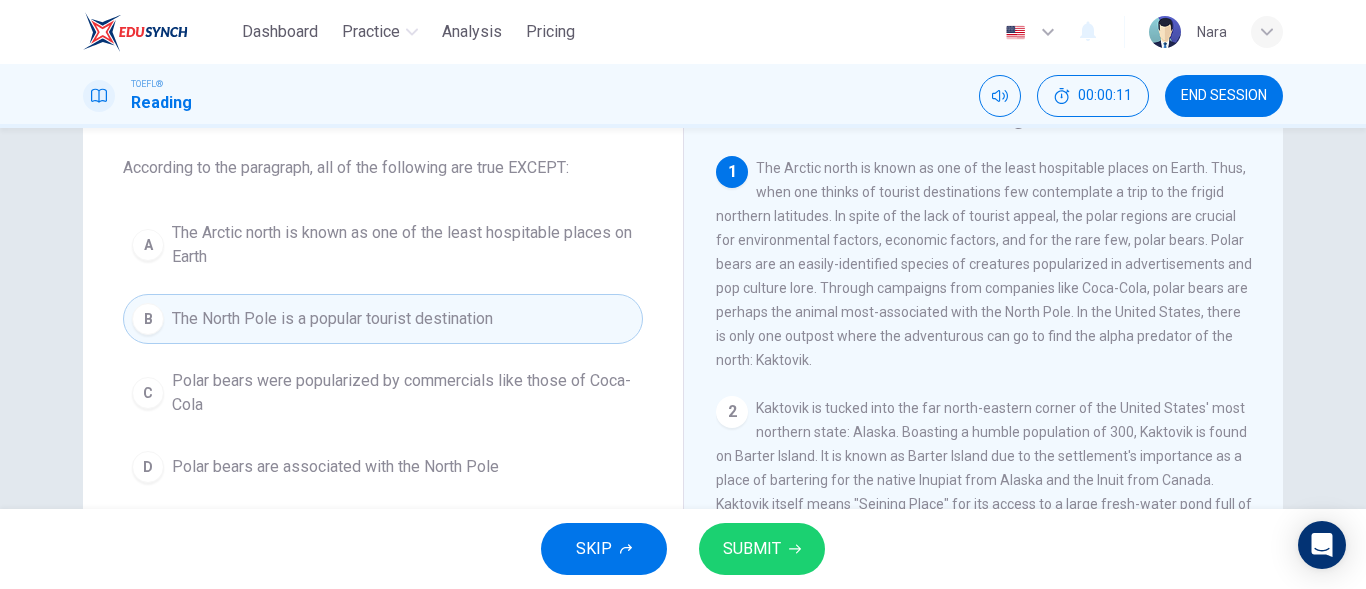 click on "SKIP SUBMIT" at bounding box center [683, 549] 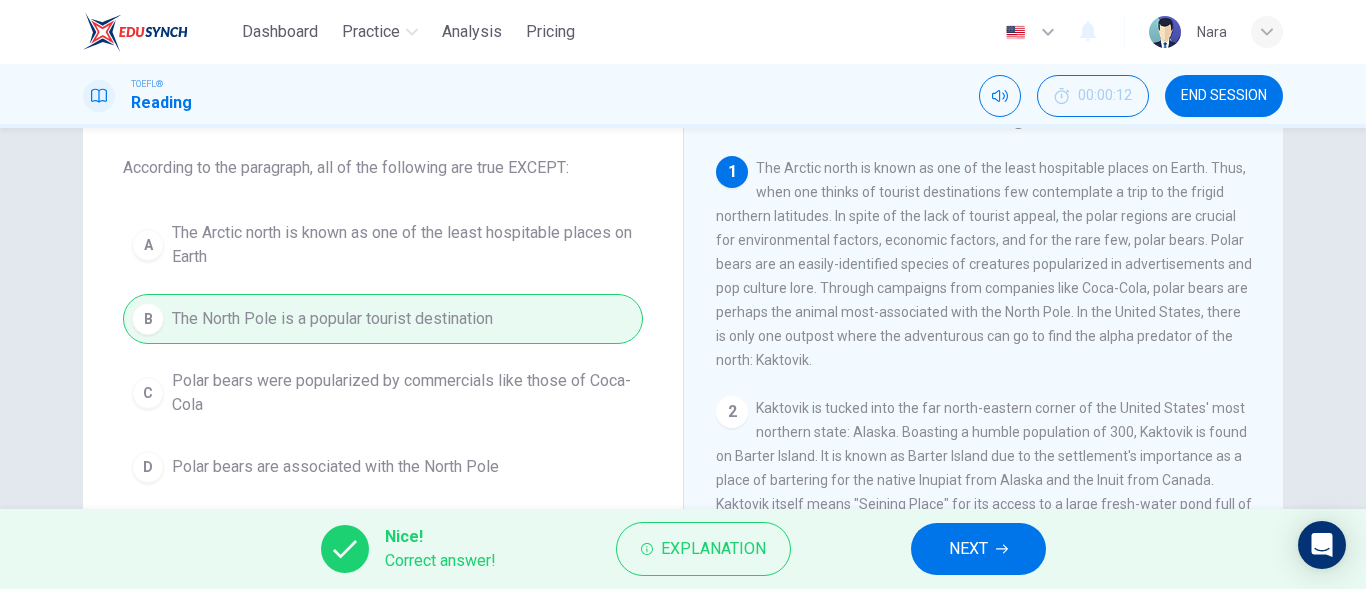 click on "NEXT" at bounding box center [978, 549] 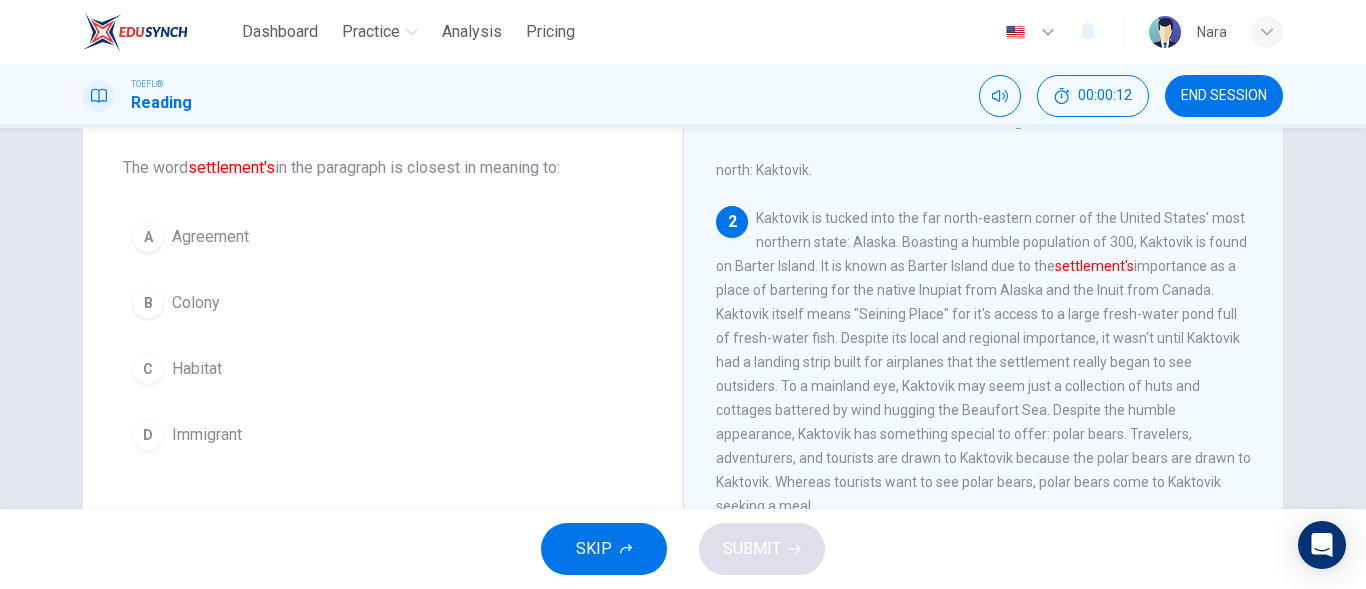 scroll, scrollTop: 199, scrollLeft: 0, axis: vertical 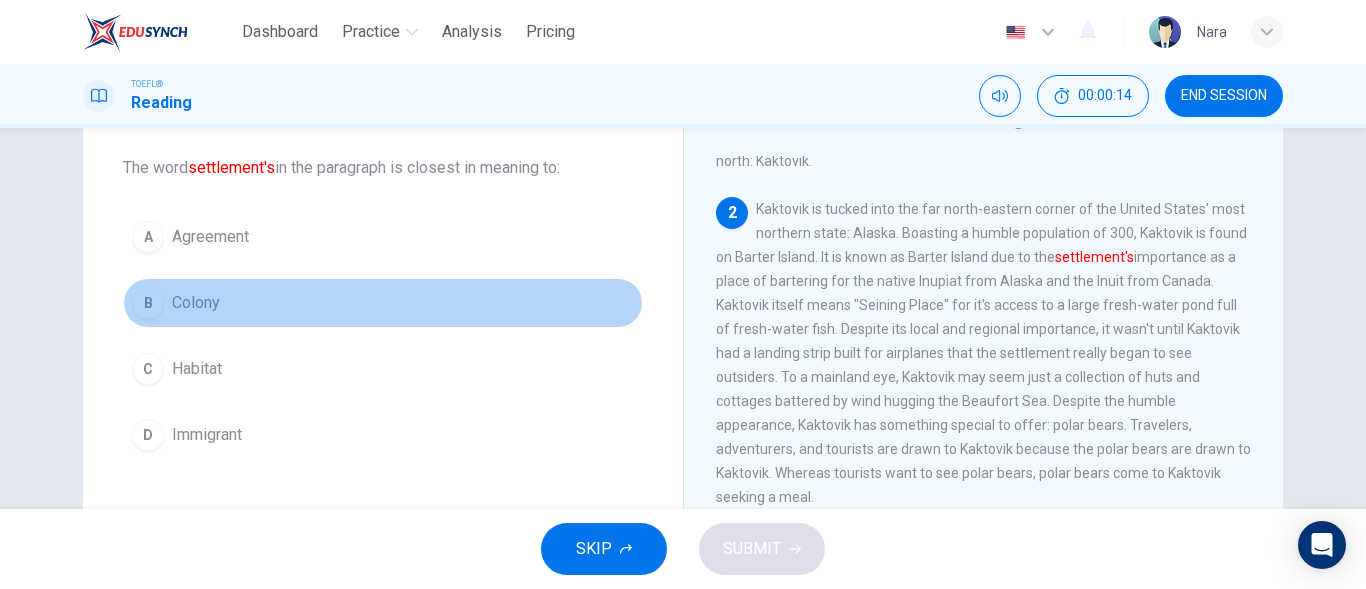 click on "B Colony" at bounding box center [383, 303] 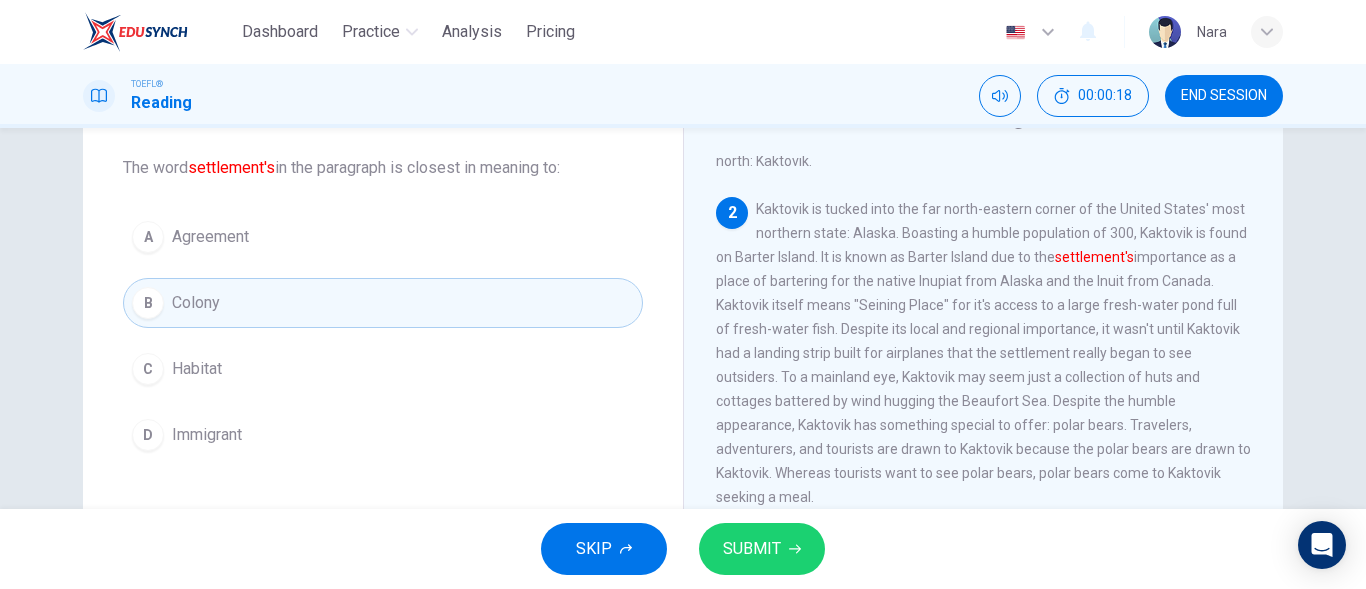 click on "SUBMIT" at bounding box center (752, 549) 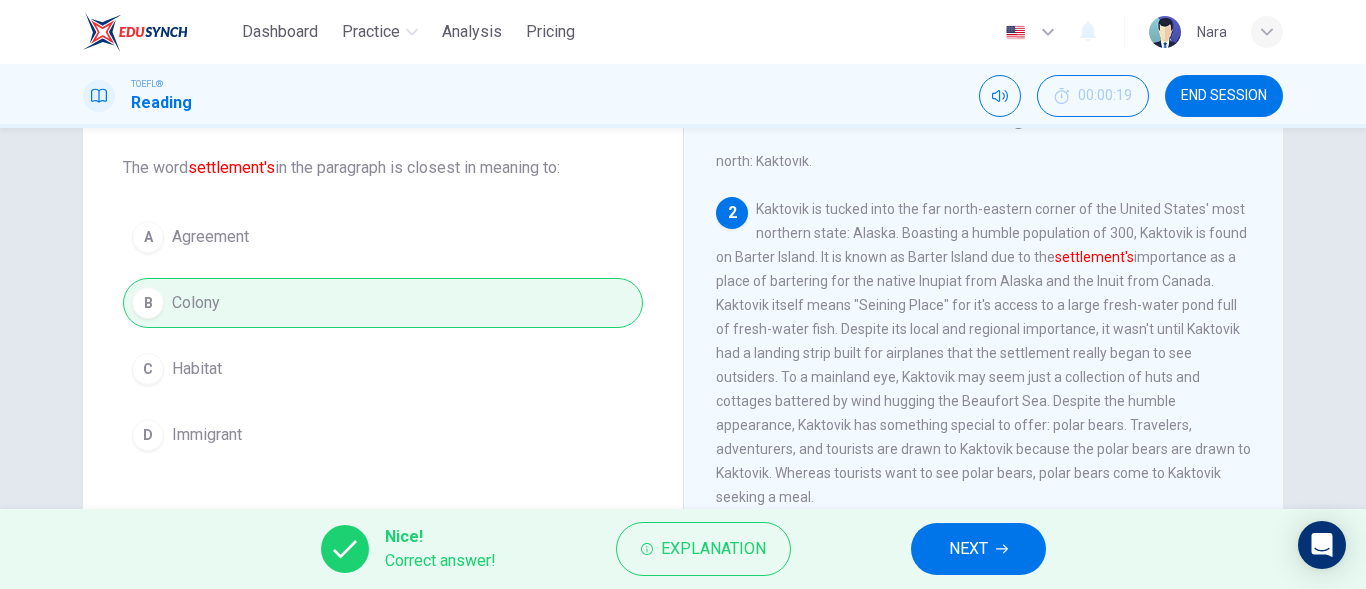 click on "NEXT" at bounding box center [968, 549] 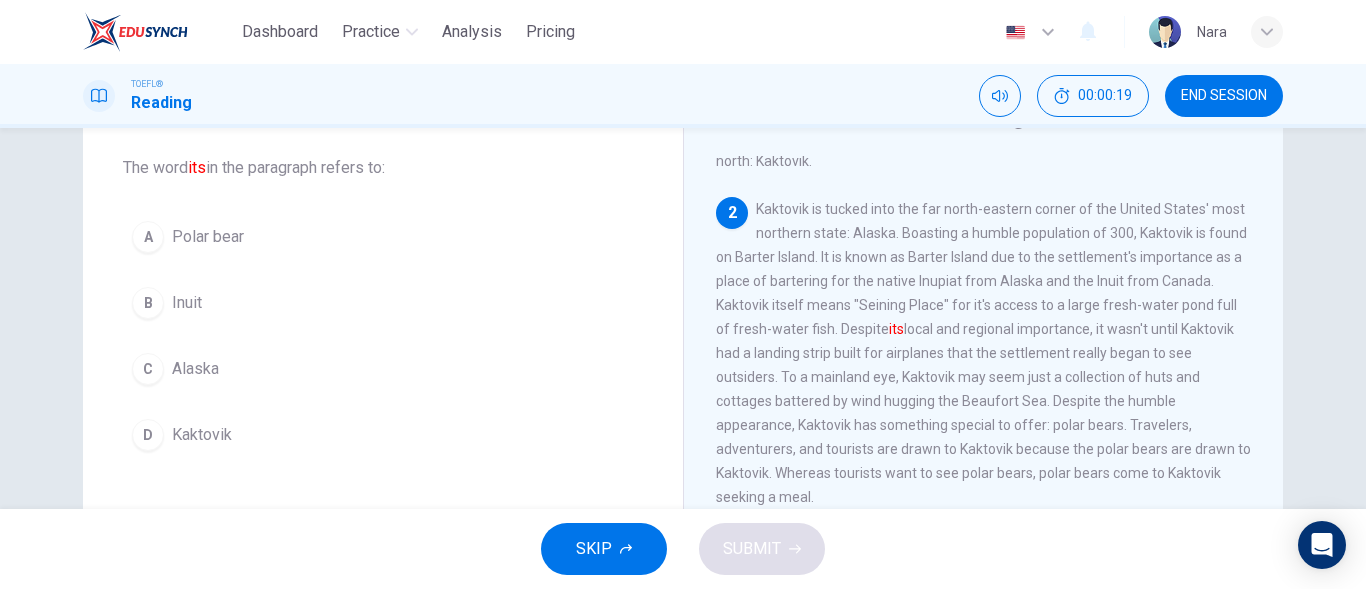 scroll, scrollTop: 249, scrollLeft: 0, axis: vertical 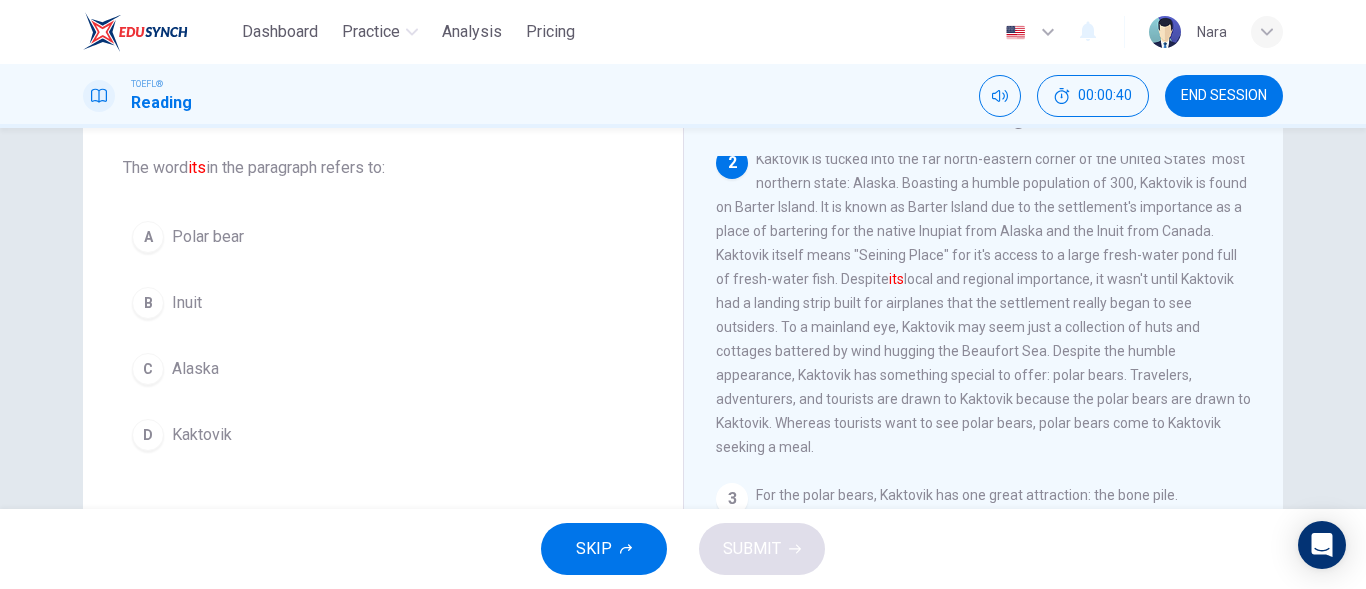 click on "D Kaktovik" at bounding box center (383, 435) 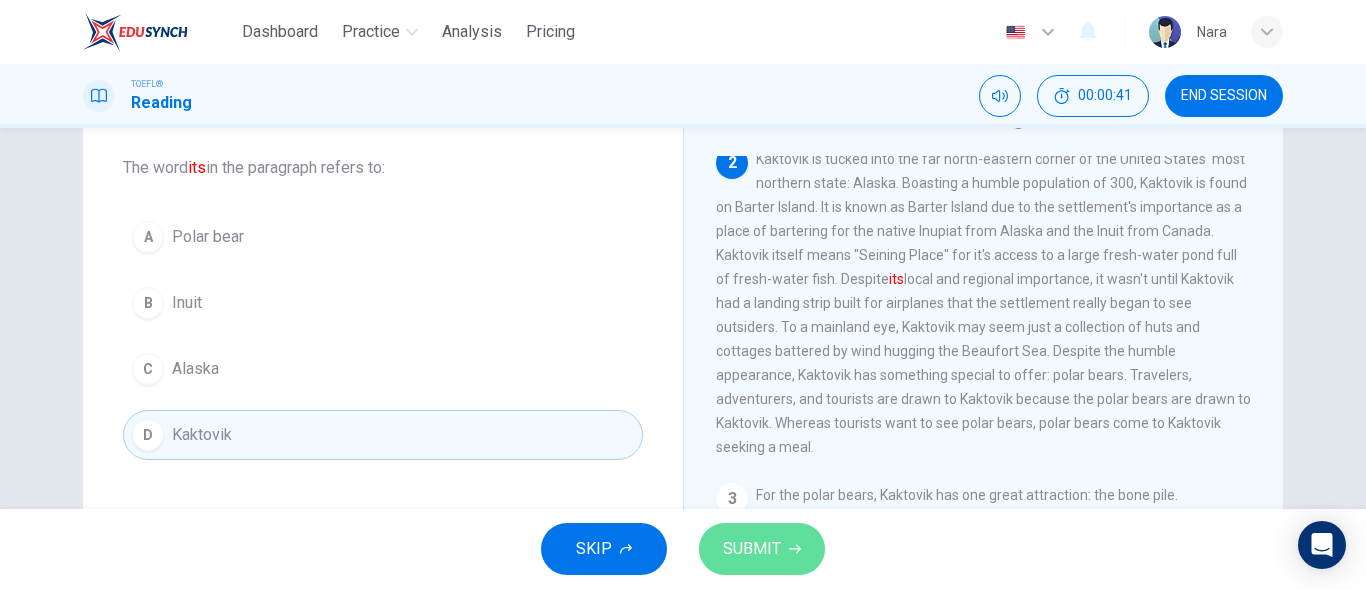 click on "SUBMIT" at bounding box center [752, 549] 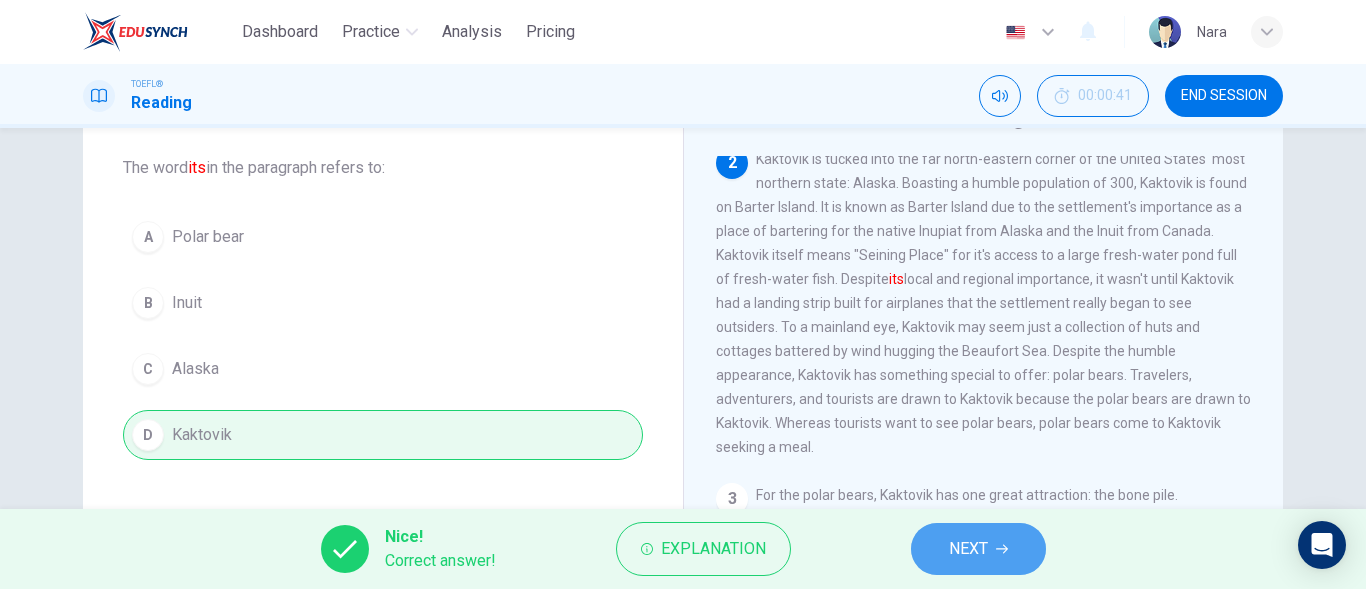 click on "NEXT" at bounding box center (968, 549) 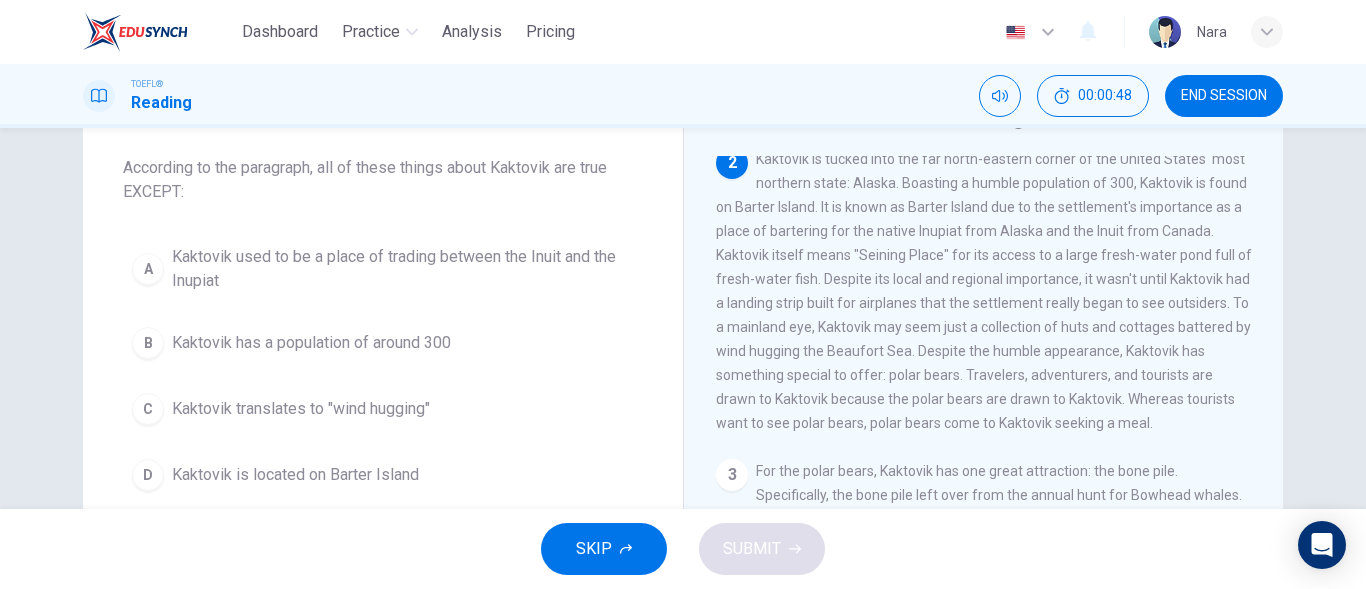 click on "C Kaktovik translates to "wind hugging"" at bounding box center (383, 409) 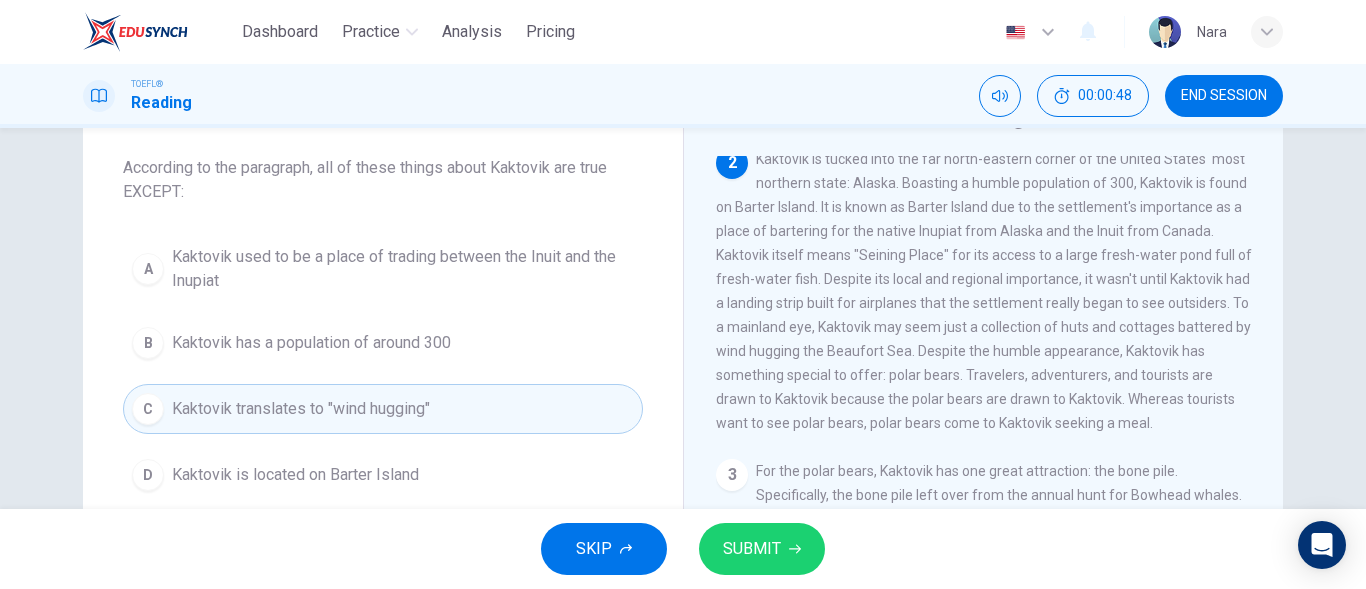 click on "SUBMIT" at bounding box center [752, 549] 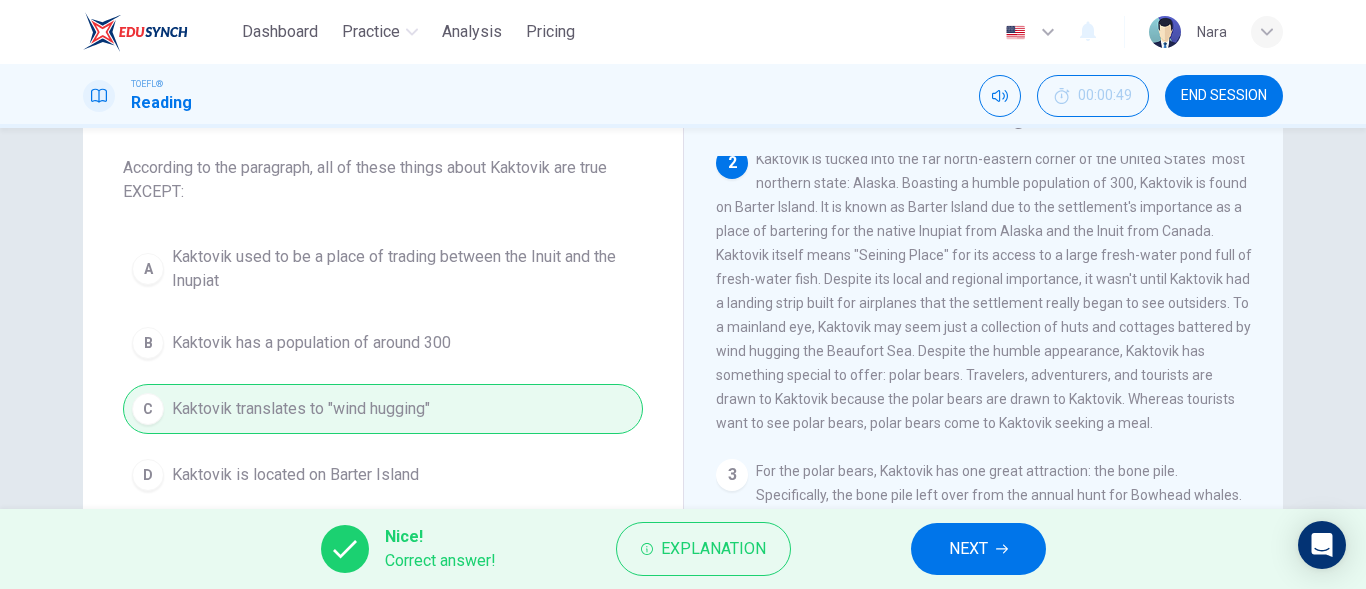 click on "NEXT" at bounding box center [978, 549] 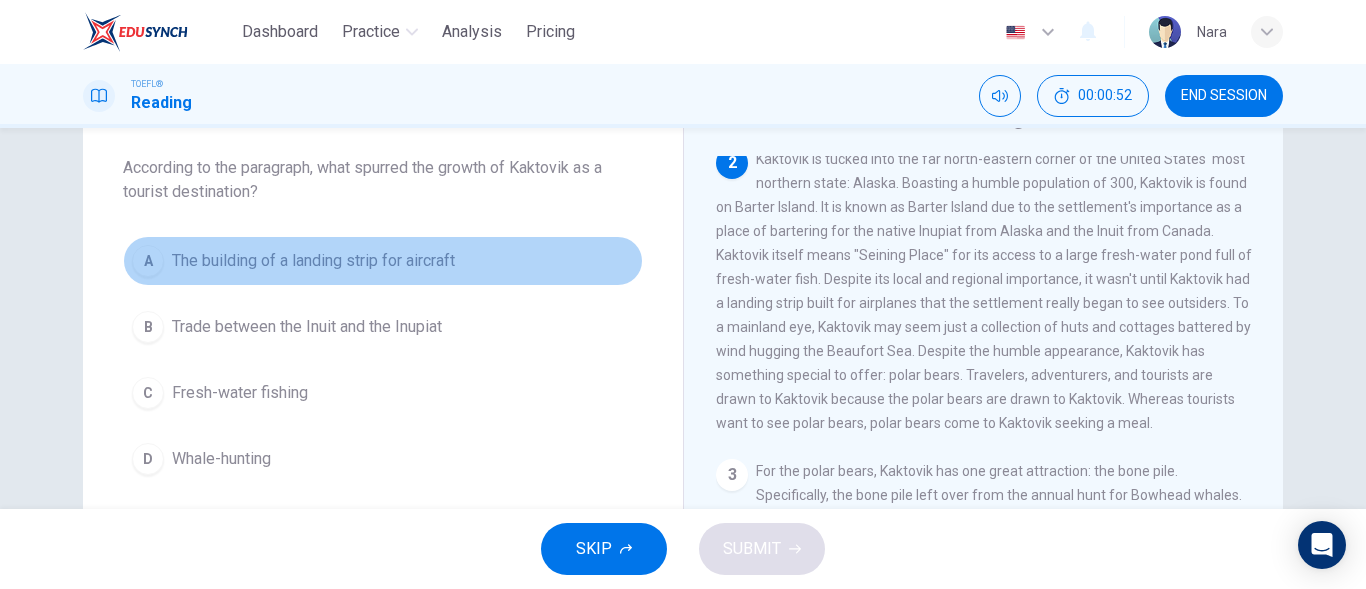 click on "A The building of a landing strip for aircraft" at bounding box center (383, 261) 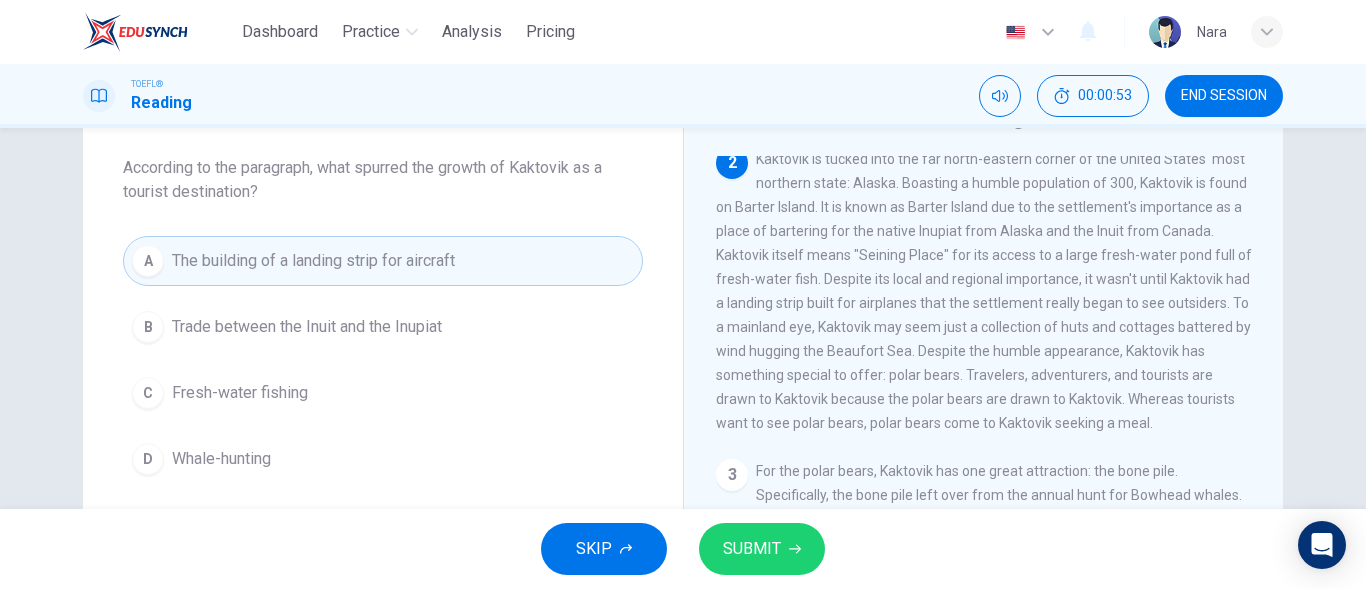 click on "SUBMIT" at bounding box center (752, 549) 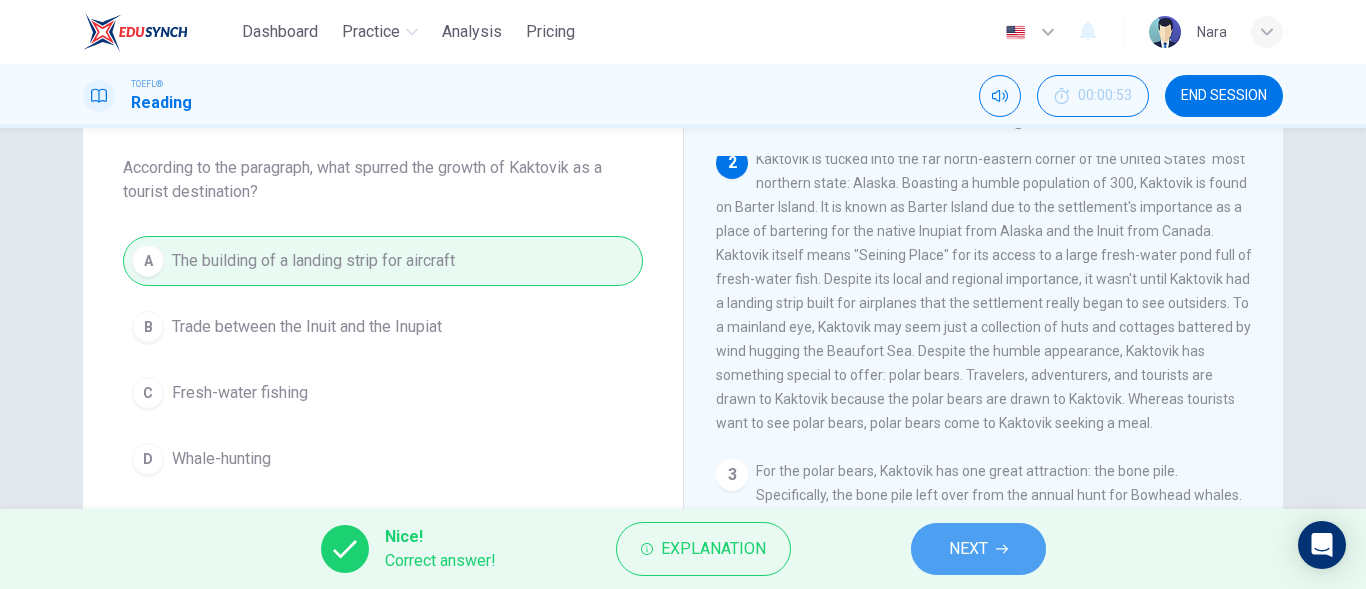 click on "NEXT" at bounding box center [968, 549] 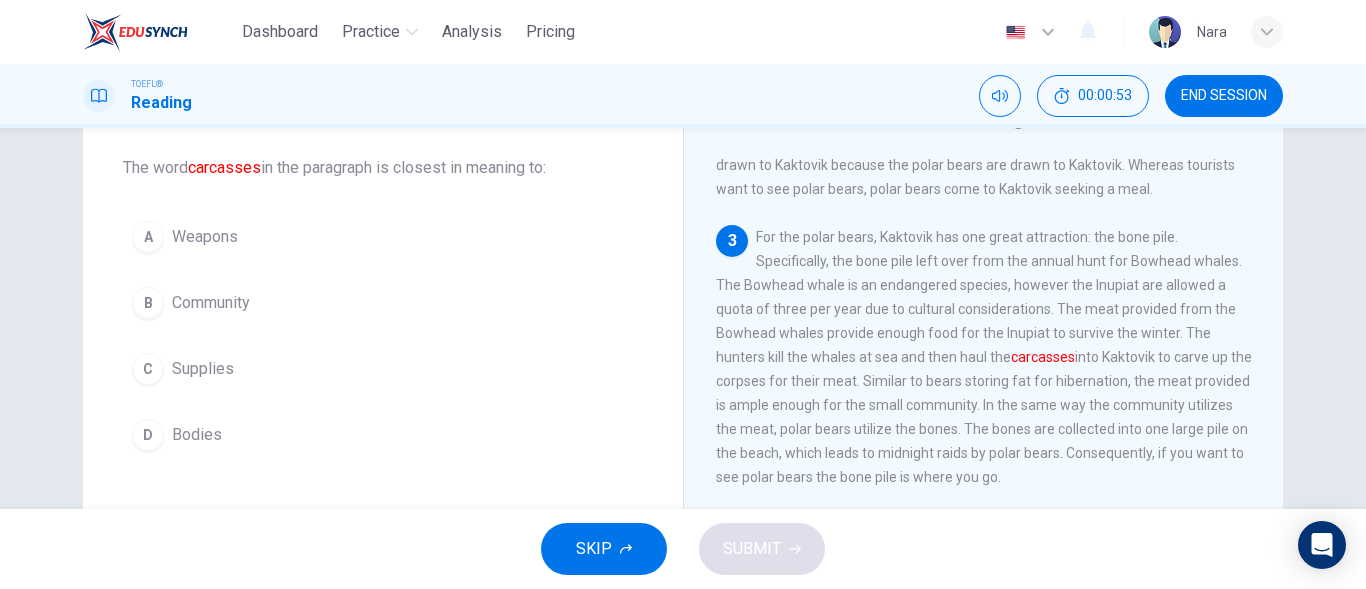 scroll, scrollTop: 498, scrollLeft: 0, axis: vertical 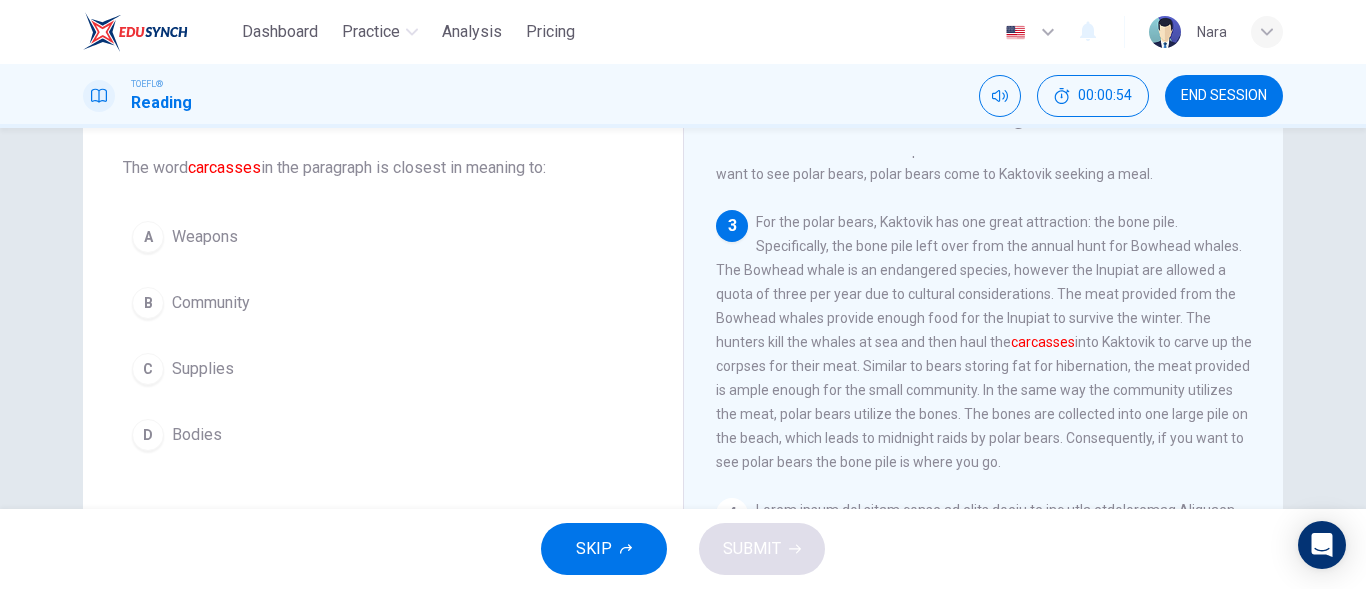 click on "D Bodies" at bounding box center (383, 435) 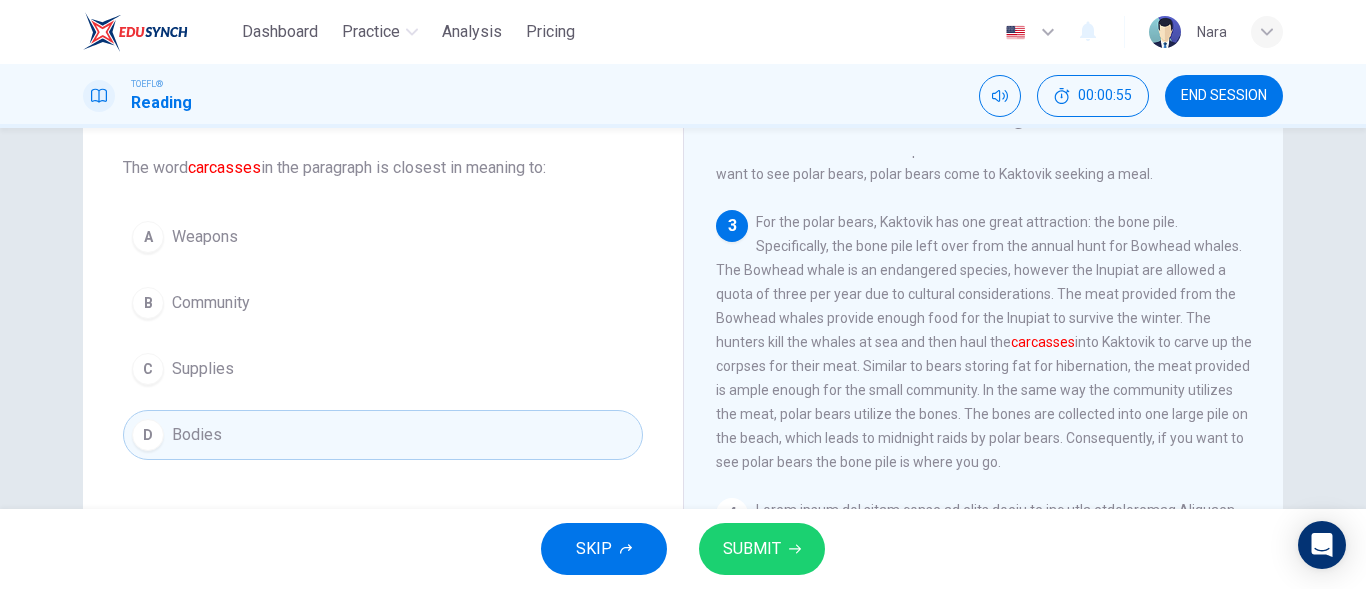 click on "SKIP SUBMIT" at bounding box center [683, 549] 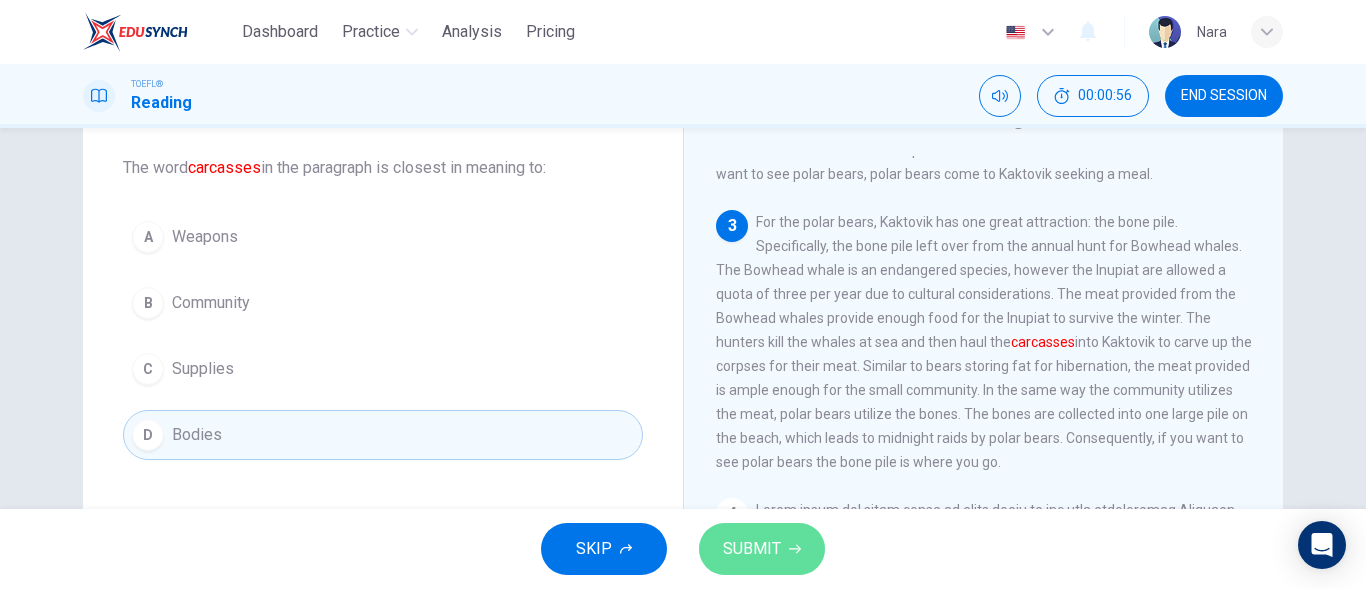 click on "SUBMIT" at bounding box center (762, 549) 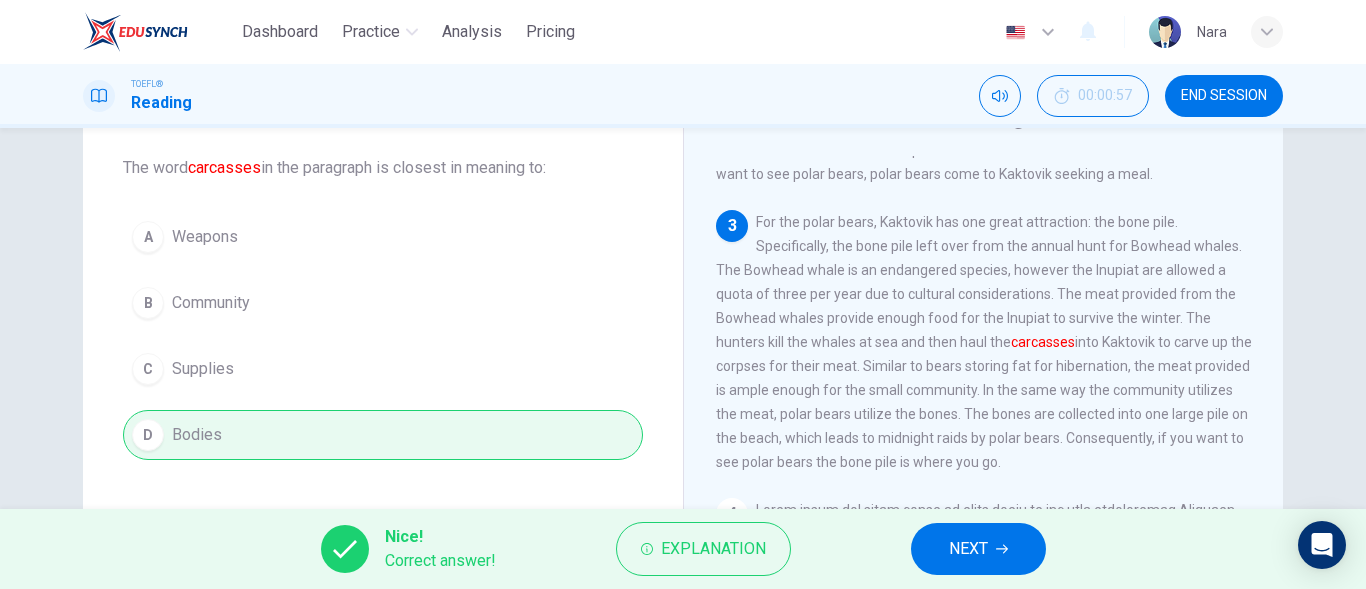 click on "NEXT" at bounding box center (978, 549) 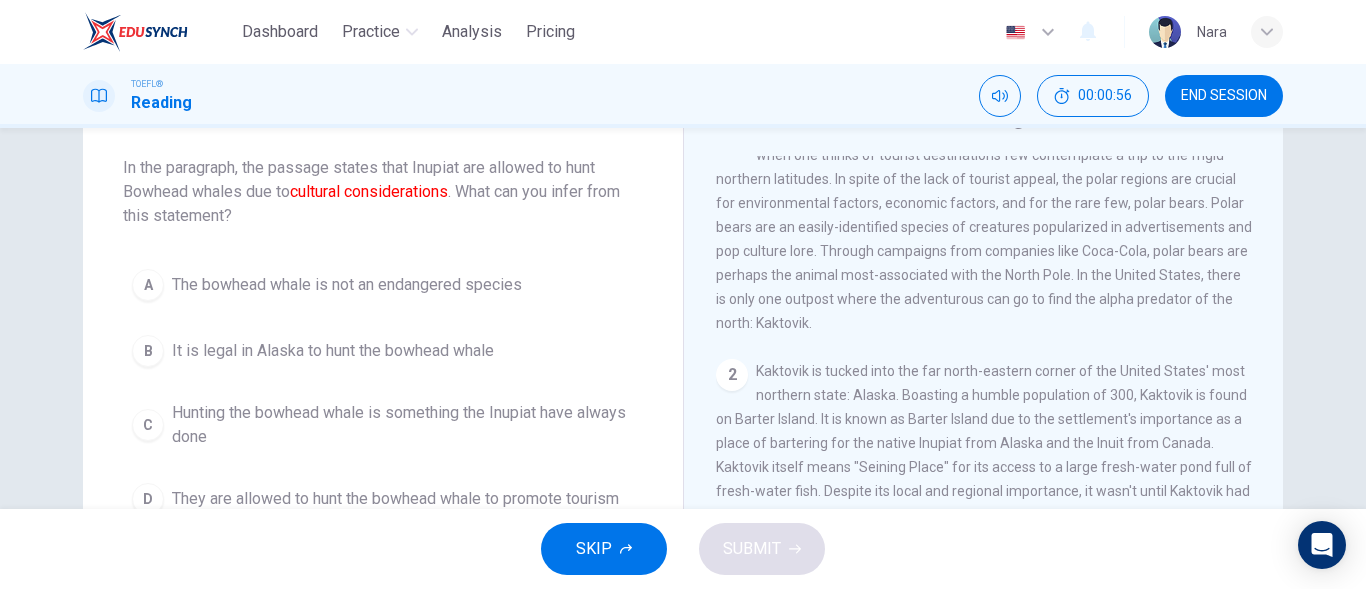 scroll, scrollTop: 0, scrollLeft: 0, axis: both 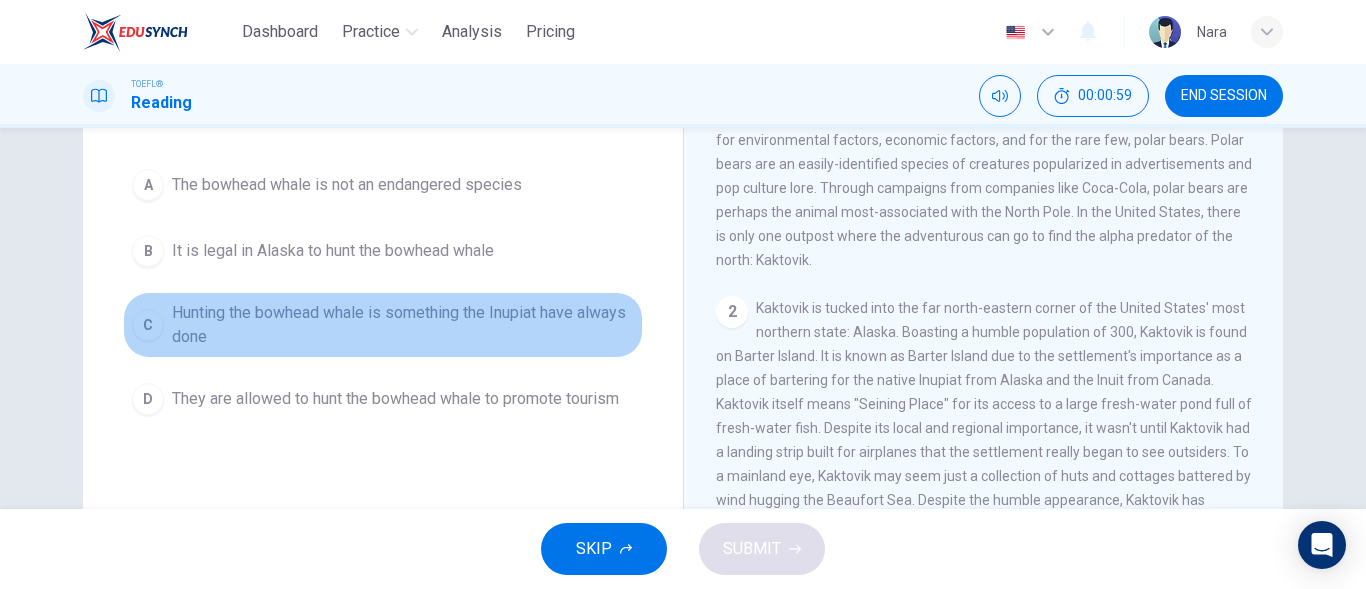 click on "Hunting the bowhead whale is something the Inupiat have always done" at bounding box center [403, 325] 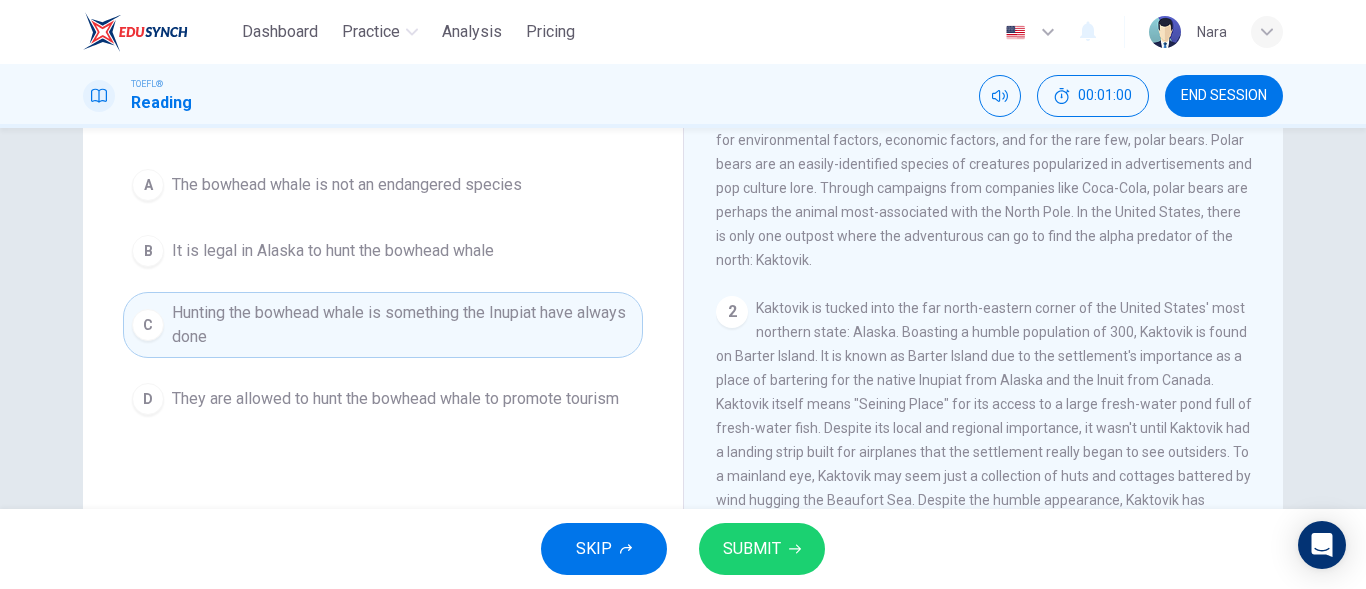 click on "SUBMIT" at bounding box center (752, 549) 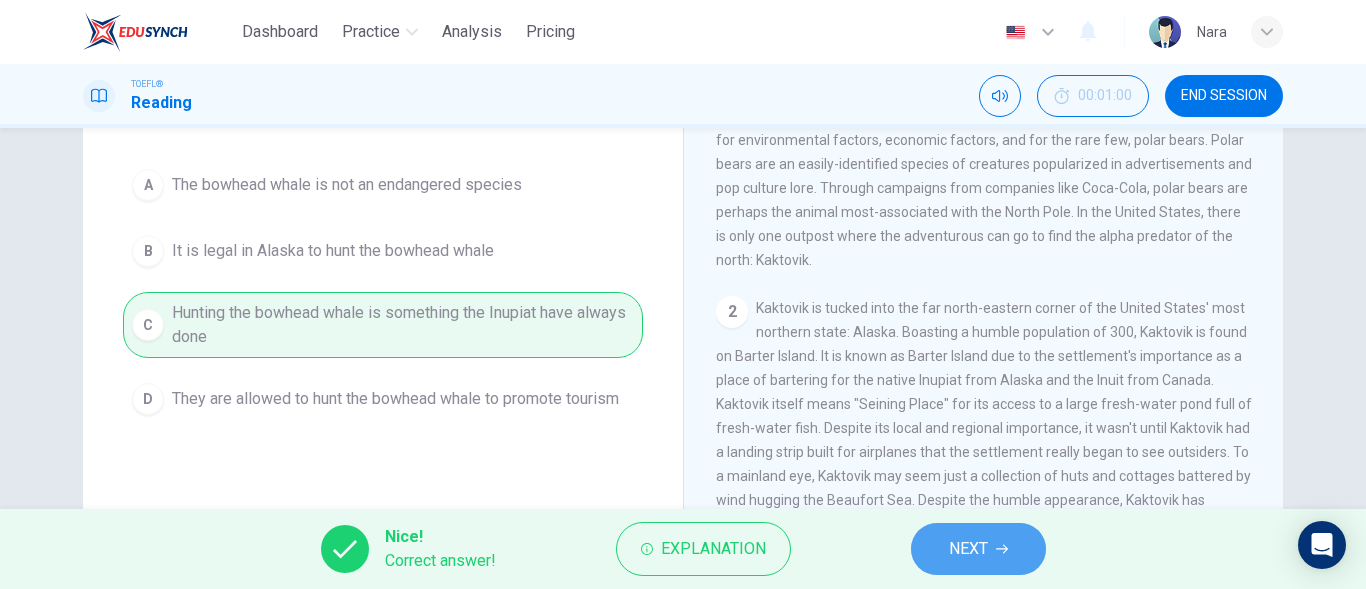 click on "NEXT" at bounding box center [968, 549] 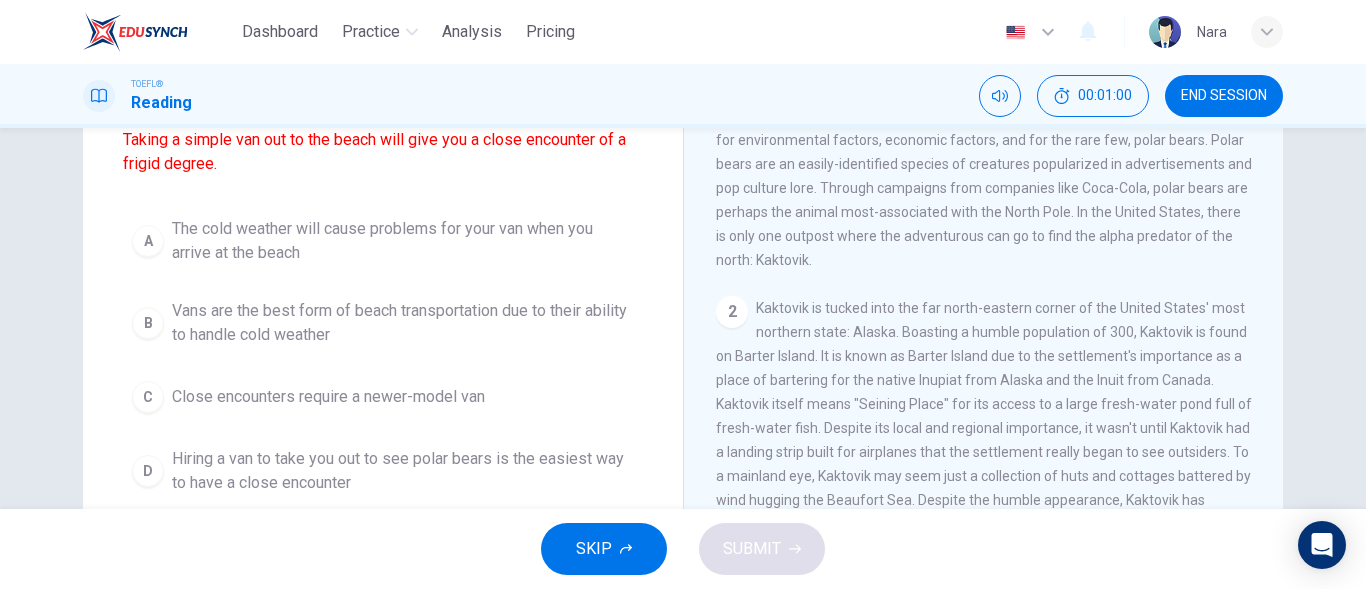 scroll, scrollTop: 248, scrollLeft: 0, axis: vertical 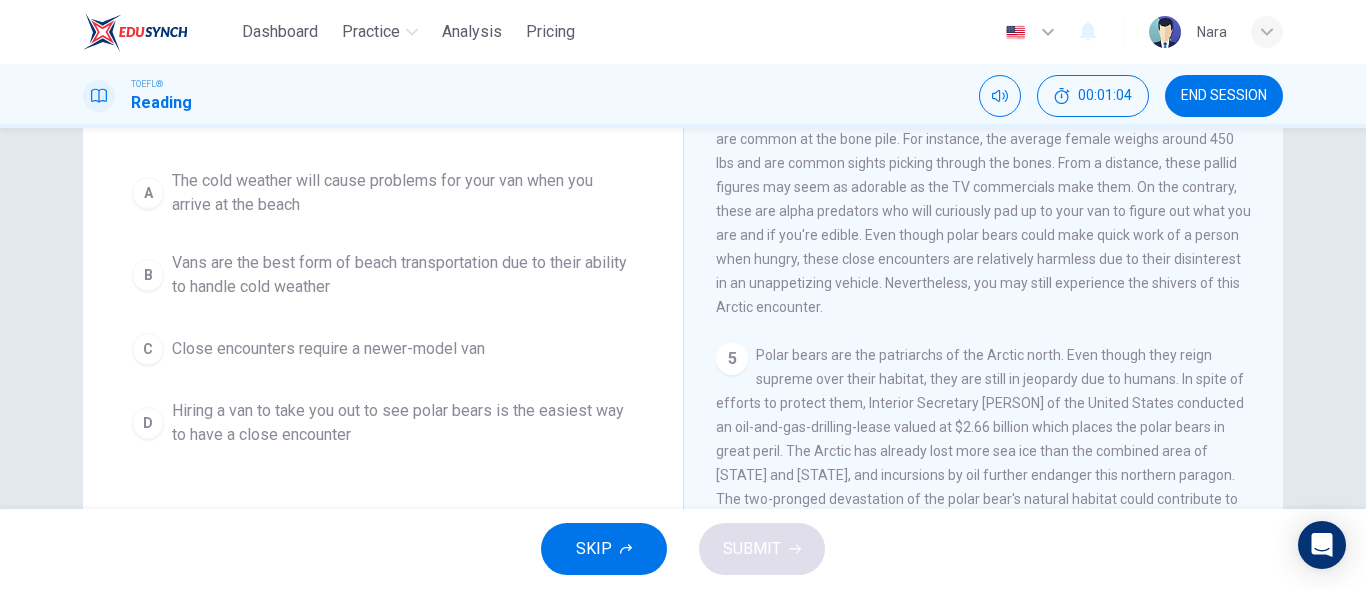 click on "Hiring a van to take you out to see polar bears is the easiest way to have a close encounter" at bounding box center (403, 423) 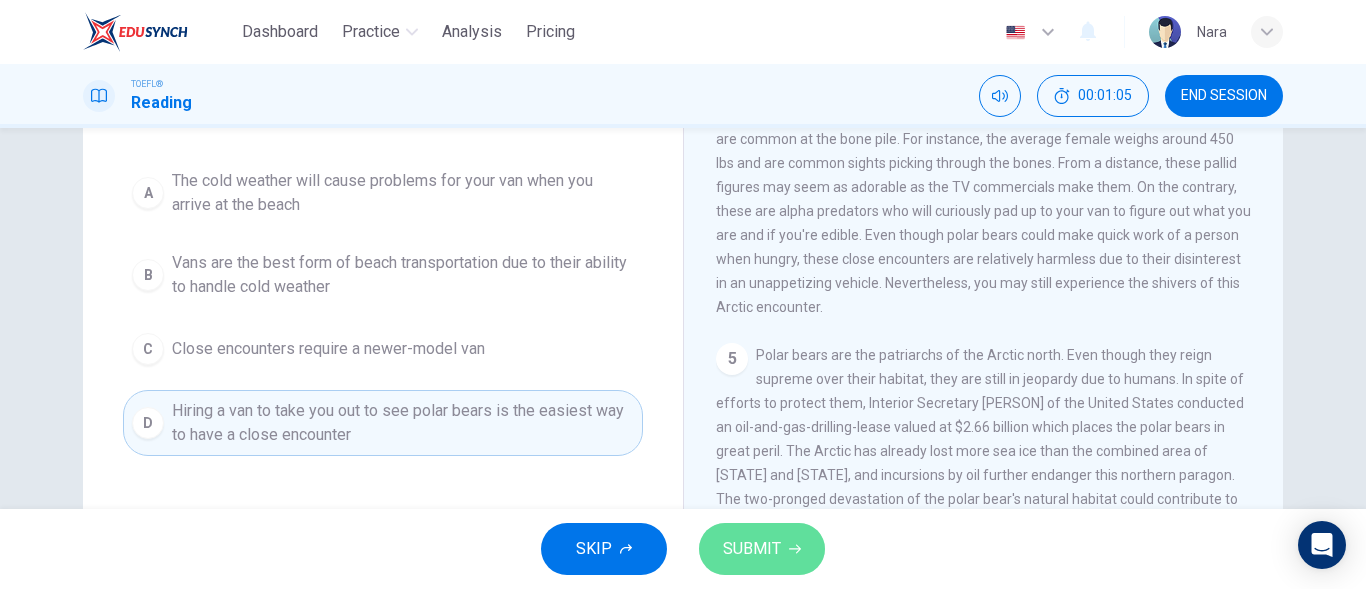 click on "SUBMIT" at bounding box center [752, 549] 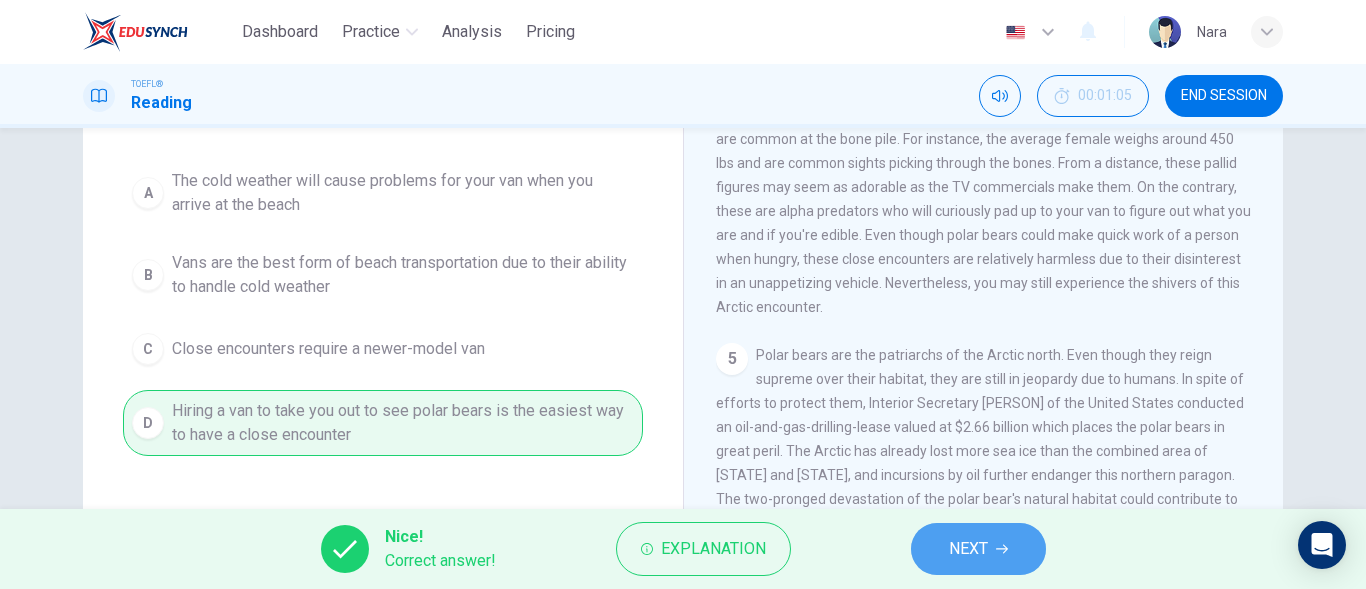 click on "NEXT" at bounding box center (978, 549) 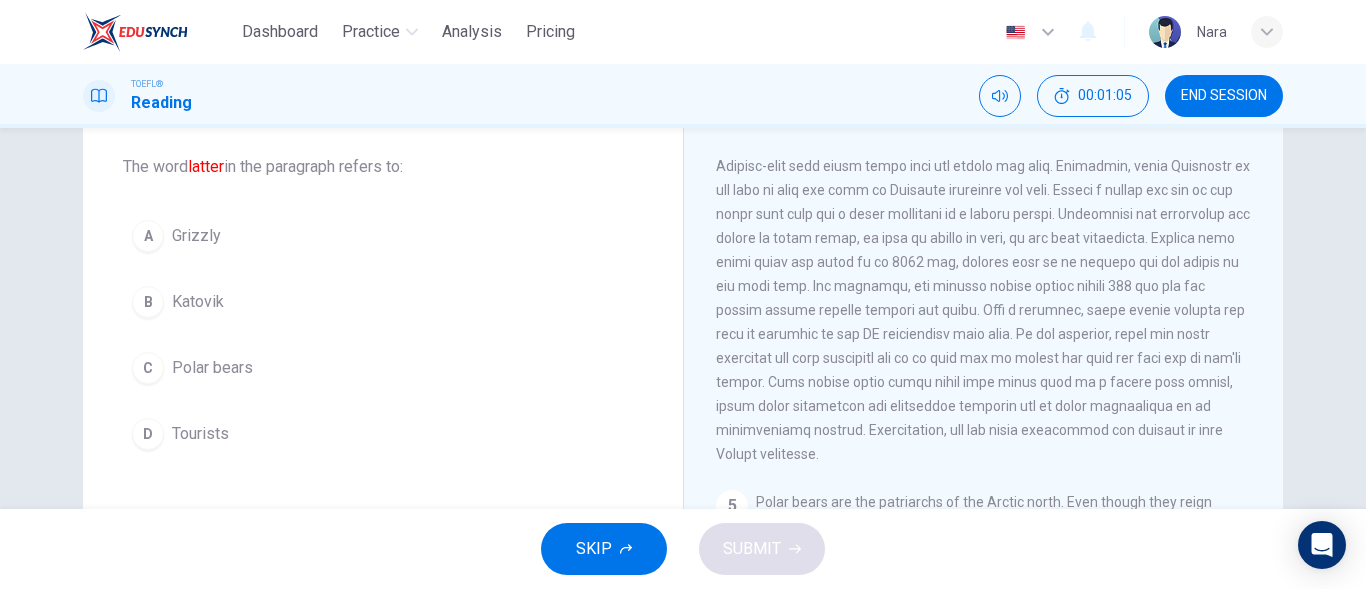 scroll, scrollTop: 52, scrollLeft: 0, axis: vertical 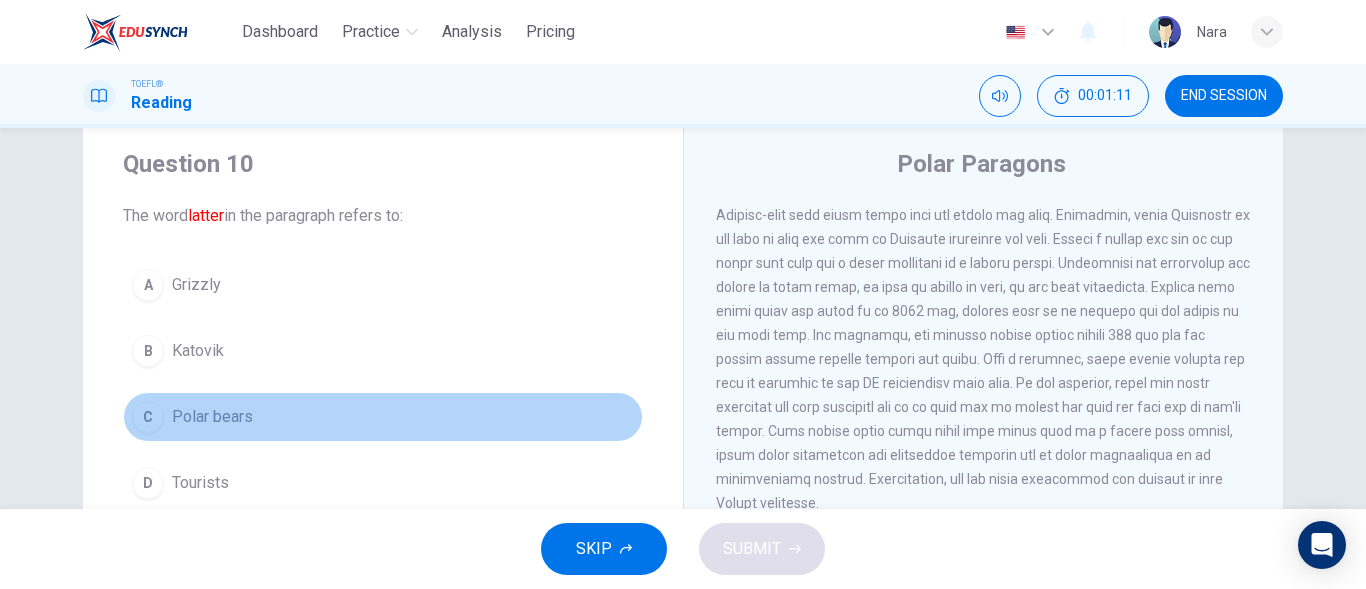 click on "C Polar bears" at bounding box center (383, 417) 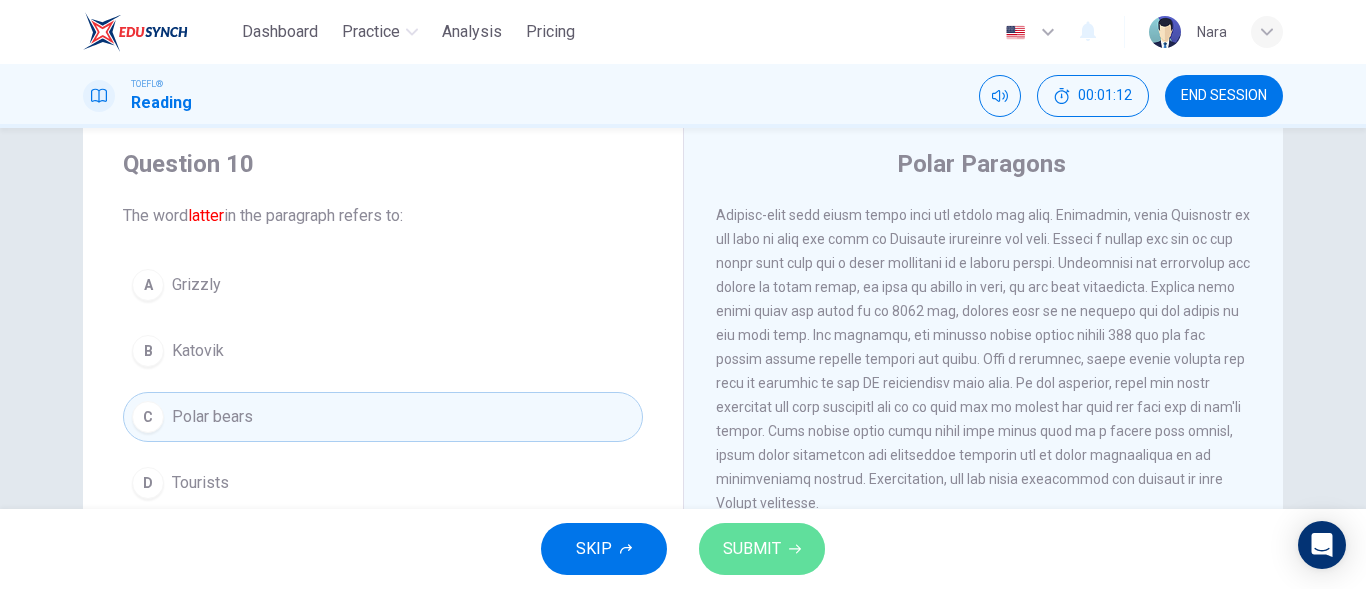 click on "SUBMIT" at bounding box center (752, 549) 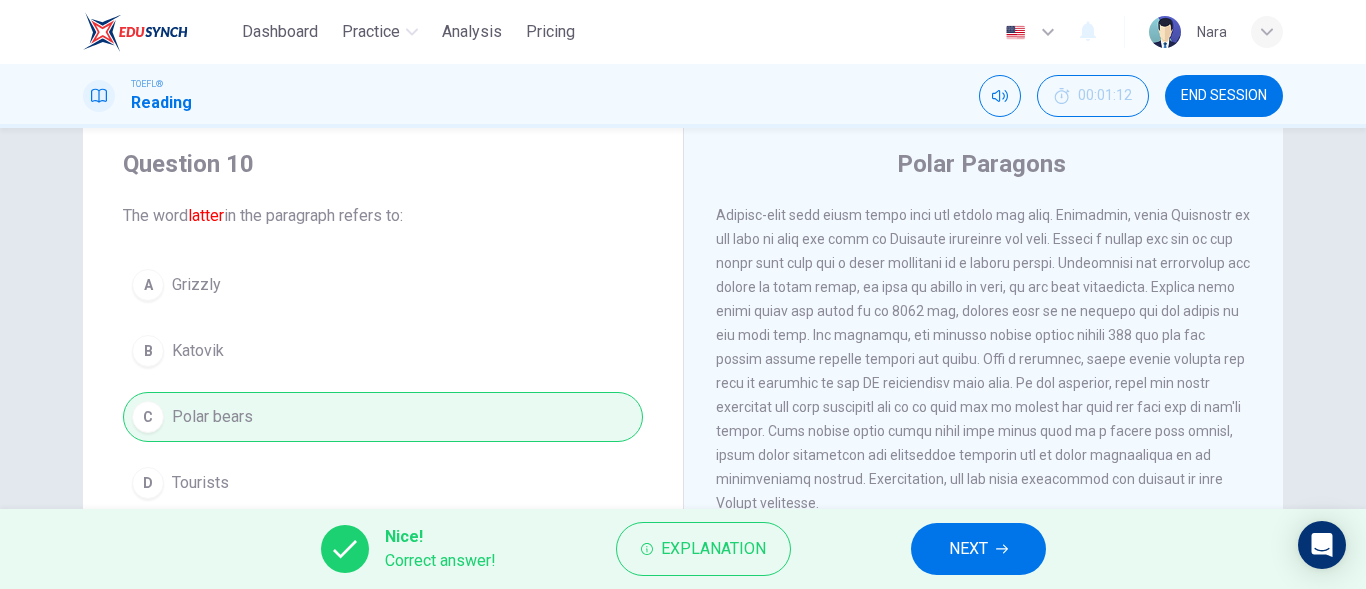 click on "NEXT" at bounding box center (978, 549) 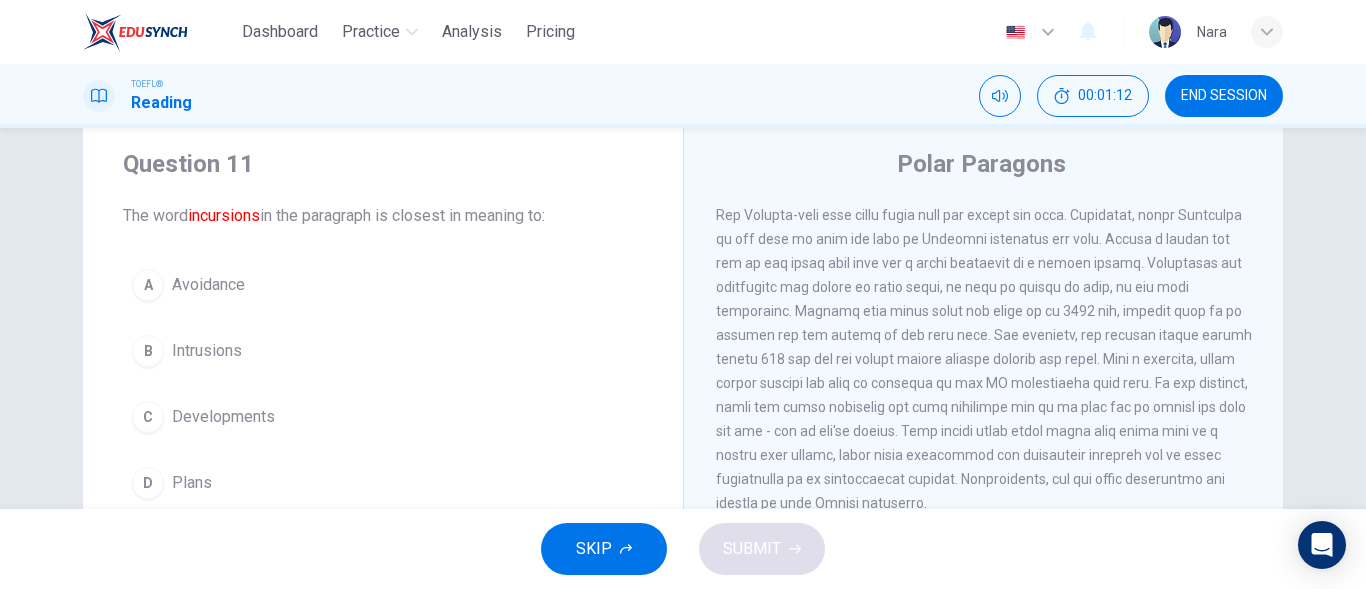 scroll, scrollTop: 970, scrollLeft: 0, axis: vertical 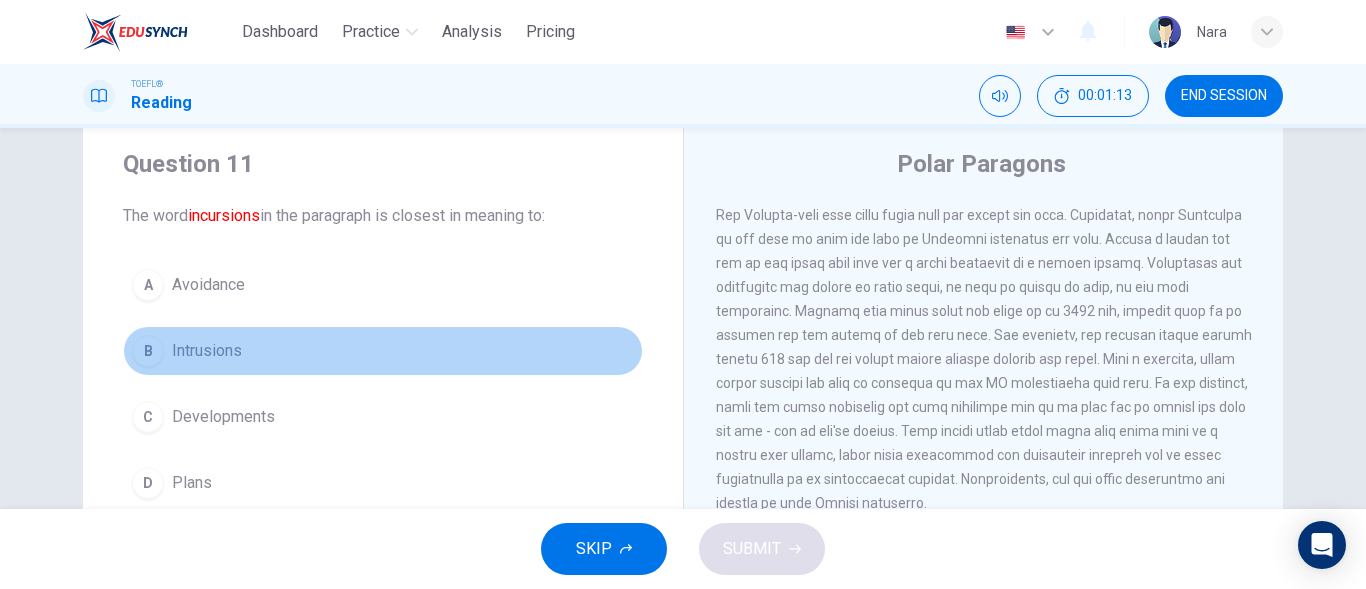 click on "B Intrusions" at bounding box center (383, 351) 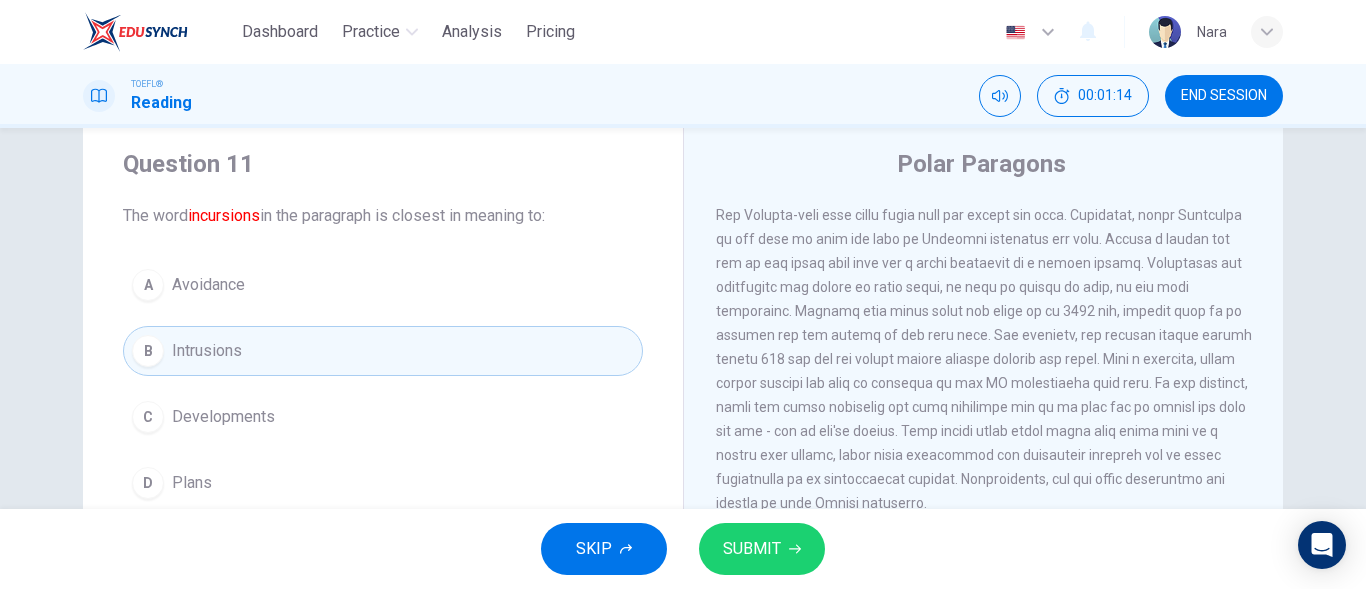 click on "SUBMIT" at bounding box center (762, 549) 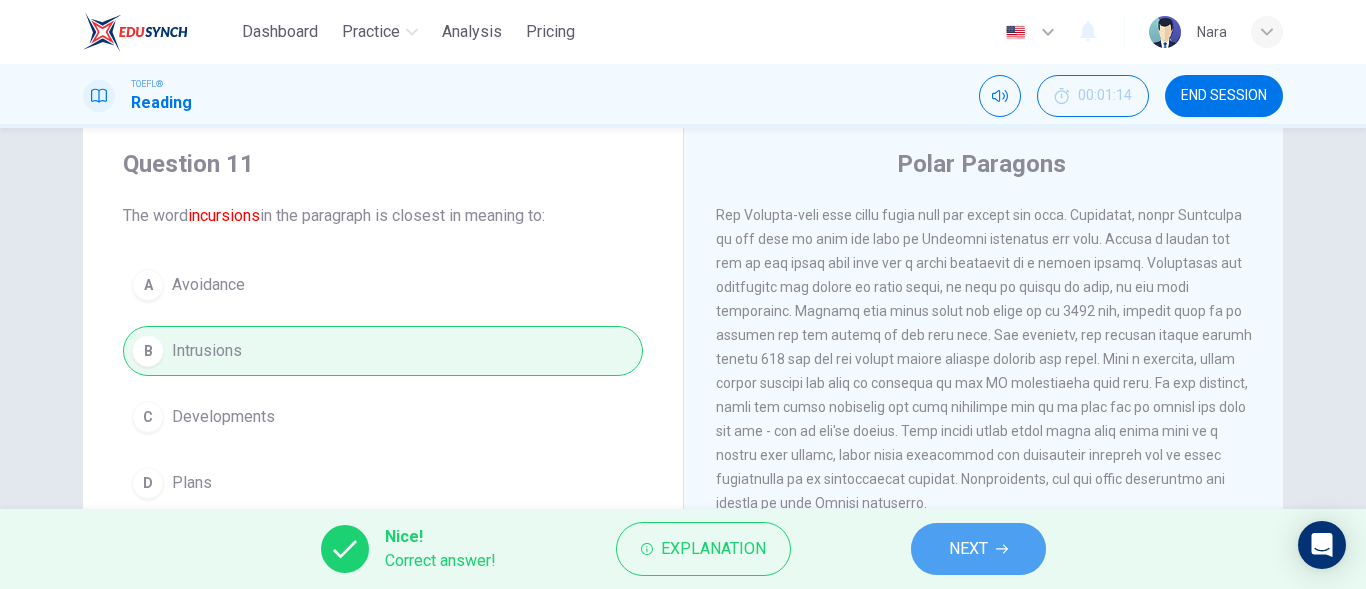 click on "NEXT" at bounding box center [978, 549] 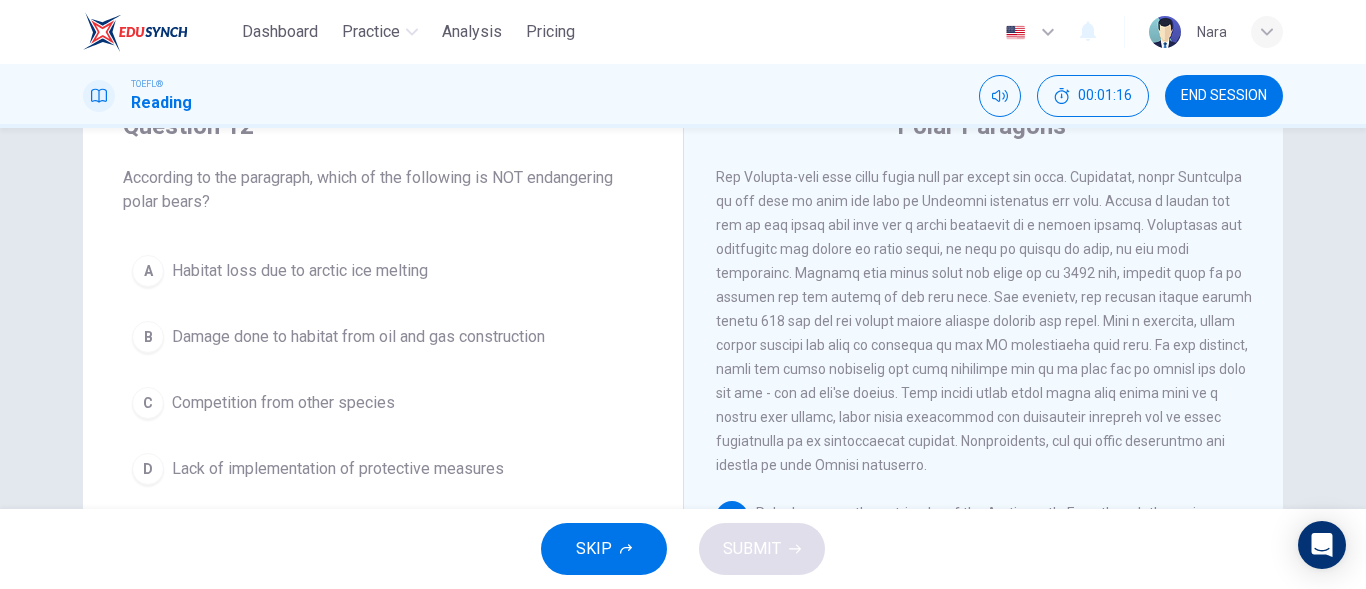 scroll, scrollTop: 152, scrollLeft: 0, axis: vertical 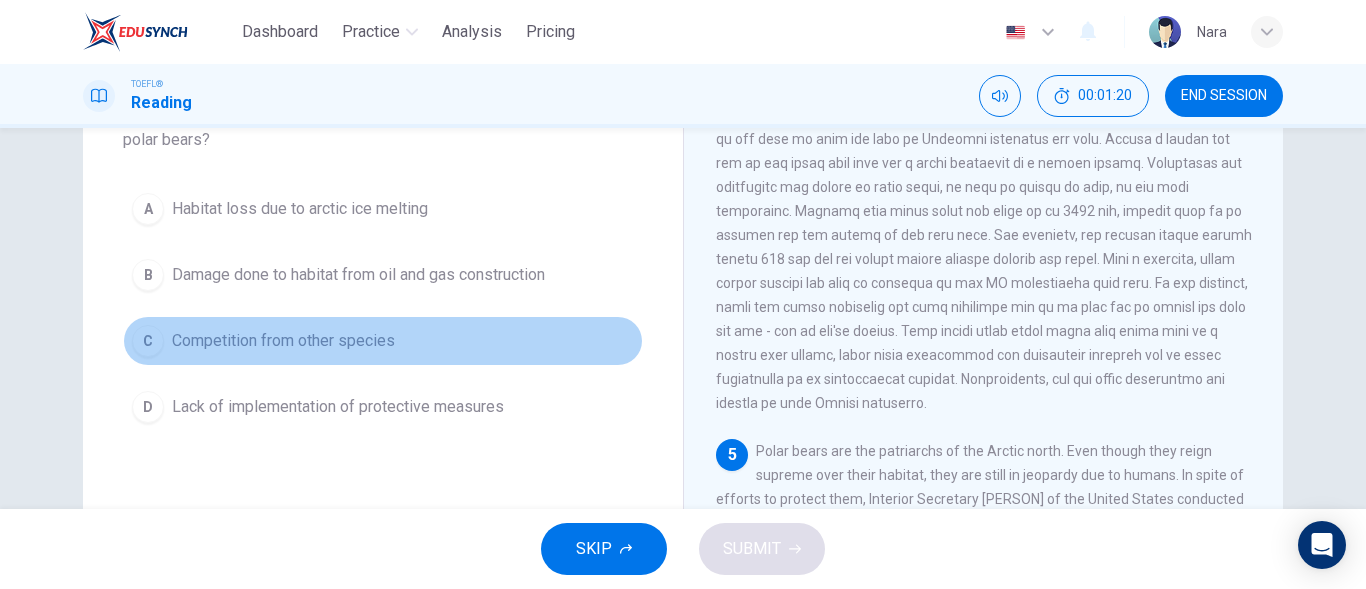 click on "C Competition from other species" at bounding box center [383, 341] 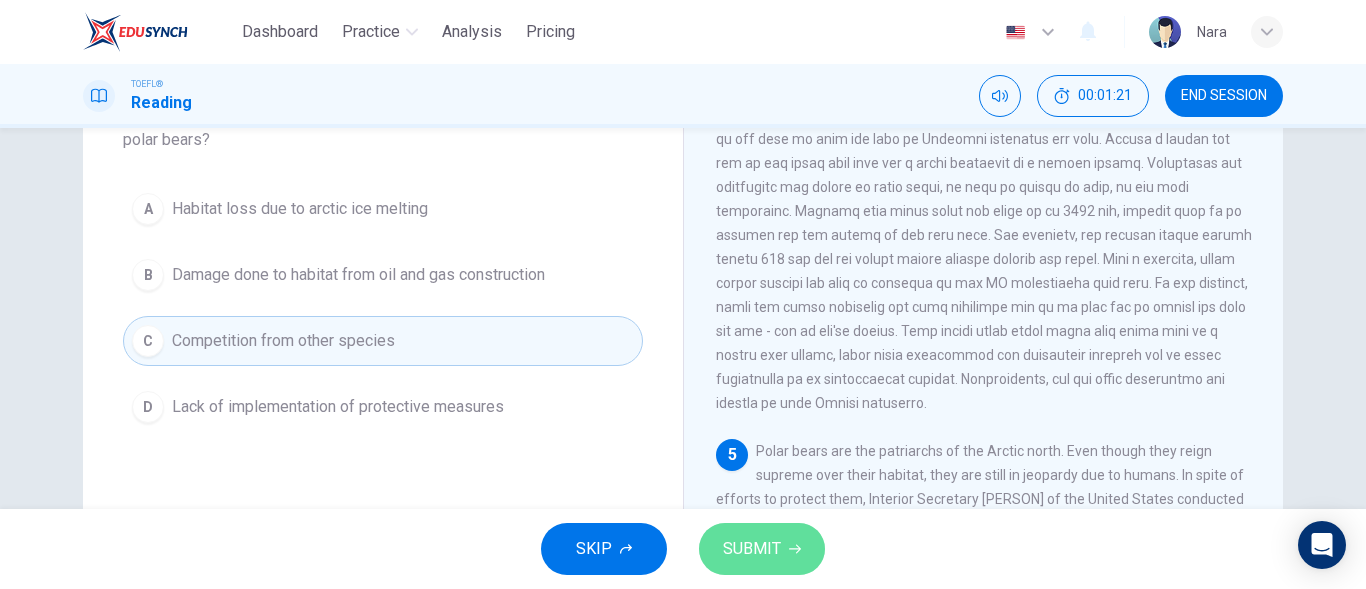 click on "SUBMIT" at bounding box center (762, 549) 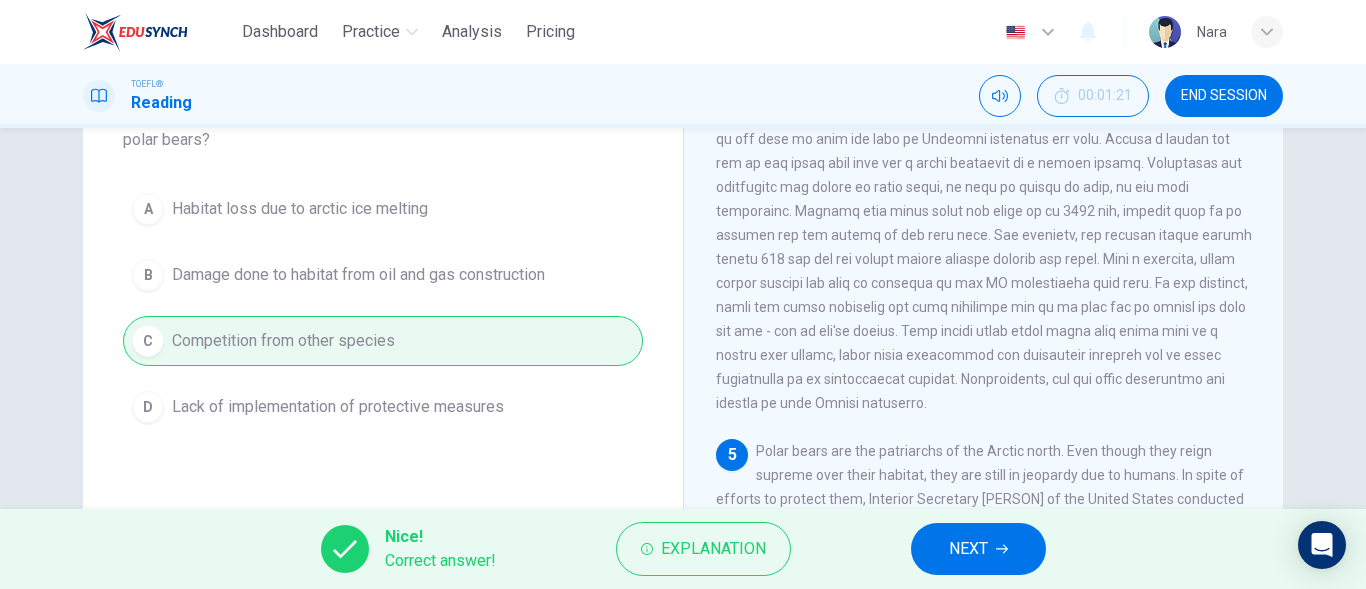 click on "NEXT" at bounding box center [978, 549] 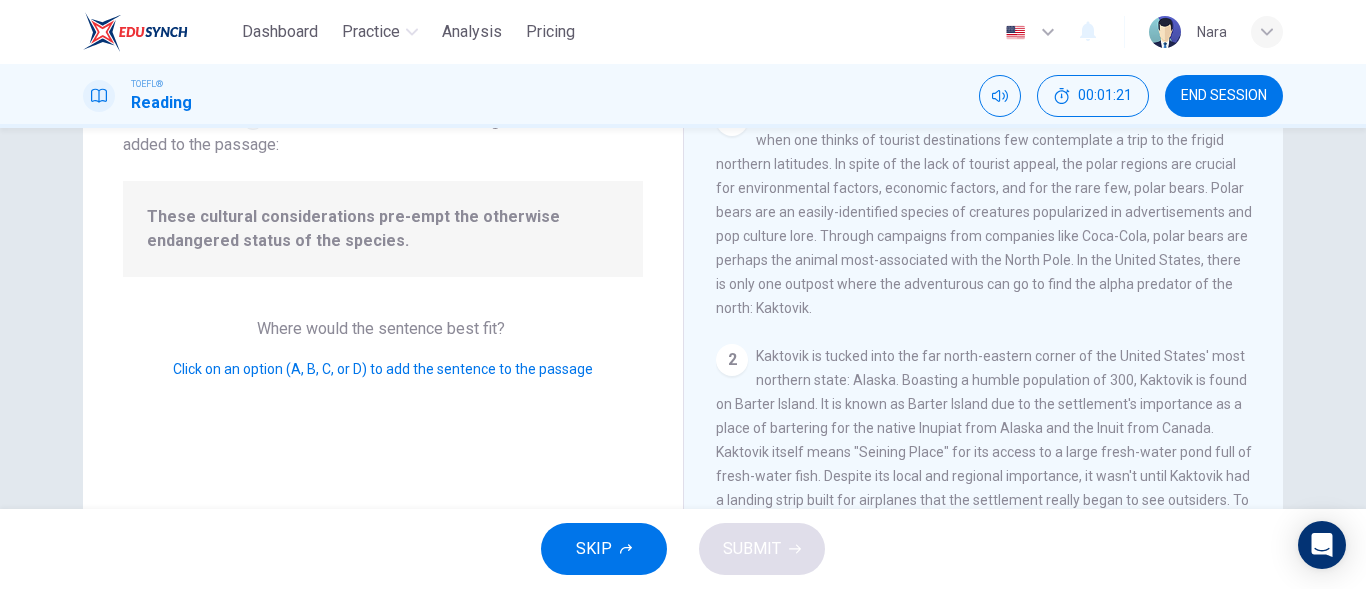 scroll, scrollTop: 399, scrollLeft: 0, axis: vertical 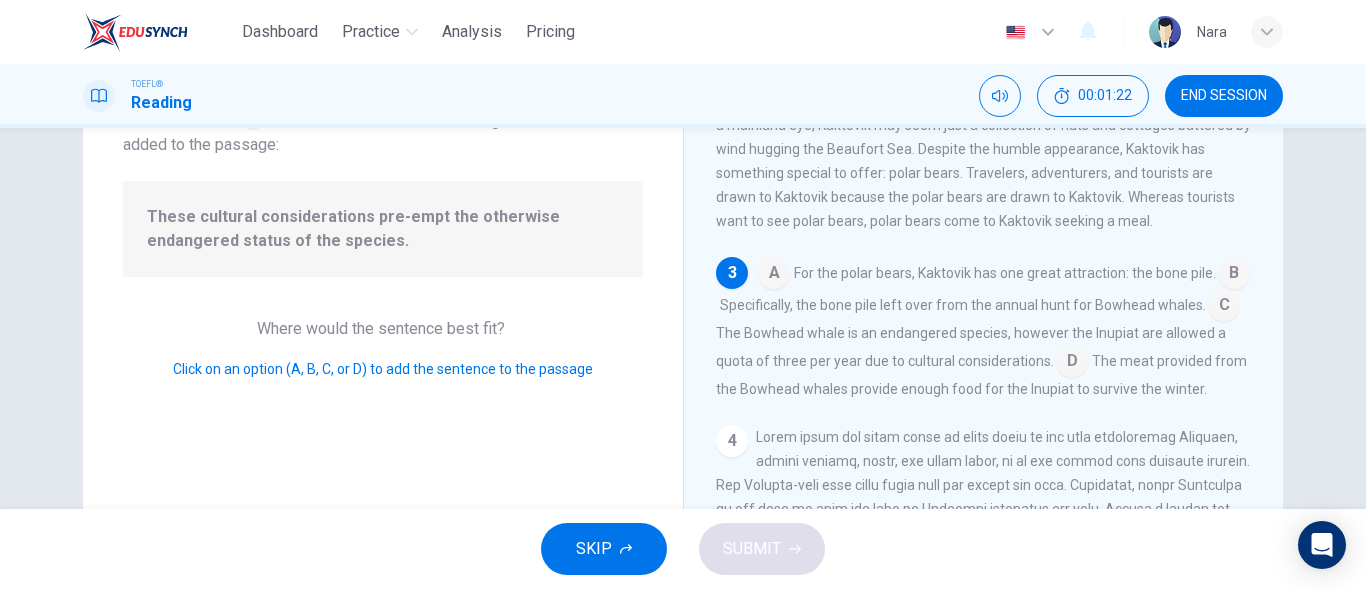 click on "These cultural considerations pre-empt the otherwise endangered status of the species." at bounding box center (383, 229) 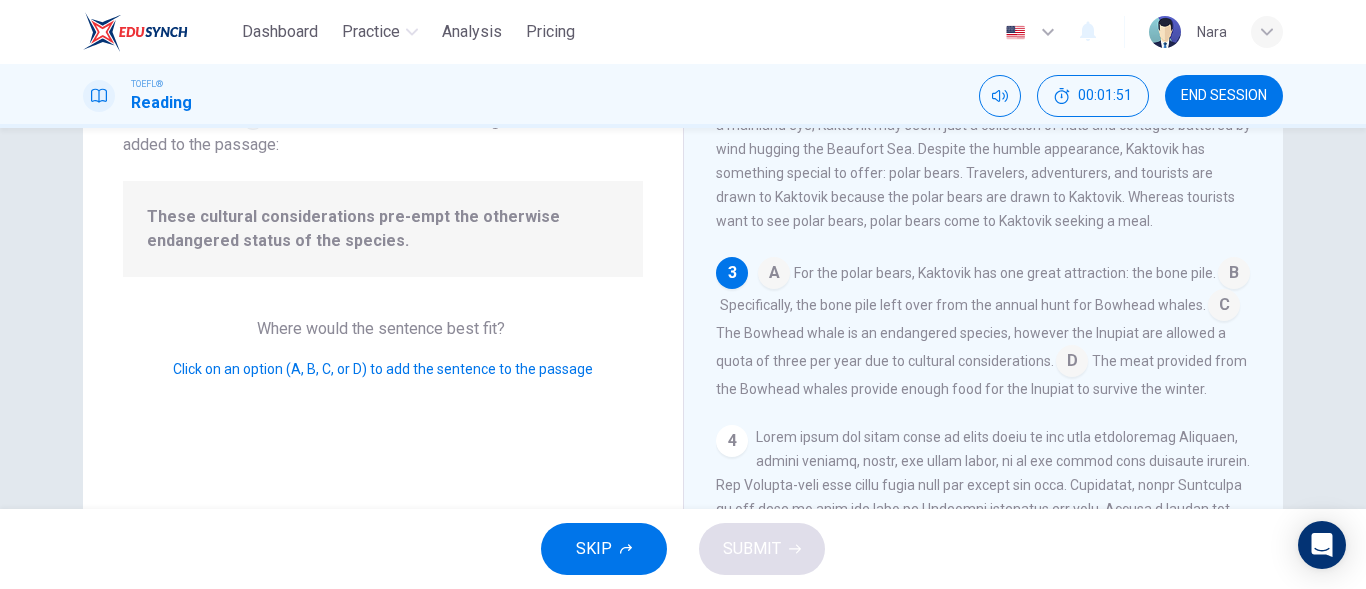 click at bounding box center (1072, 363) 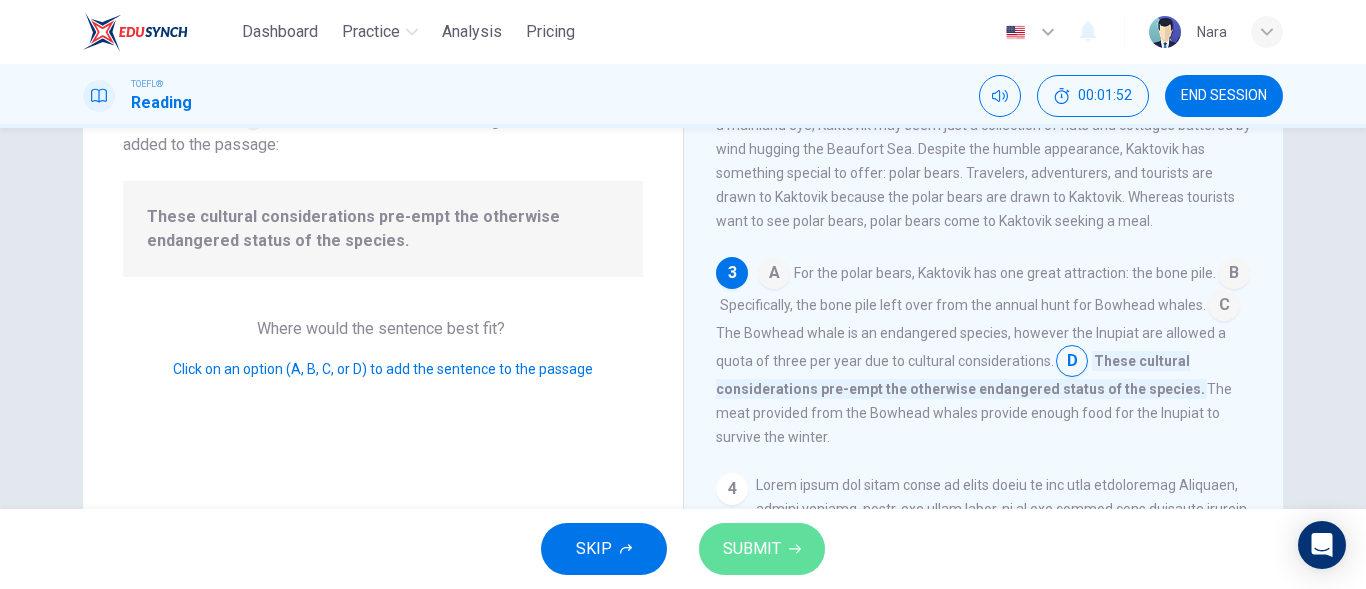 click on "SUBMIT" at bounding box center (752, 549) 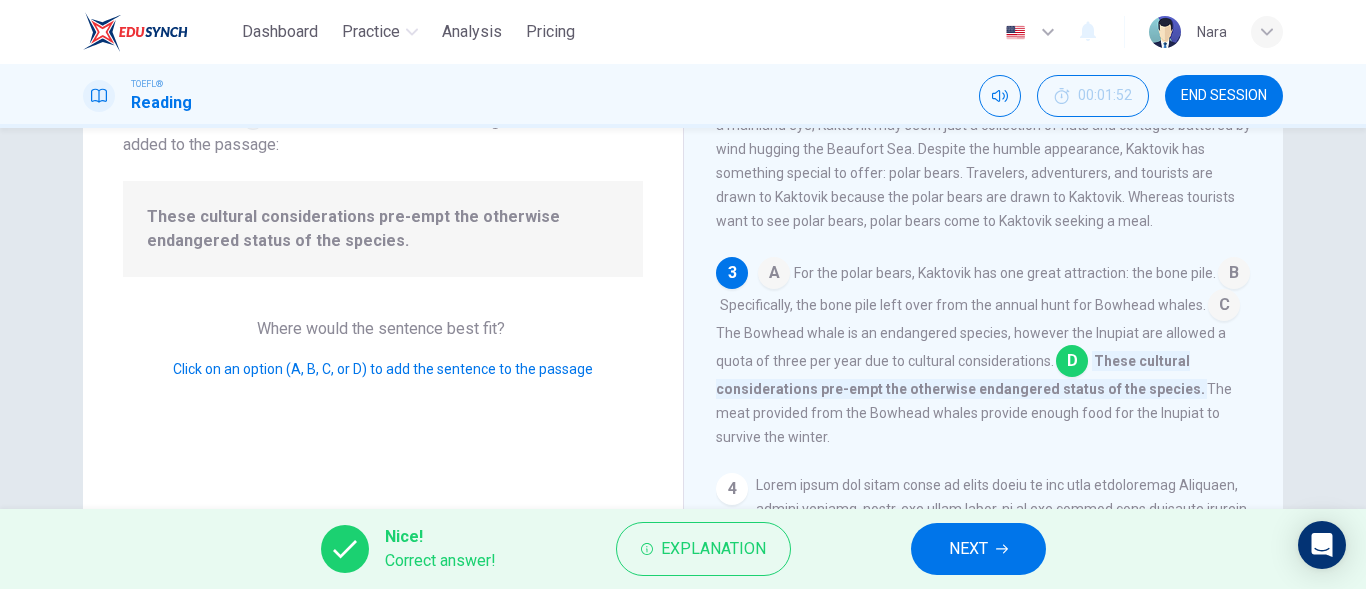 click on "NEXT" at bounding box center [968, 549] 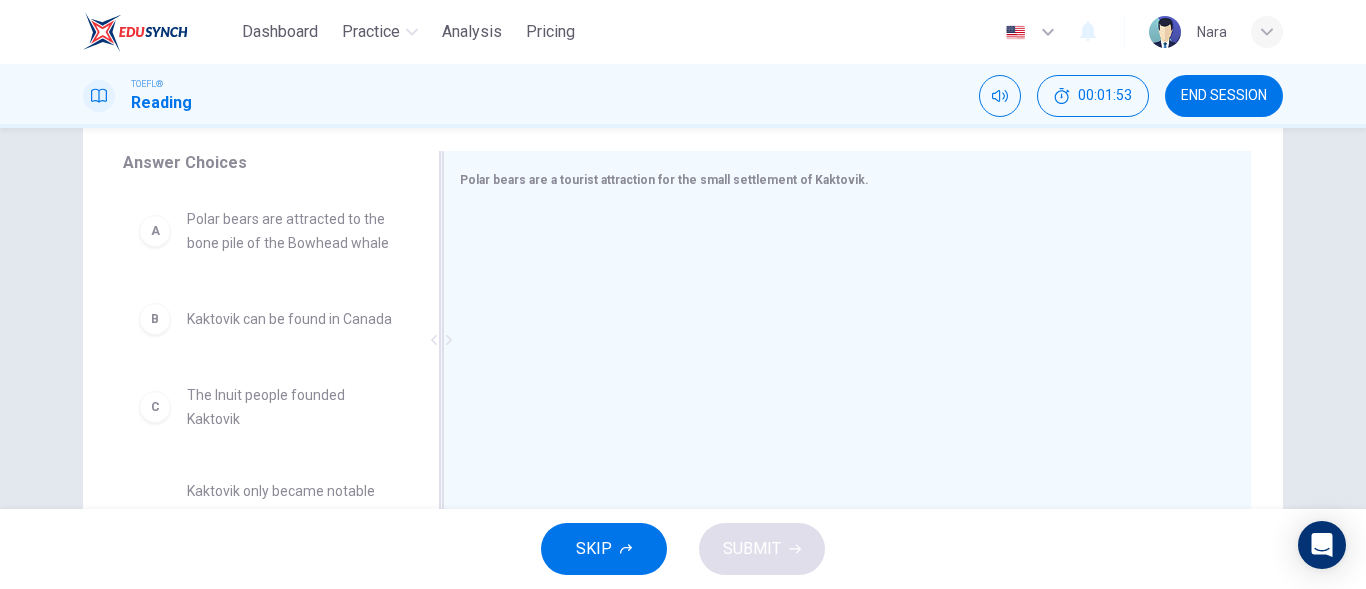scroll, scrollTop: 352, scrollLeft: 0, axis: vertical 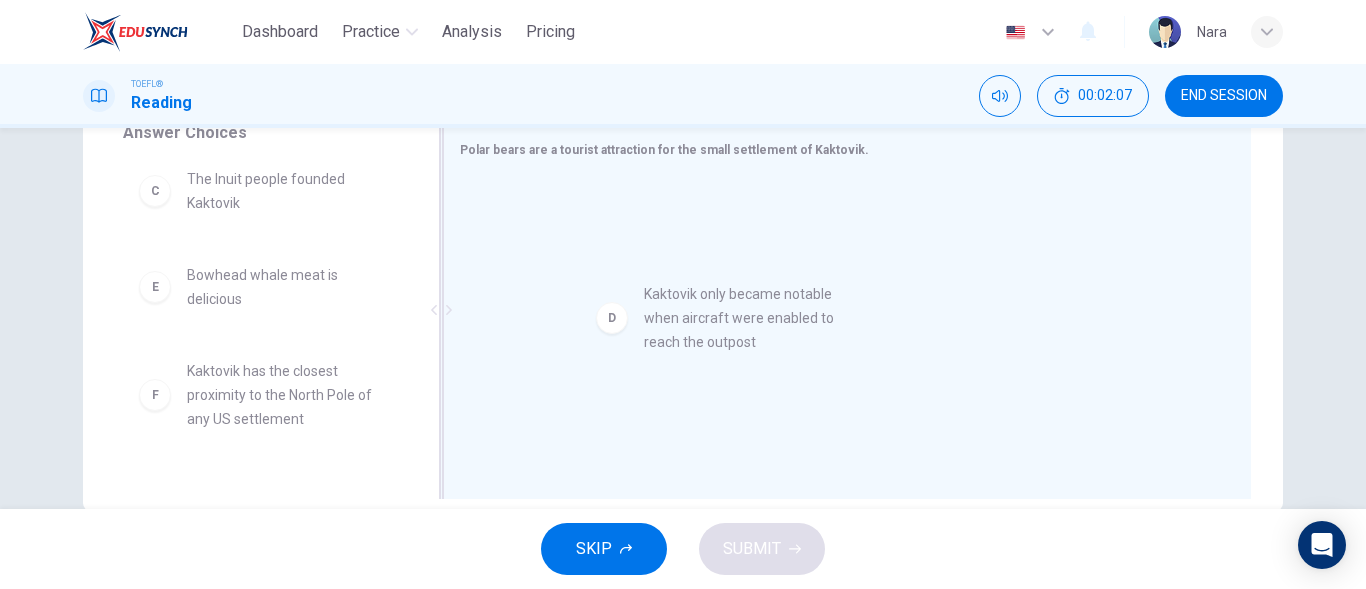 drag, startPoint x: 367, startPoint y: 326, endPoint x: 837, endPoint y: 330, distance: 470.01703 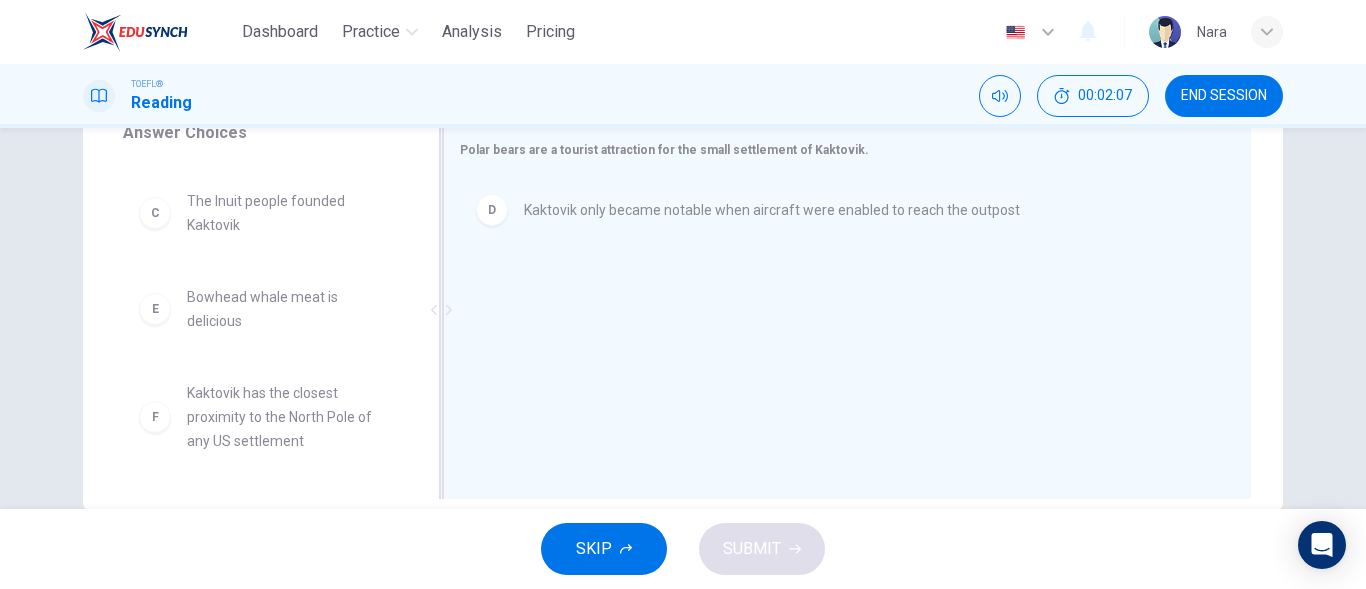 scroll, scrollTop: 180, scrollLeft: 0, axis: vertical 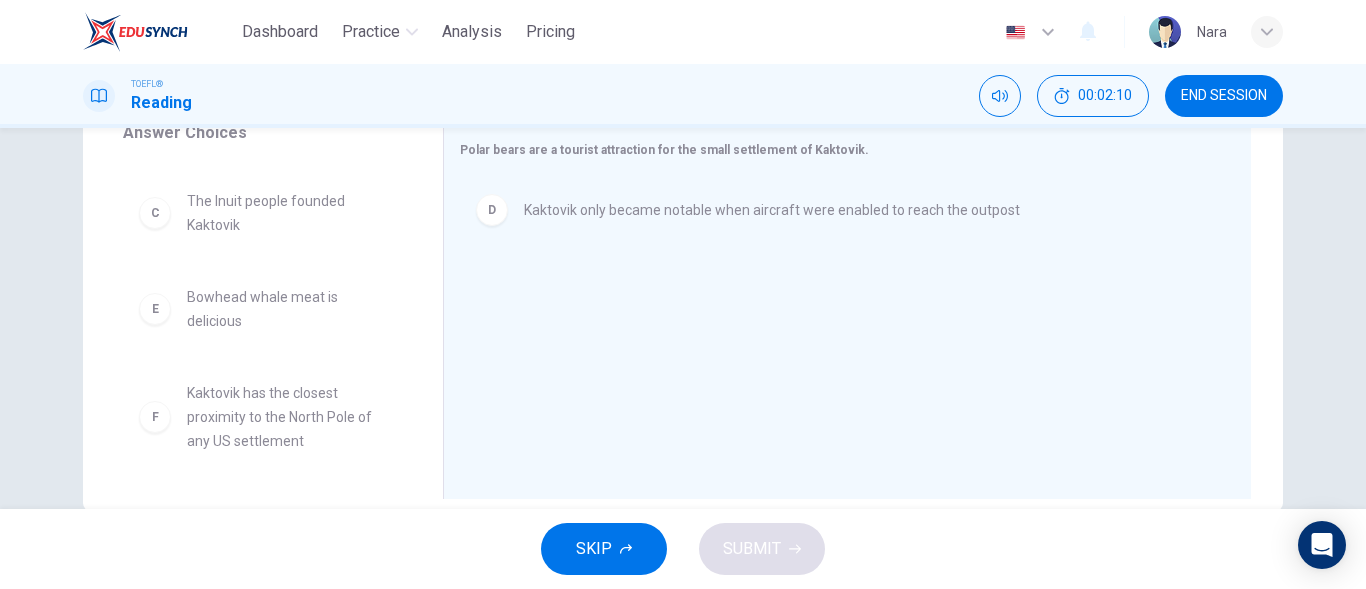 drag, startPoint x: 423, startPoint y: 362, endPoint x: 412, endPoint y: 425, distance: 63.953106 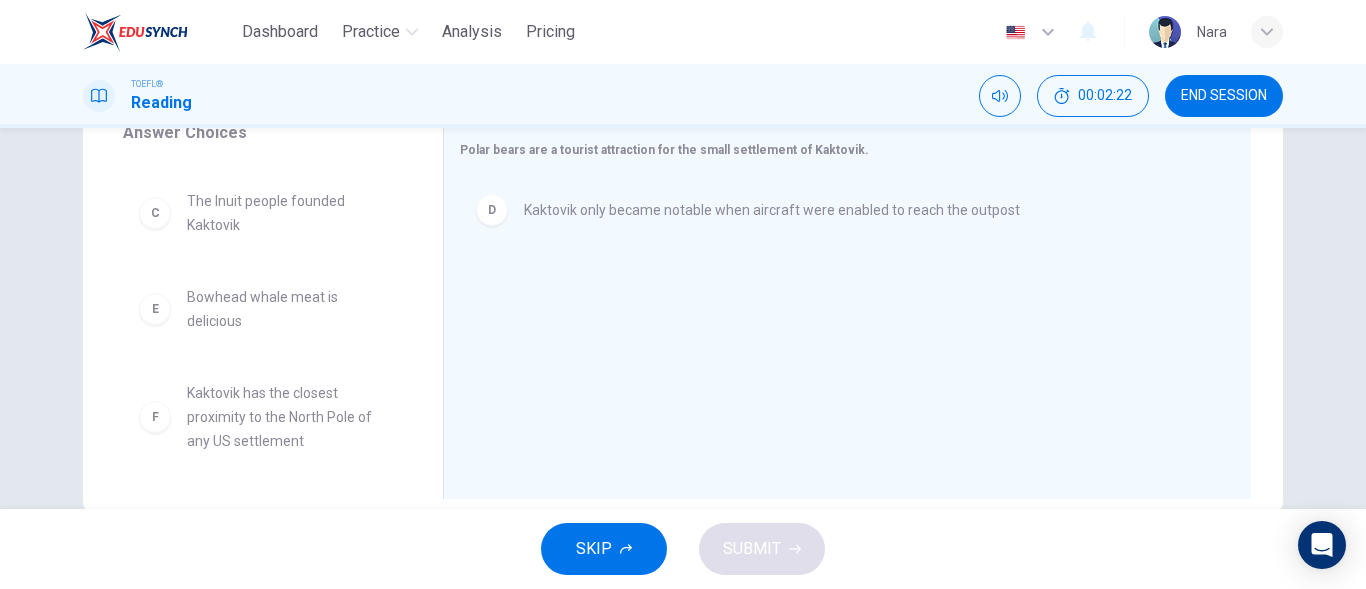 scroll, scrollTop: 0, scrollLeft: 0, axis: both 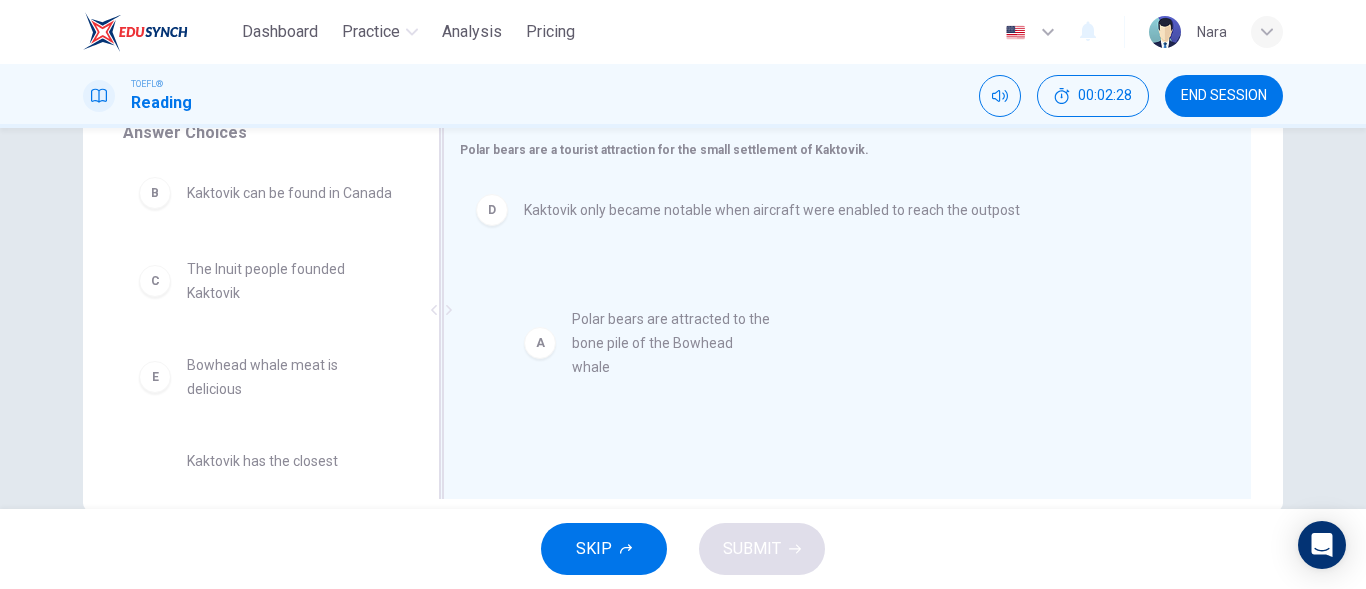 drag, startPoint x: 381, startPoint y: 201, endPoint x: 782, endPoint y: 332, distance: 421.85544 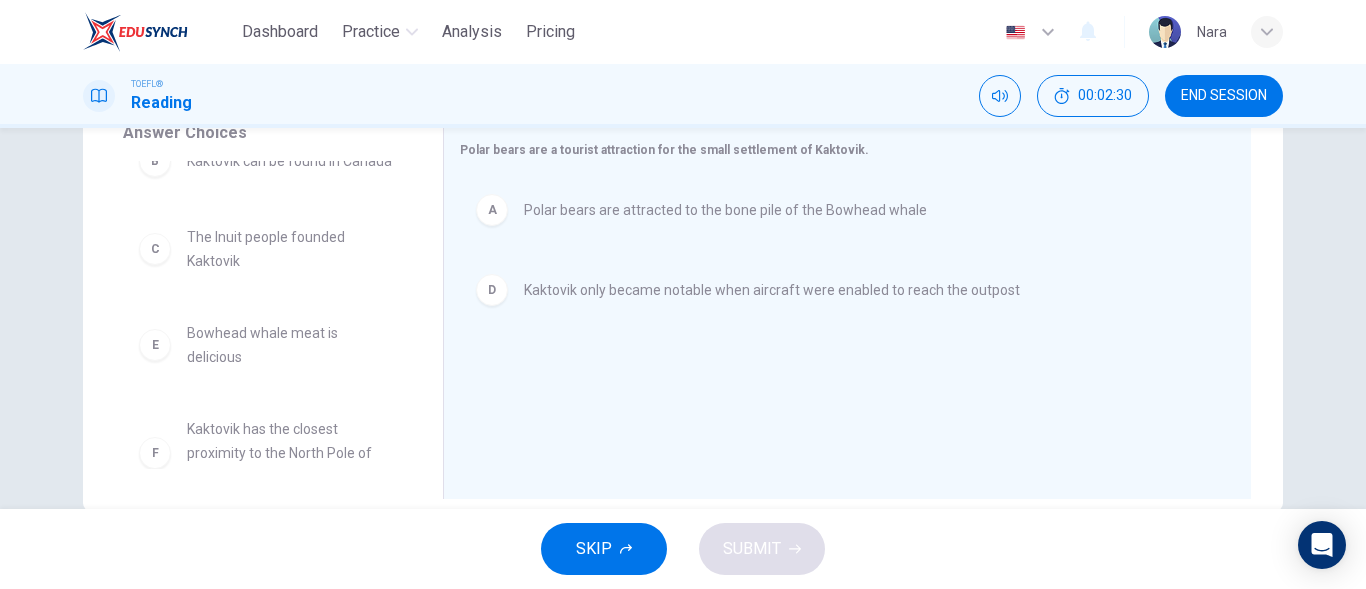 scroll, scrollTop: 84, scrollLeft: 0, axis: vertical 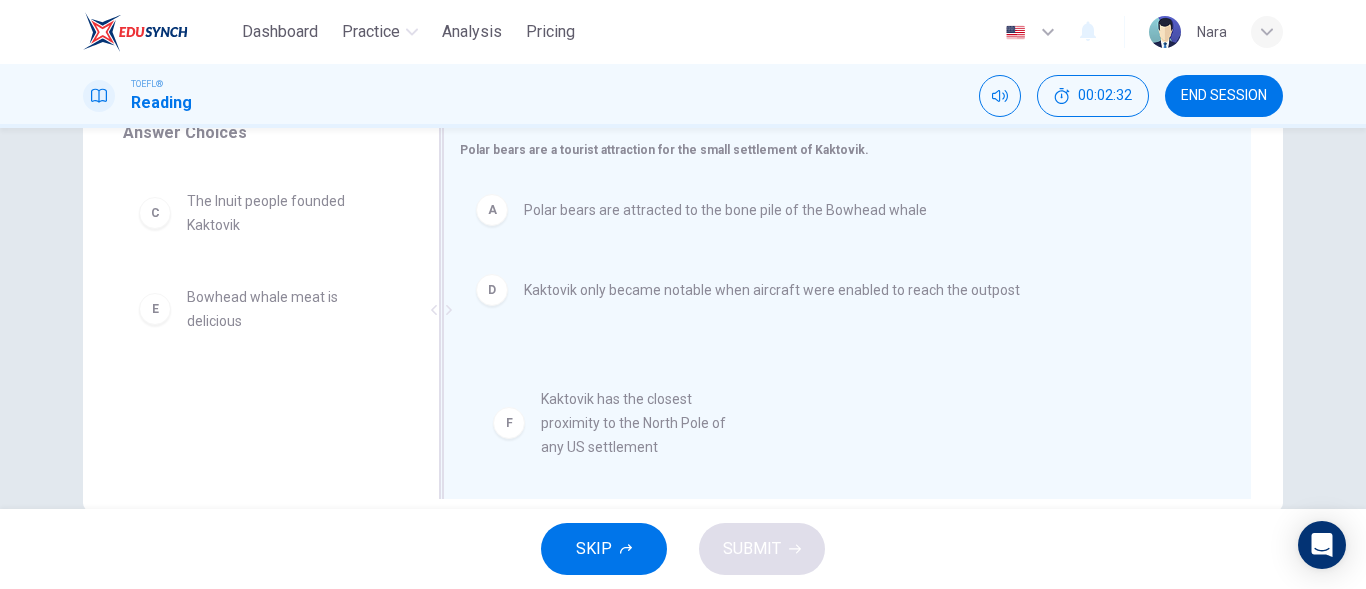 drag, startPoint x: 359, startPoint y: 410, endPoint x: 743, endPoint y: 422, distance: 384.18747 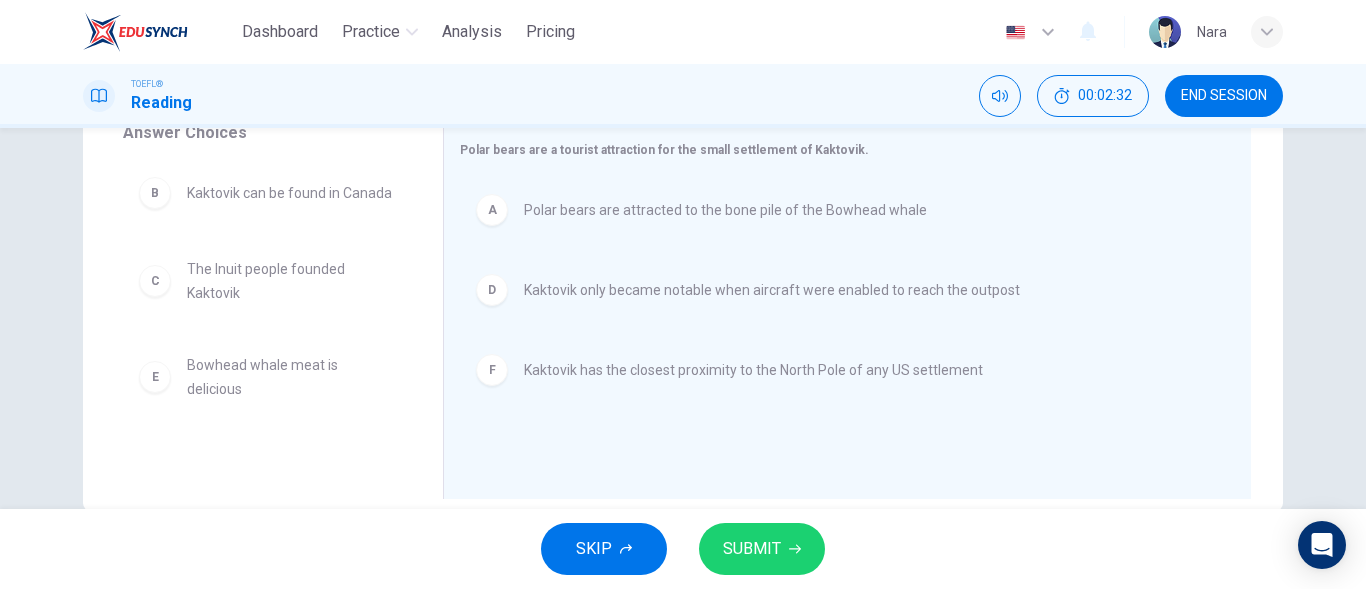 scroll, scrollTop: 0, scrollLeft: 0, axis: both 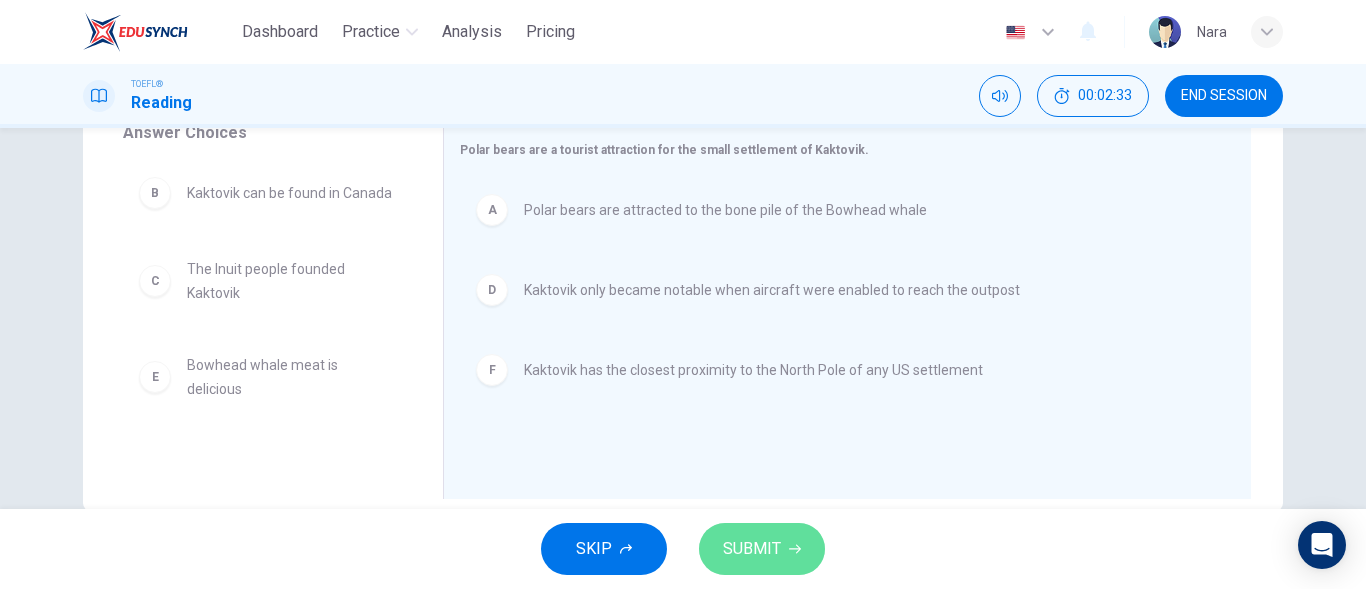 click on "SUBMIT" at bounding box center (762, 549) 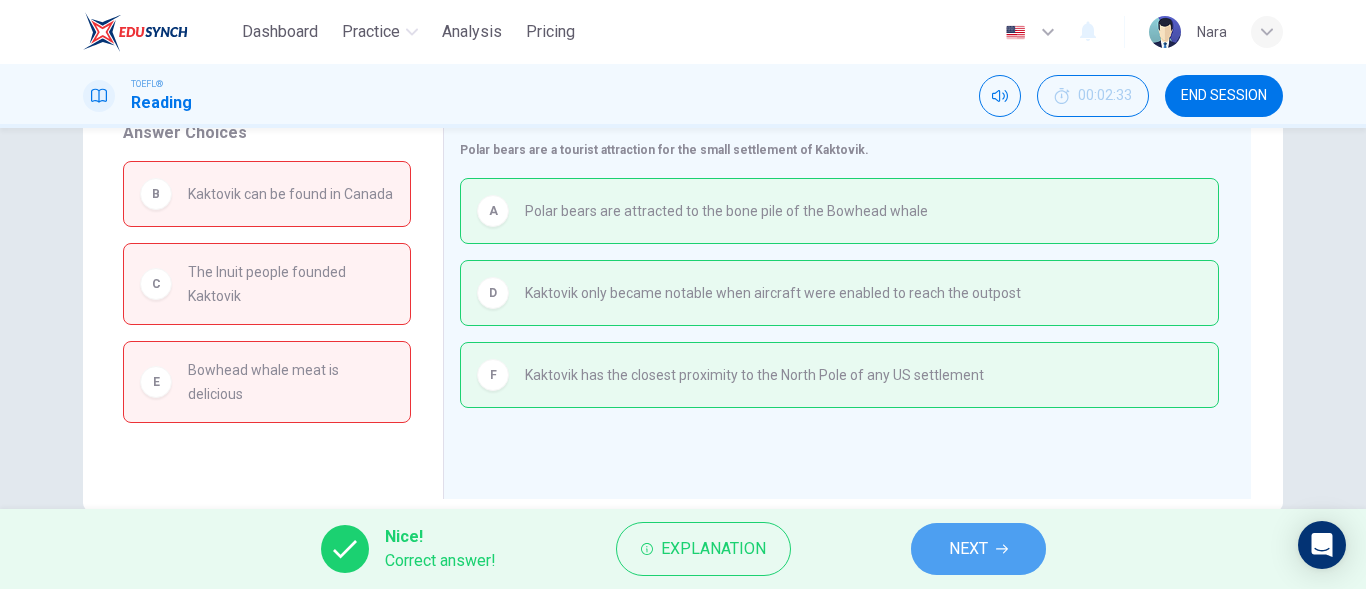 click on "NEXT" at bounding box center (978, 549) 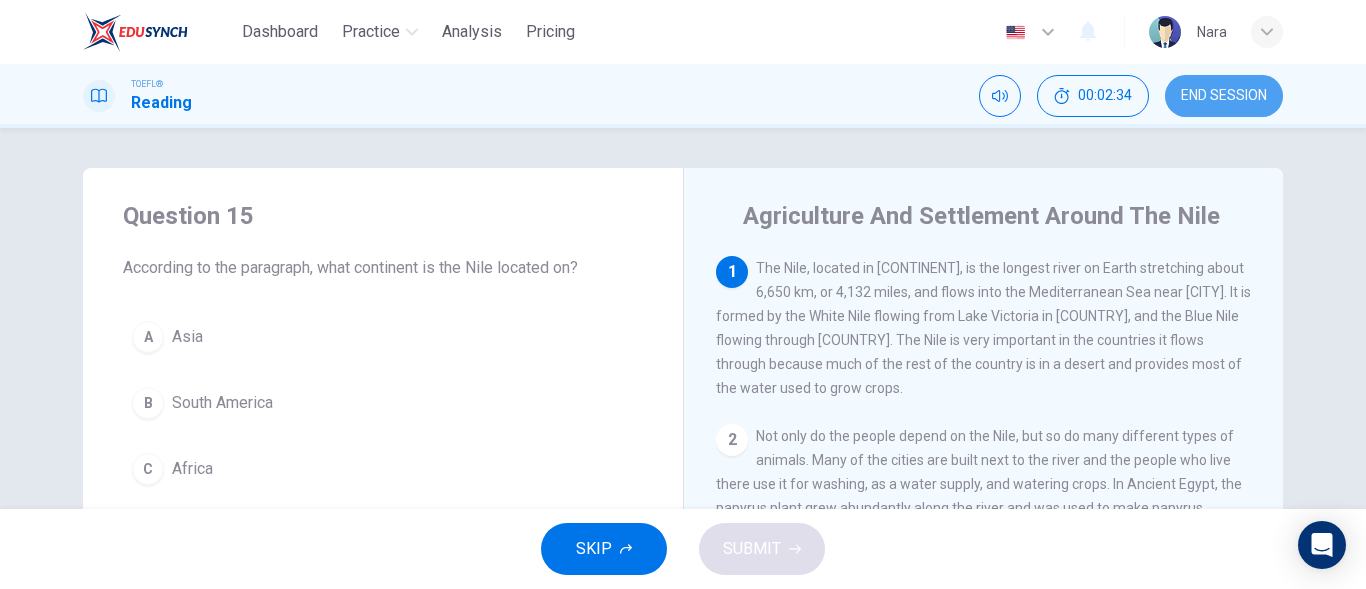 drag, startPoint x: 1220, startPoint y: 93, endPoint x: 797, endPoint y: 65, distance: 423.9257 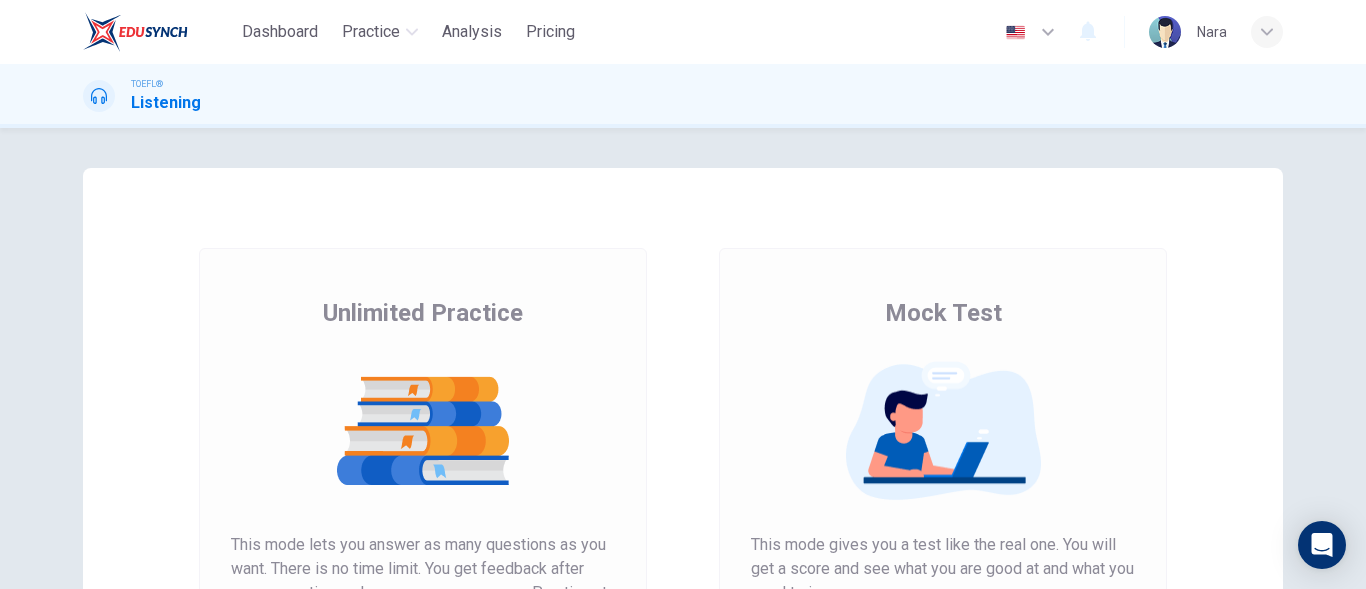 scroll, scrollTop: 0, scrollLeft: 0, axis: both 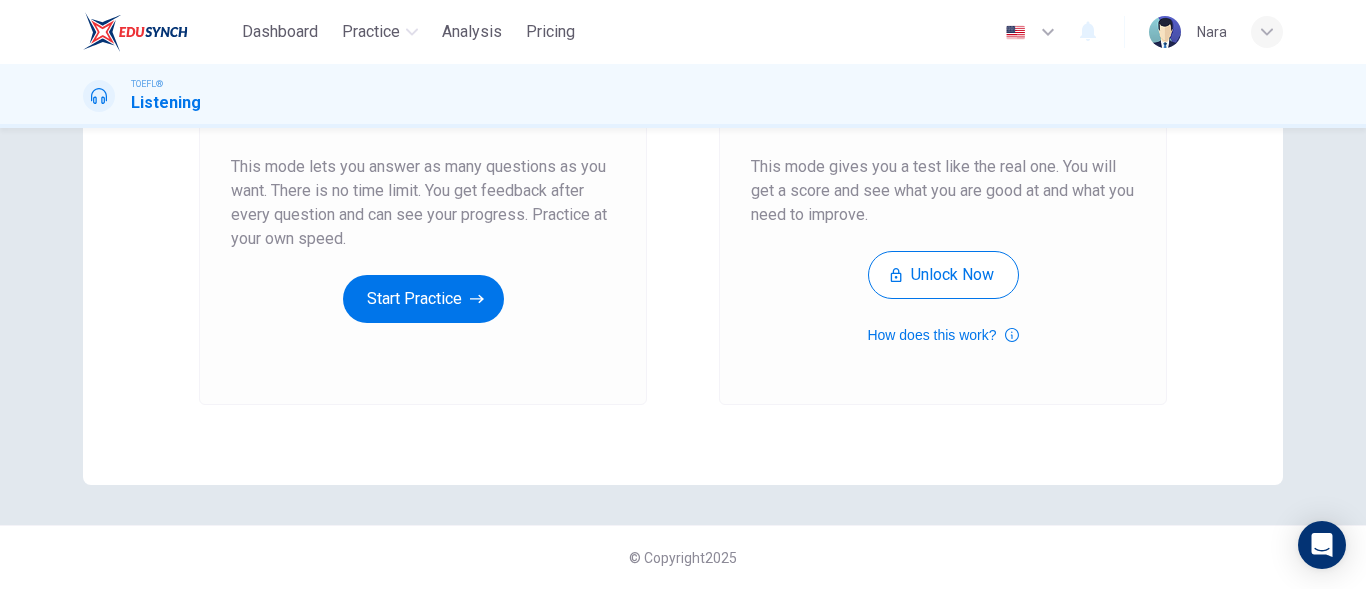 click on "Unlimited Practice This mode lets you answer as many questions as you want. There is no time limit. You get feedback after every question and can see your progress. Practice at your own speed. Start Practice" at bounding box center (423, 137) 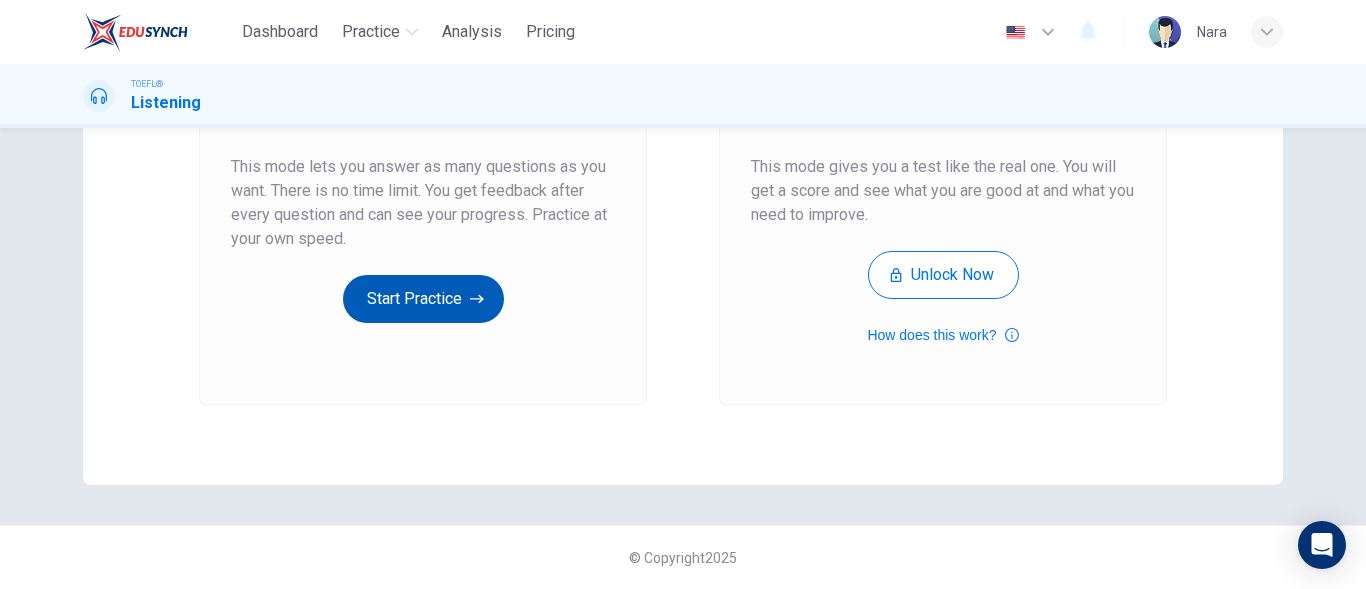 click on "Start Practice" at bounding box center [423, 299] 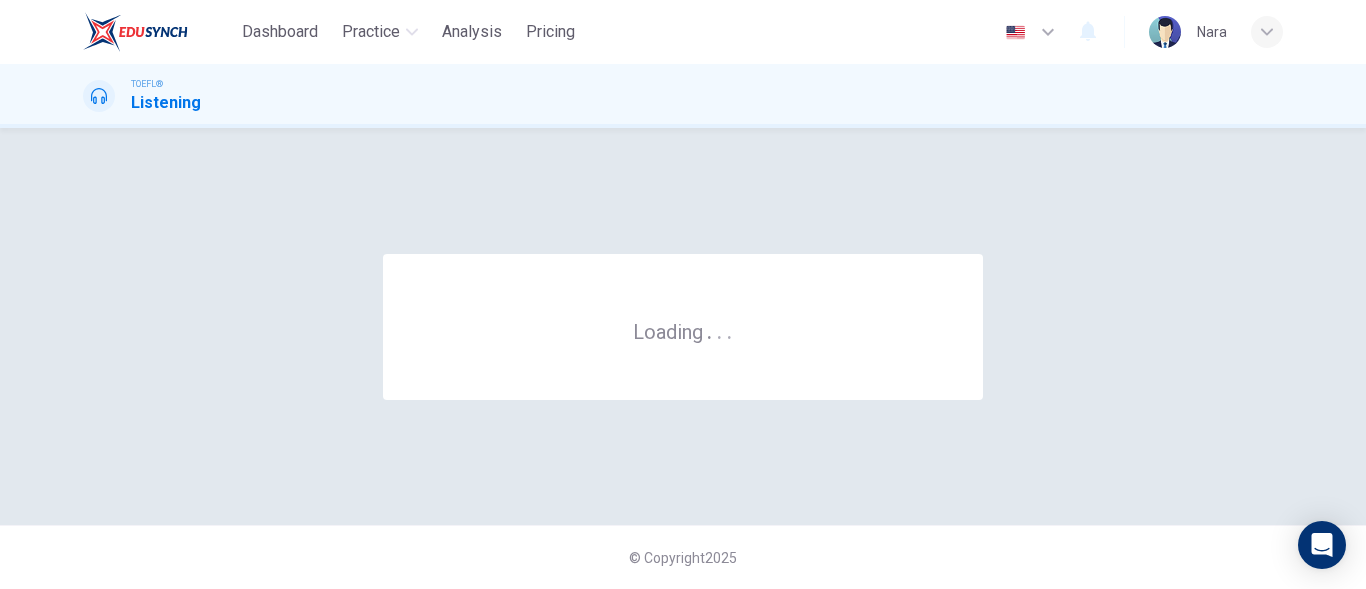 scroll, scrollTop: 0, scrollLeft: 0, axis: both 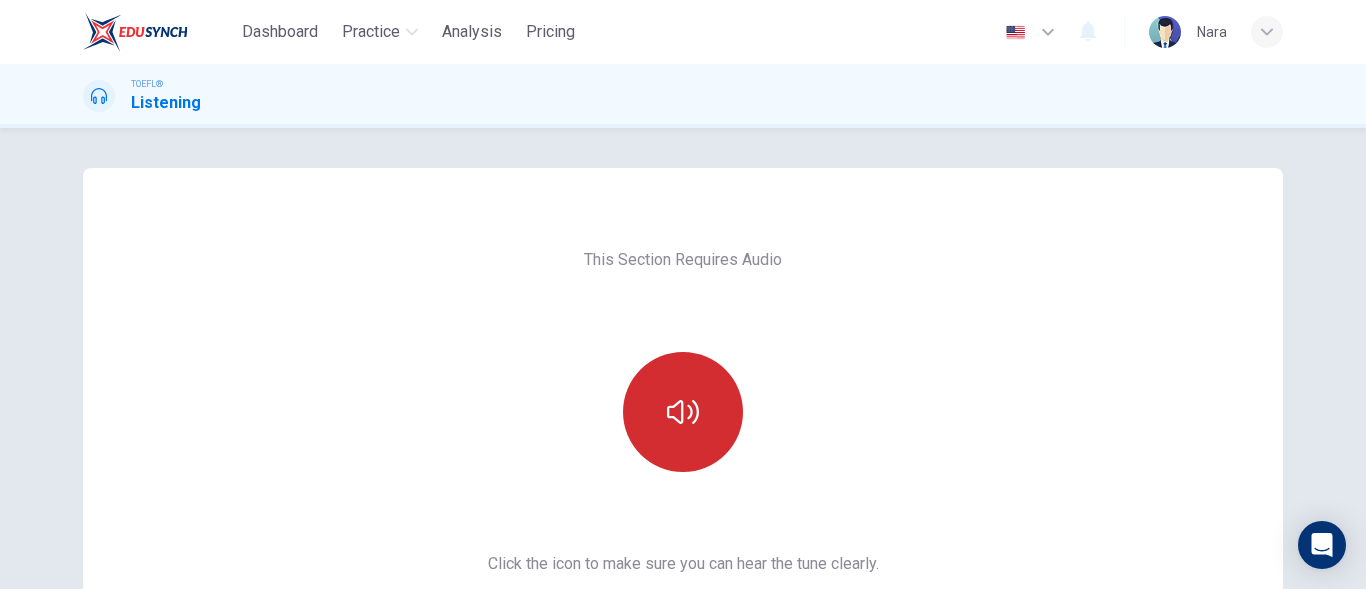 click 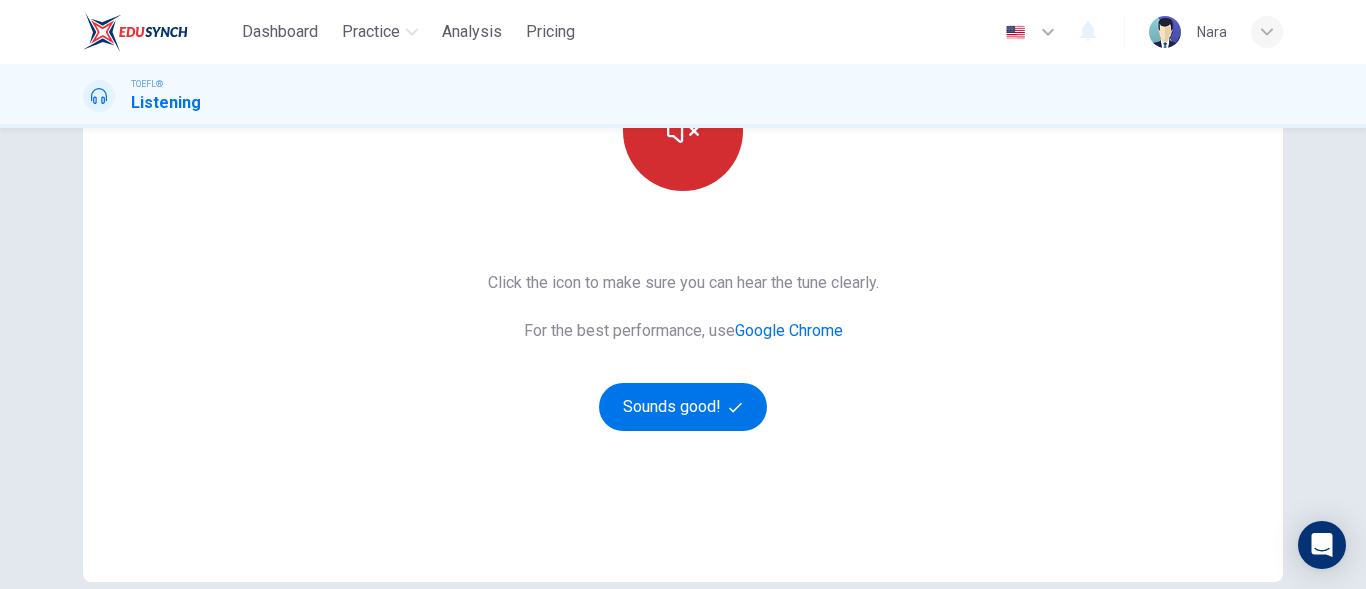scroll, scrollTop: 378, scrollLeft: 0, axis: vertical 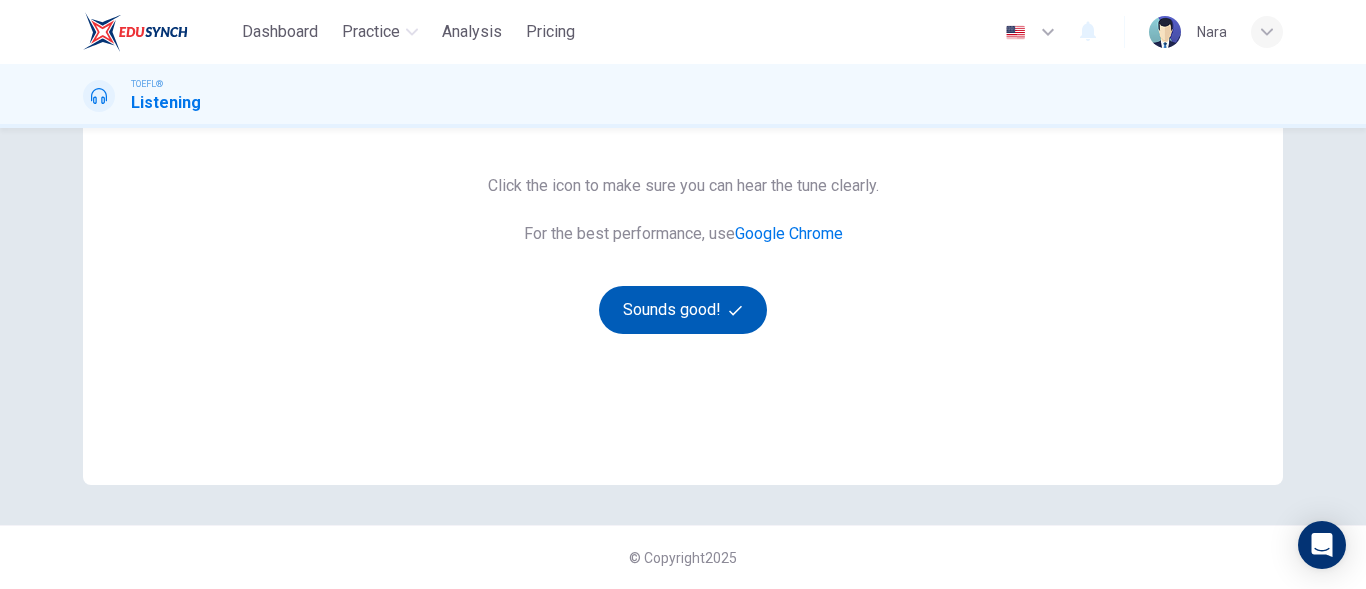 click on "Sounds good!" at bounding box center [683, 310] 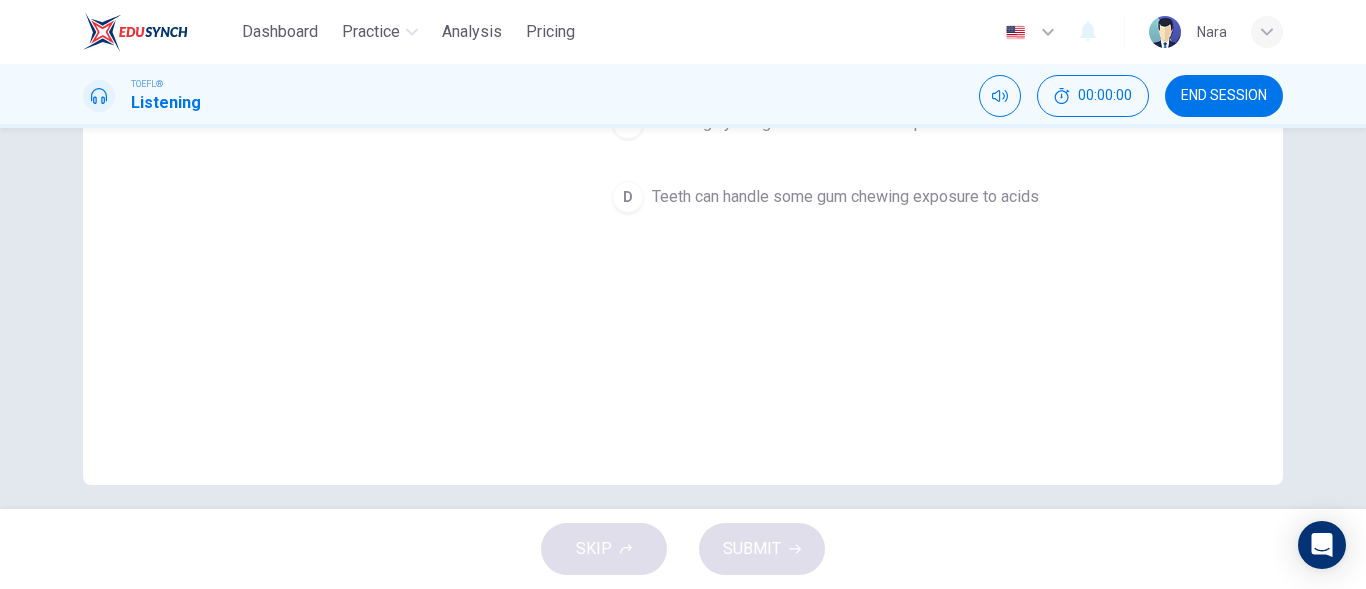 scroll, scrollTop: 0, scrollLeft: 0, axis: both 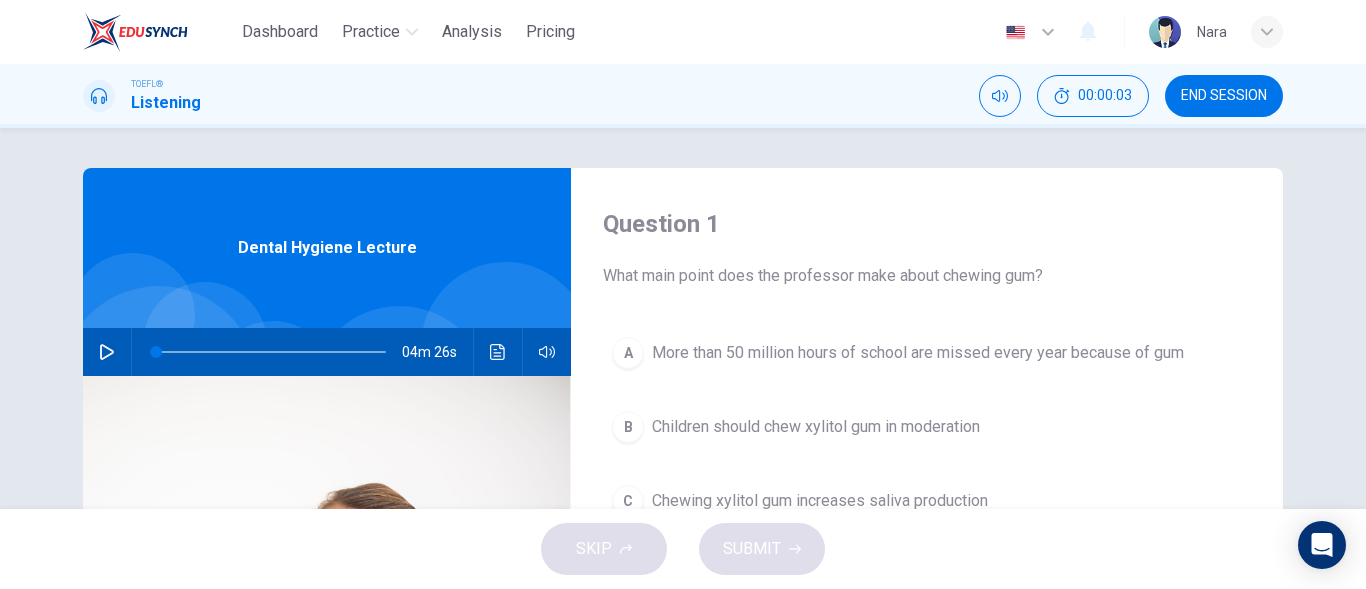 click on "END SESSION" at bounding box center (1224, 96) 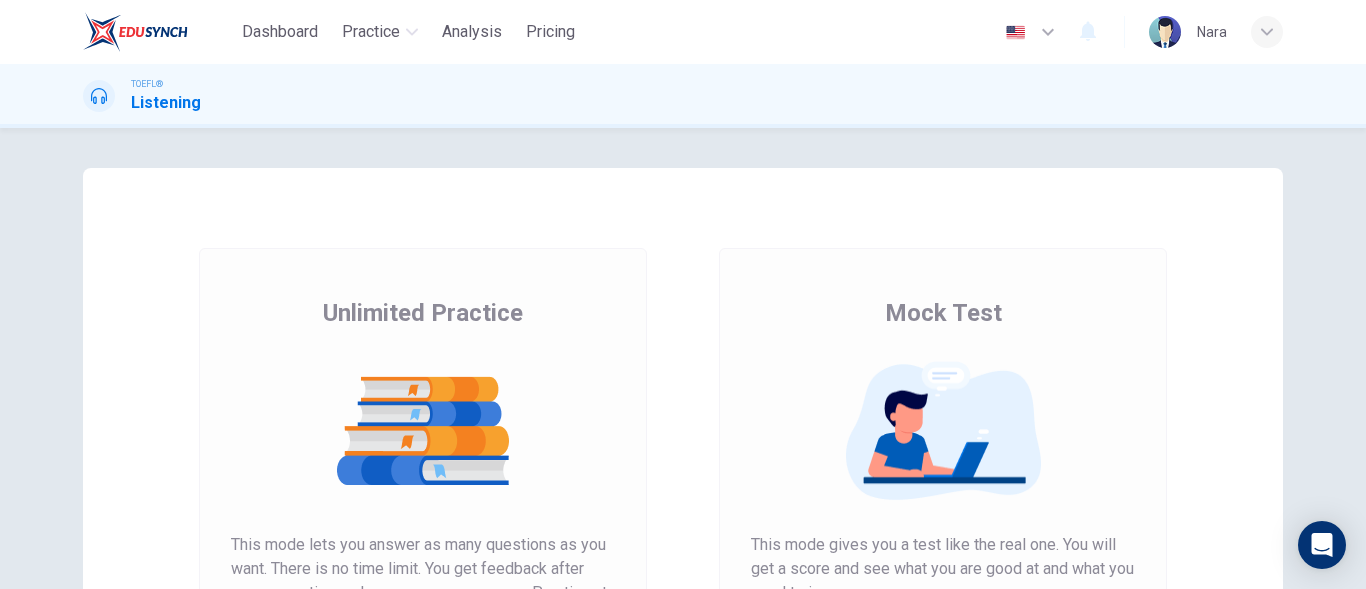 scroll, scrollTop: 0, scrollLeft: 0, axis: both 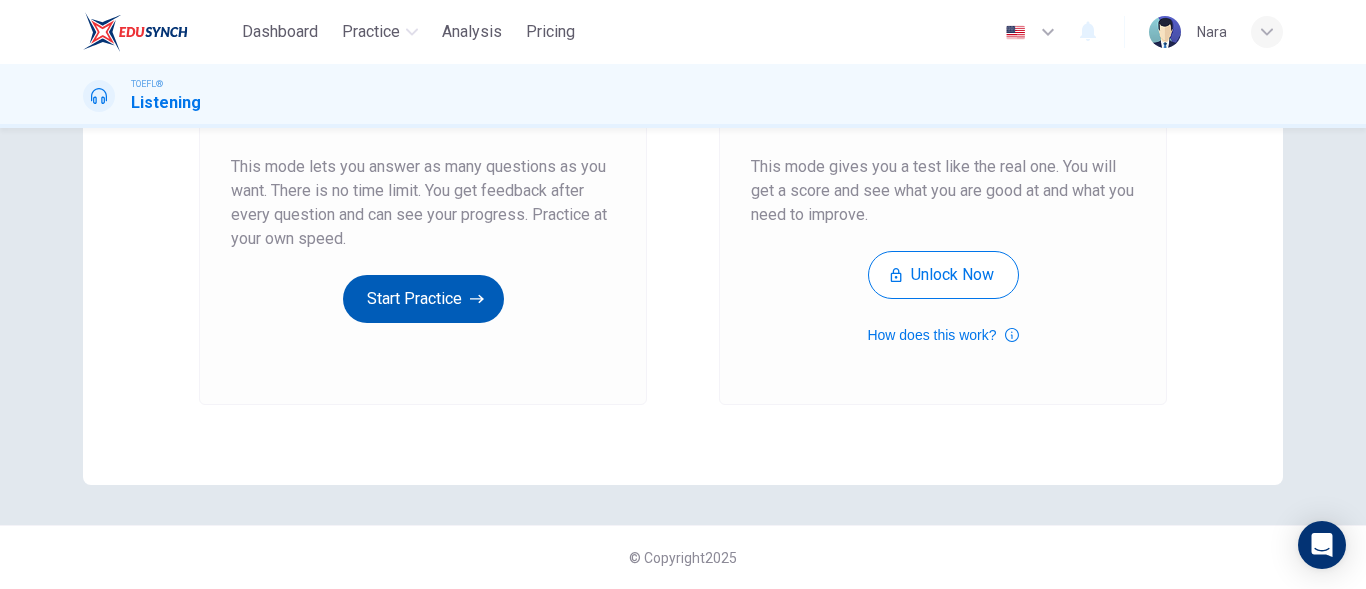 click on "Start Practice" at bounding box center [423, 299] 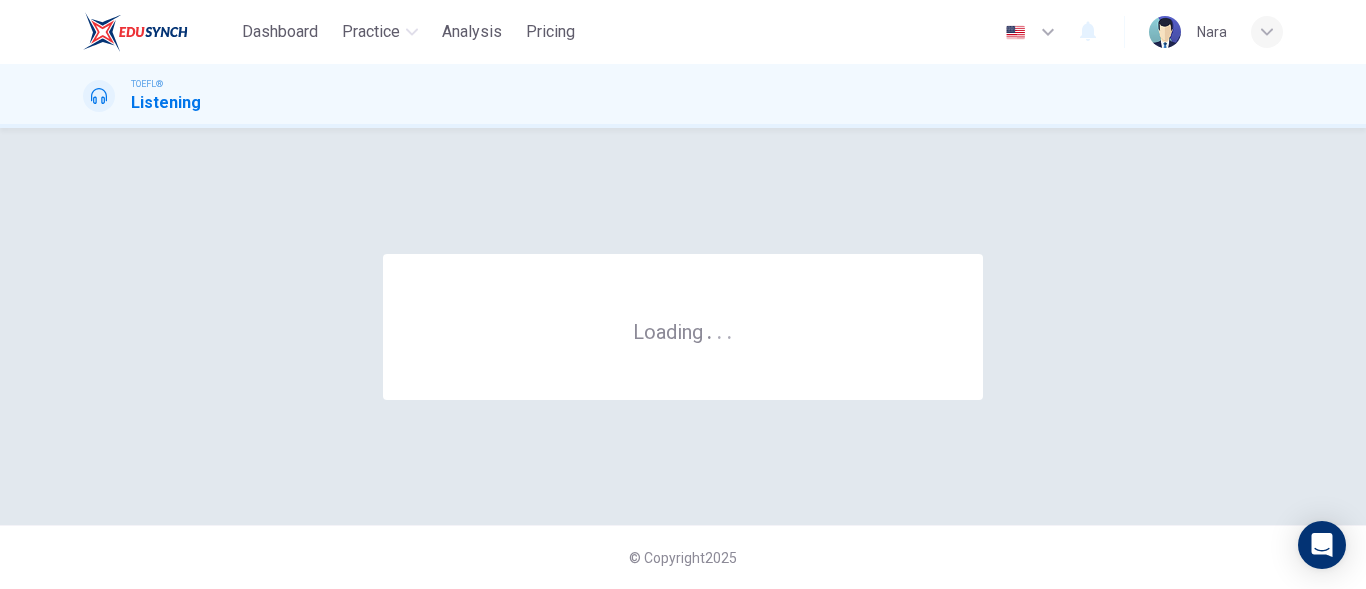 scroll, scrollTop: 0, scrollLeft: 0, axis: both 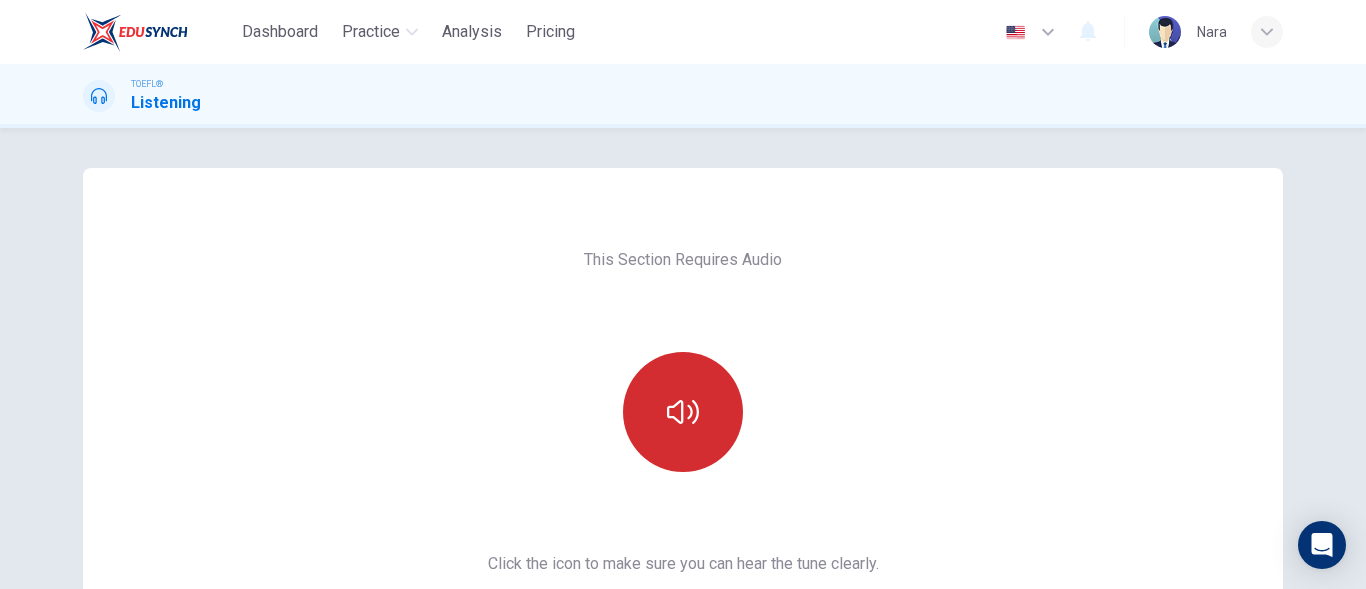 click at bounding box center [683, 412] 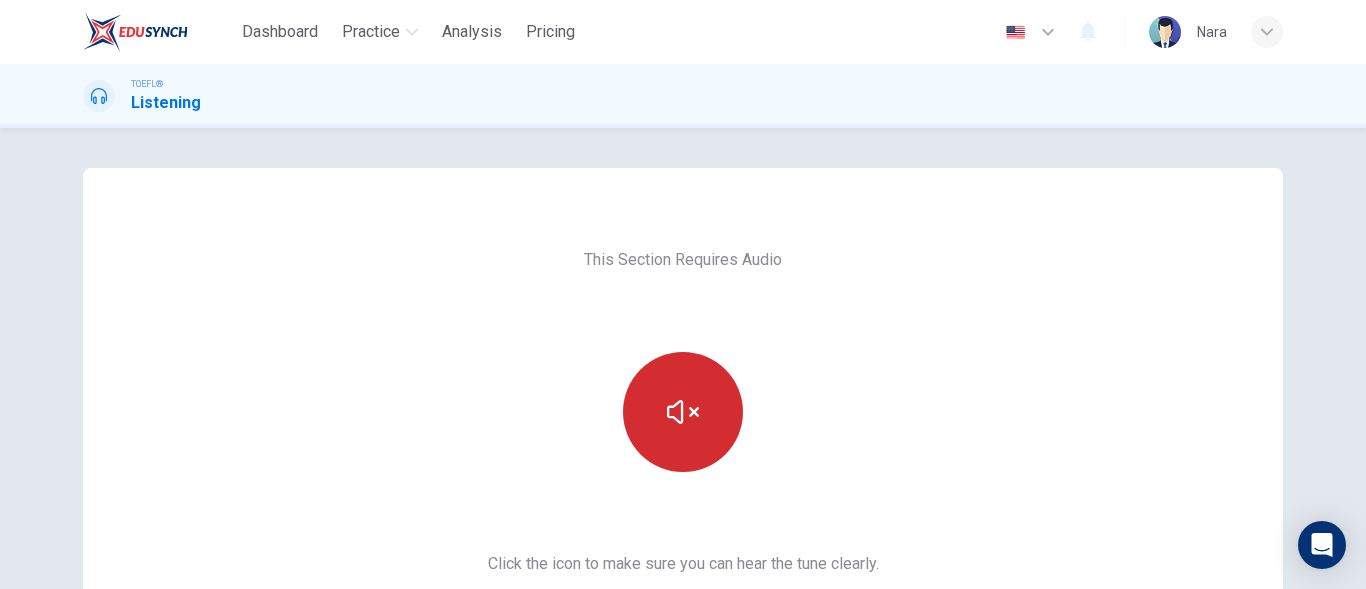 scroll, scrollTop: 378, scrollLeft: 0, axis: vertical 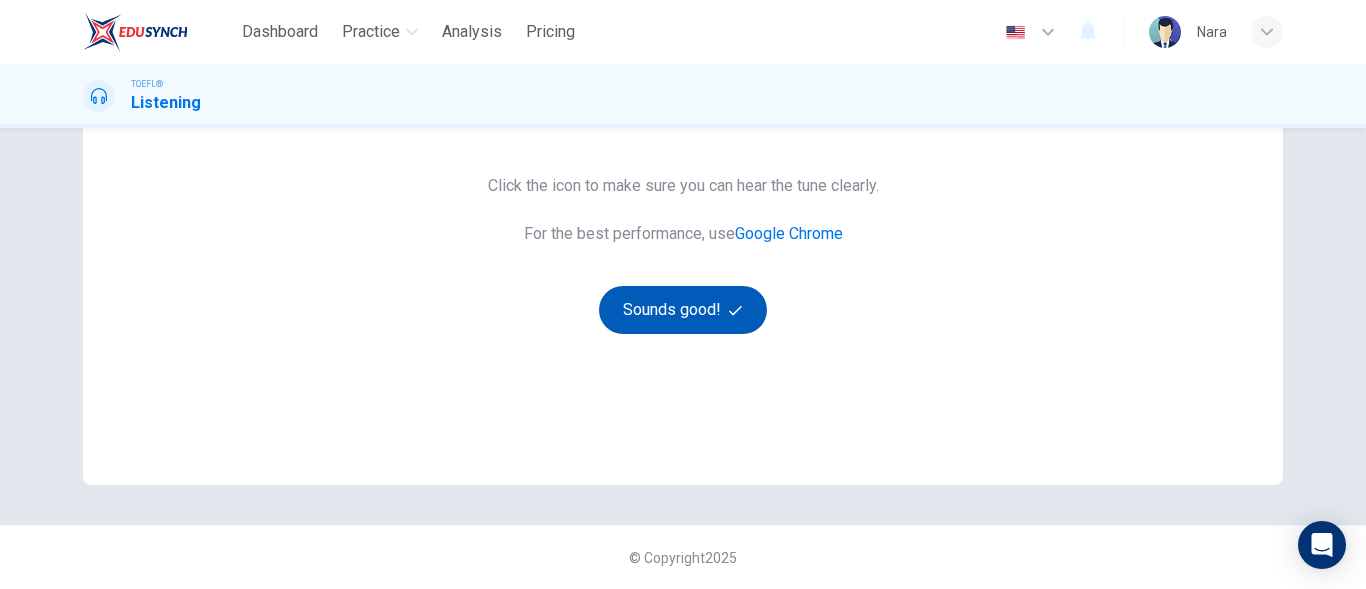 click on "Sounds good!" at bounding box center [683, 310] 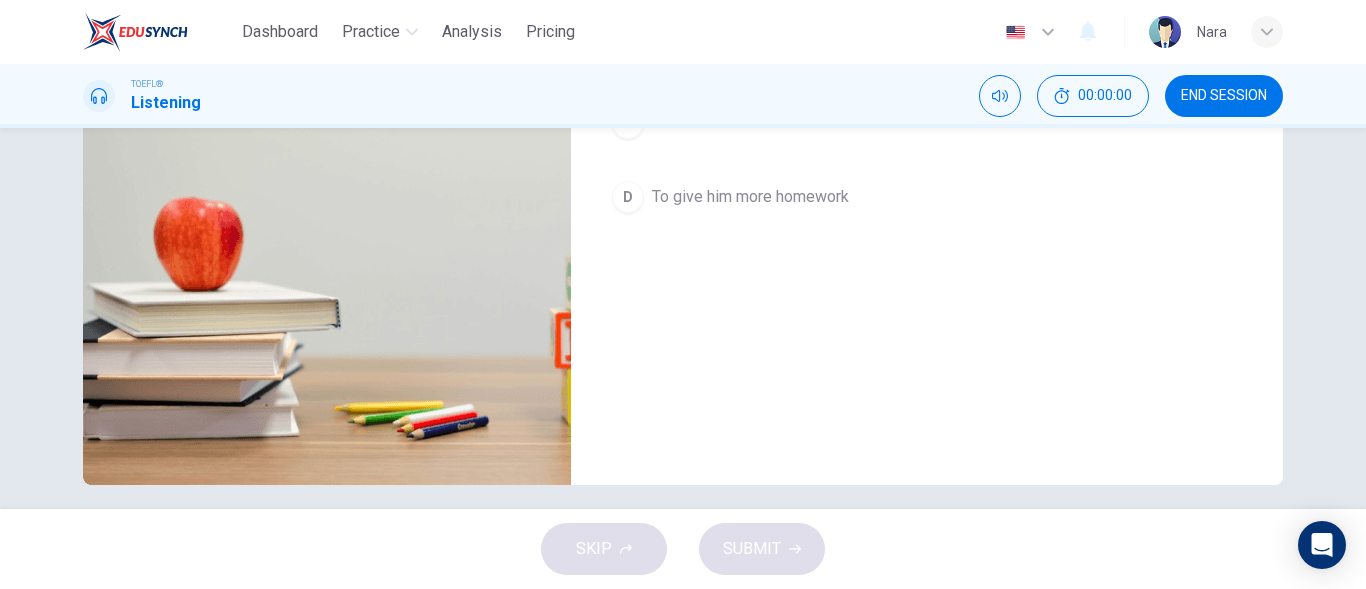 scroll, scrollTop: 0, scrollLeft: 0, axis: both 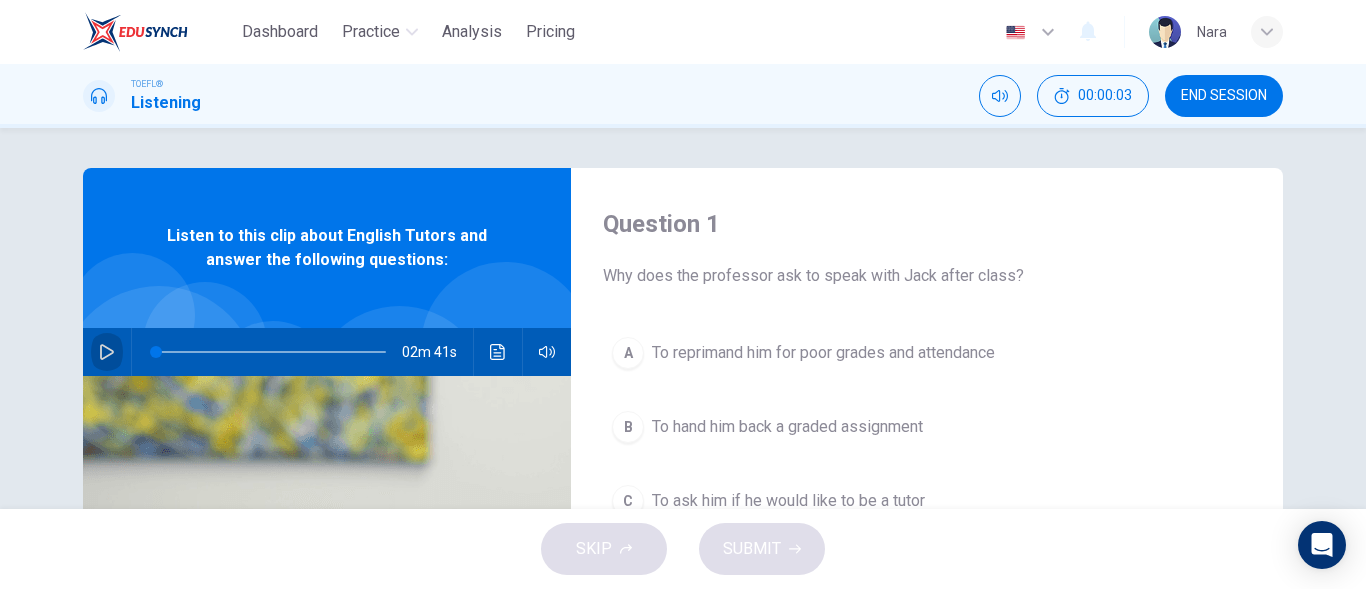 click 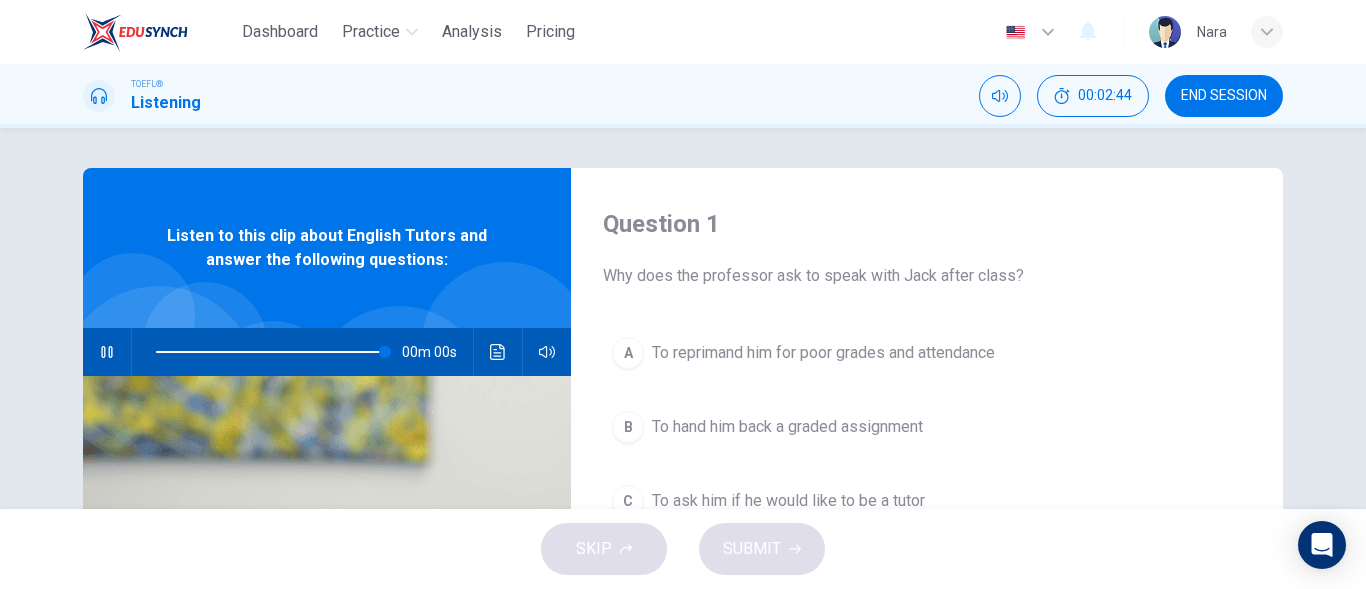 type on "0" 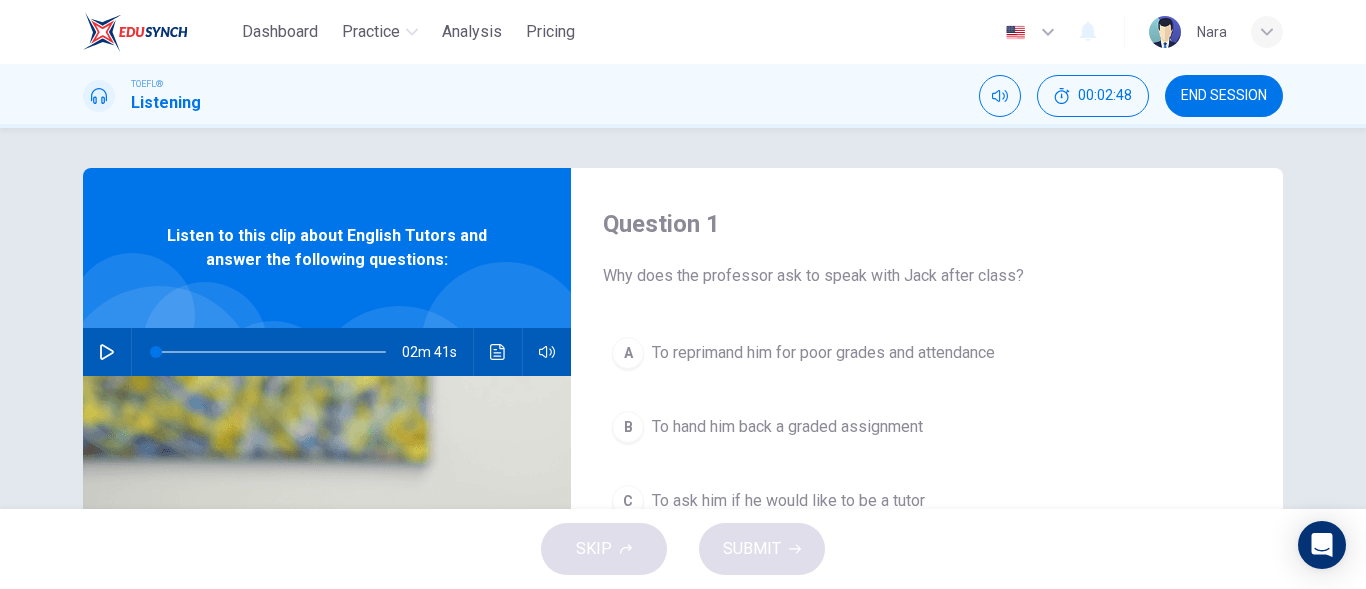 scroll, scrollTop: 100, scrollLeft: 0, axis: vertical 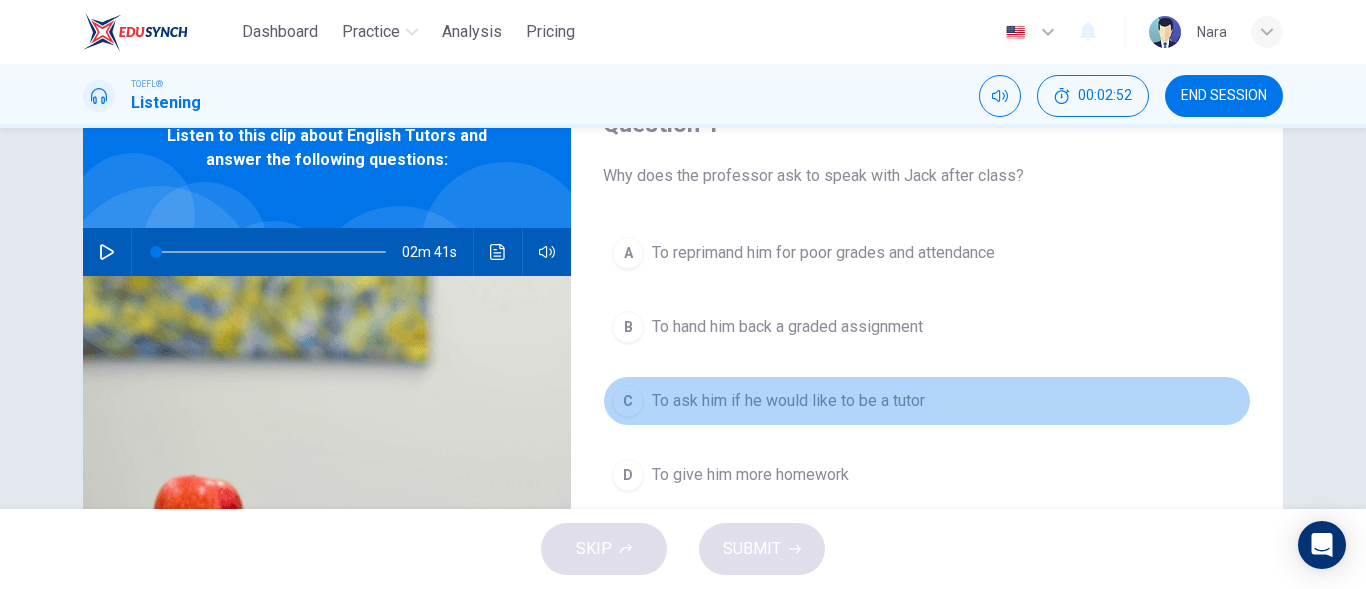 click on "To ask him if he would like to be a tutor" at bounding box center (788, 401) 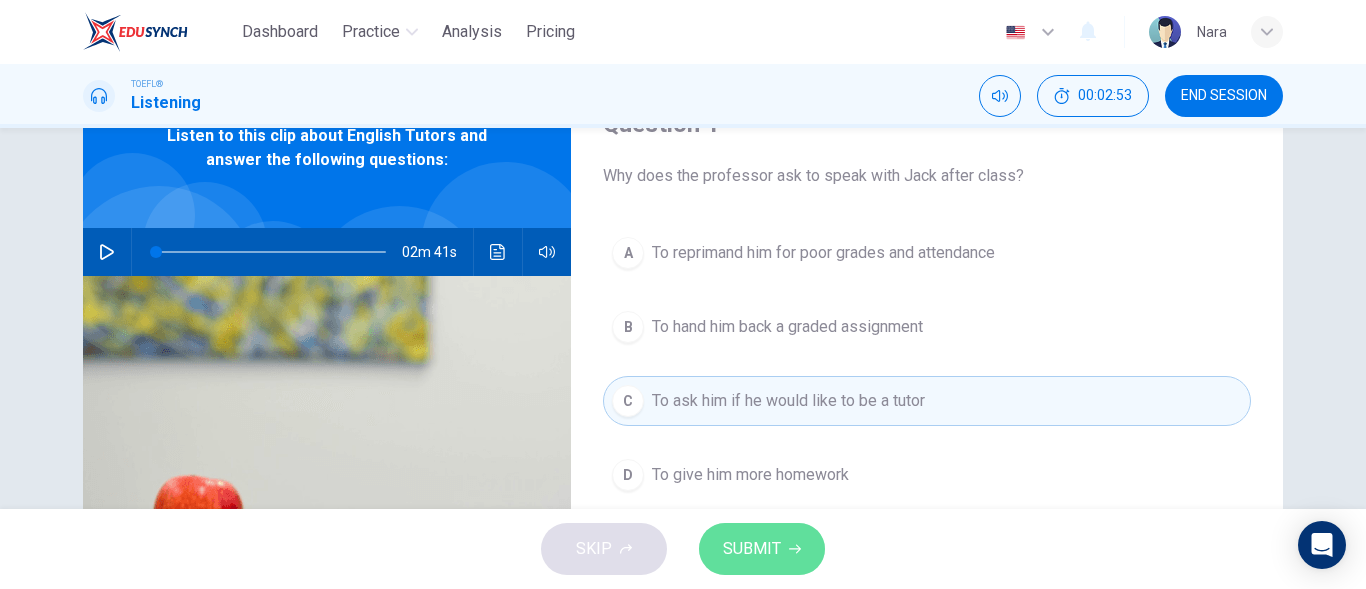 click on "SUBMIT" at bounding box center [762, 549] 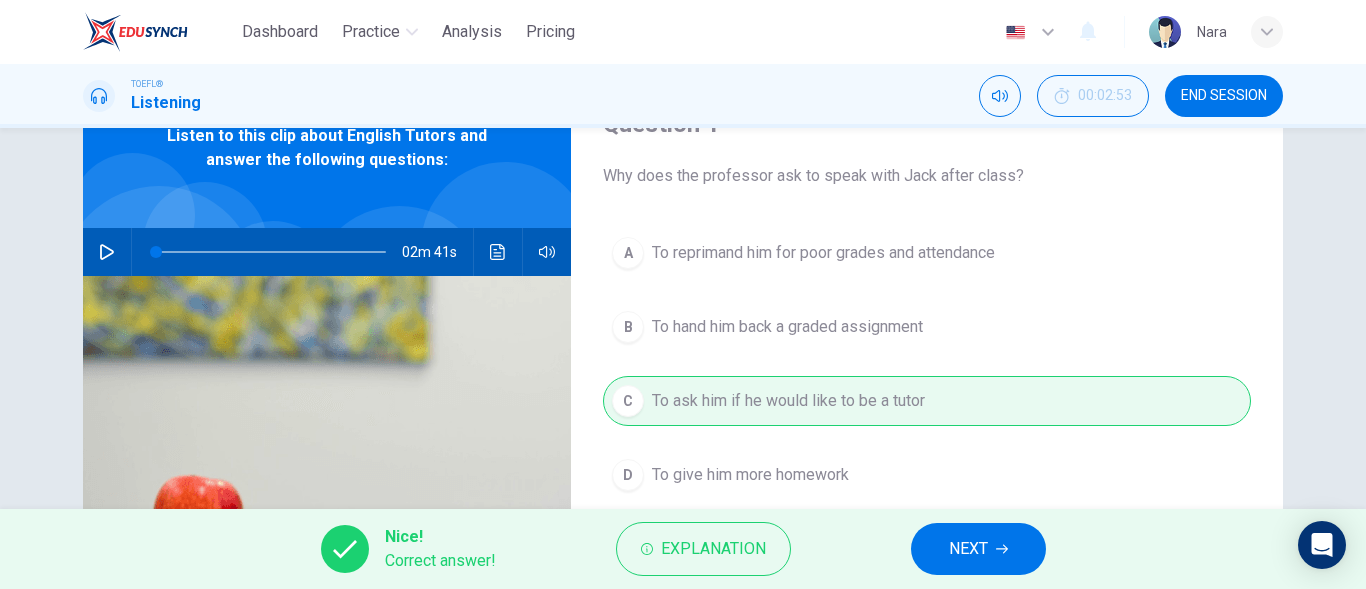 click on "NEXT" at bounding box center (978, 549) 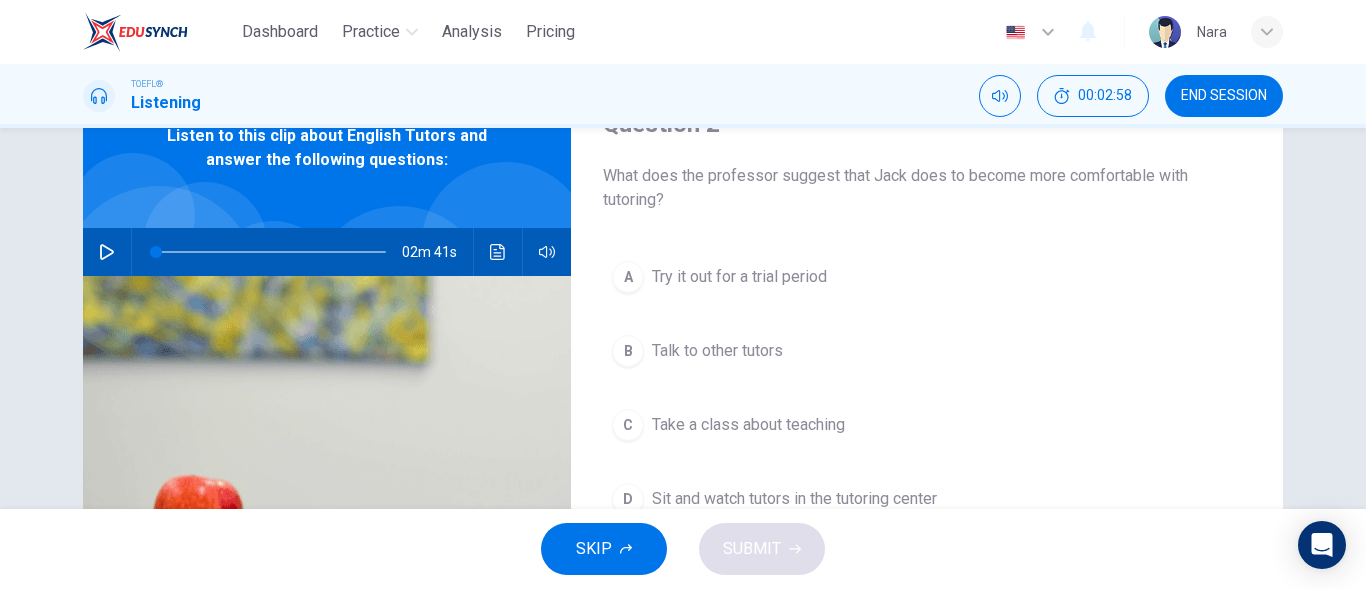 click on "Take a class about teaching" at bounding box center (748, 425) 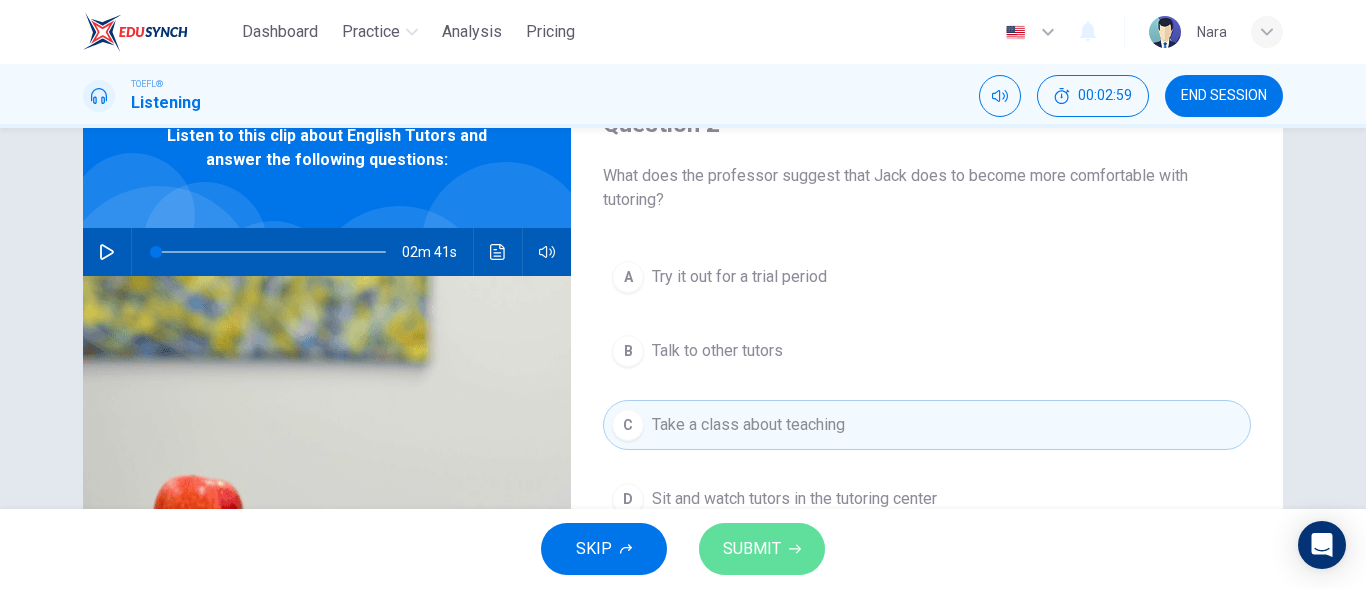 click on "SUBMIT" at bounding box center [752, 549] 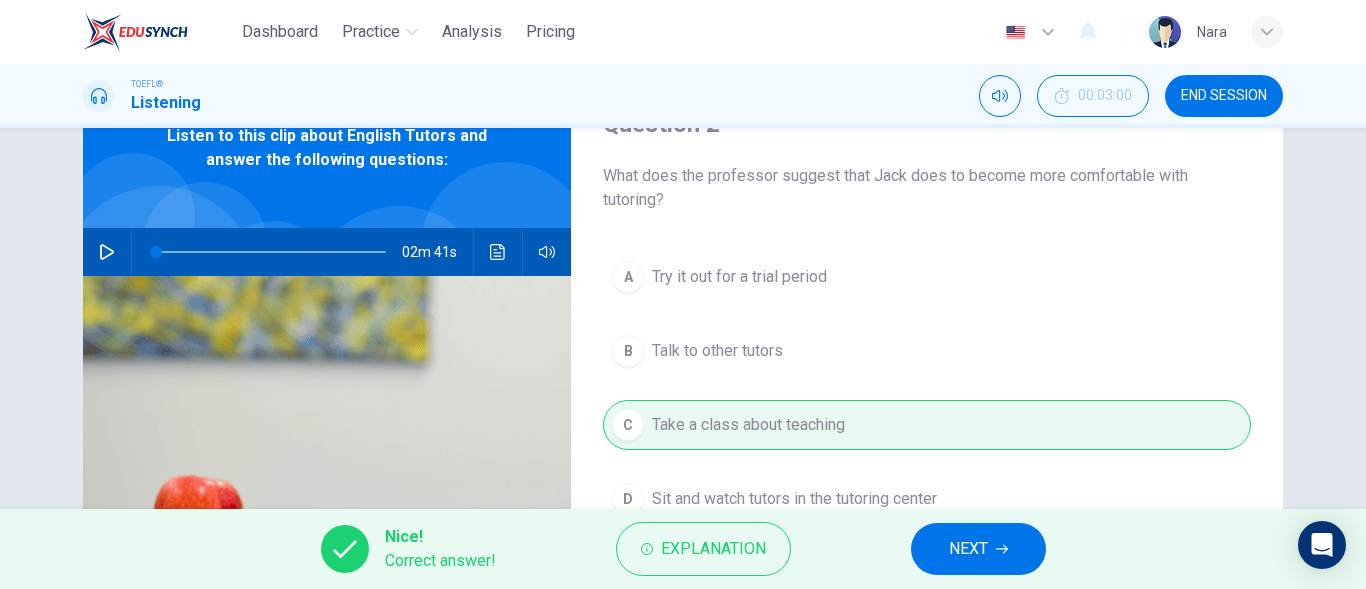 click on "NEXT" at bounding box center (968, 549) 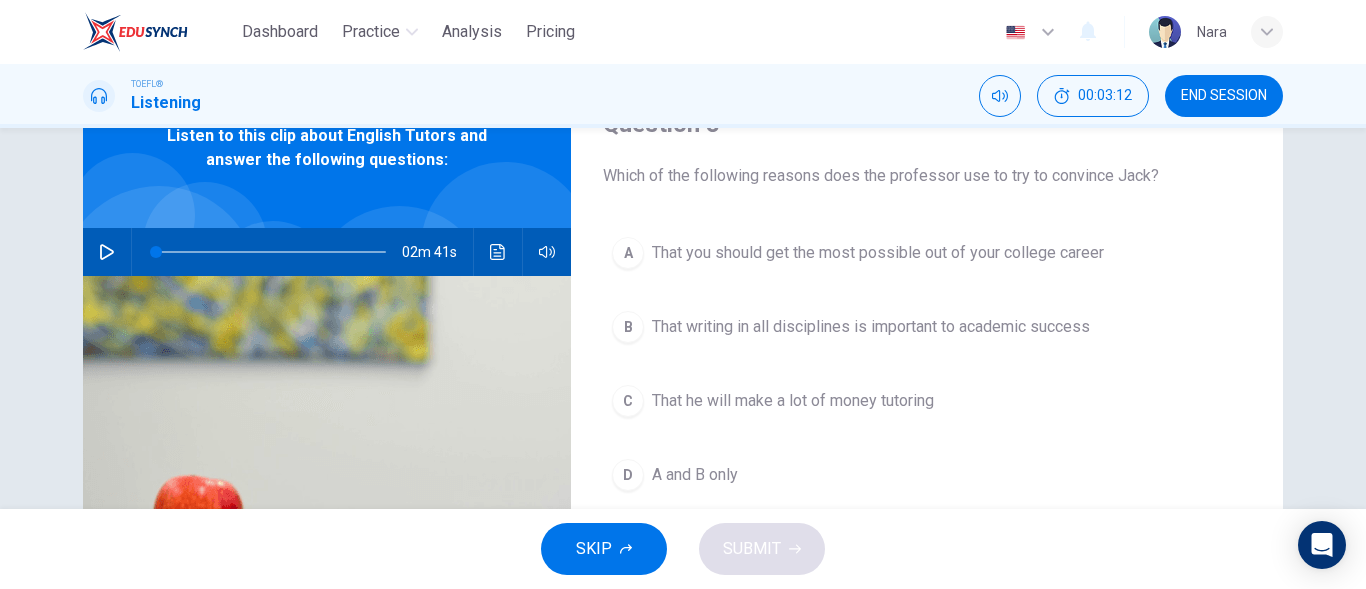 click on "D A and B only" at bounding box center [927, 475] 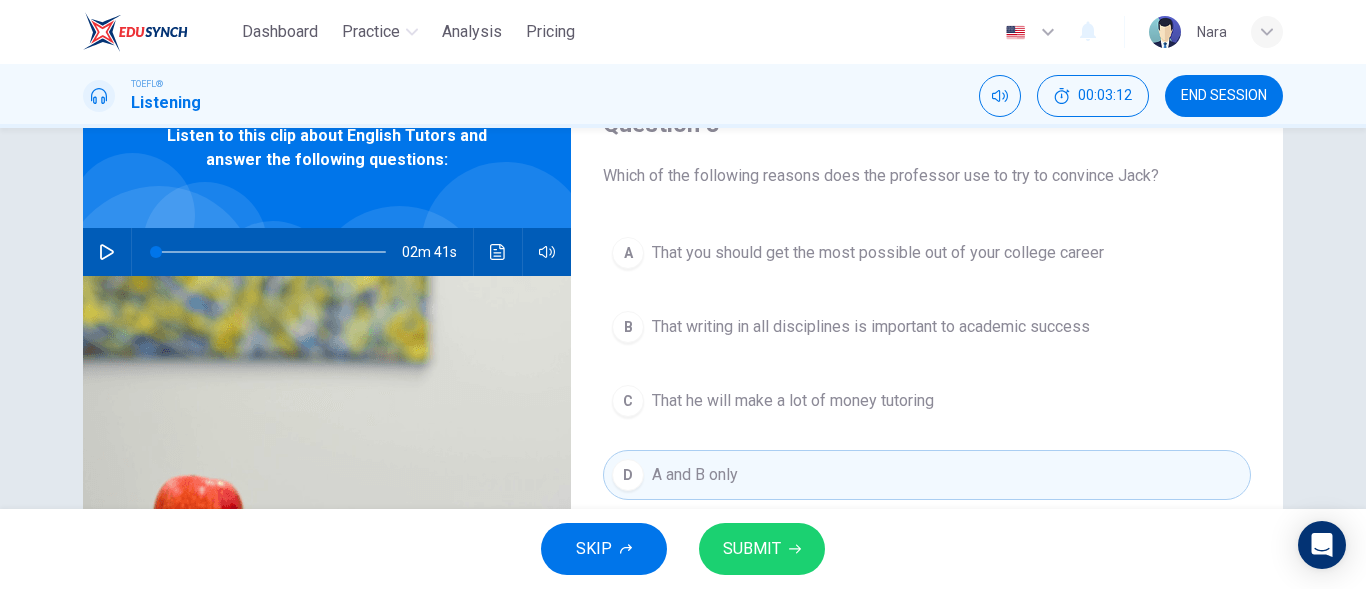 click on "SUBMIT" at bounding box center (752, 549) 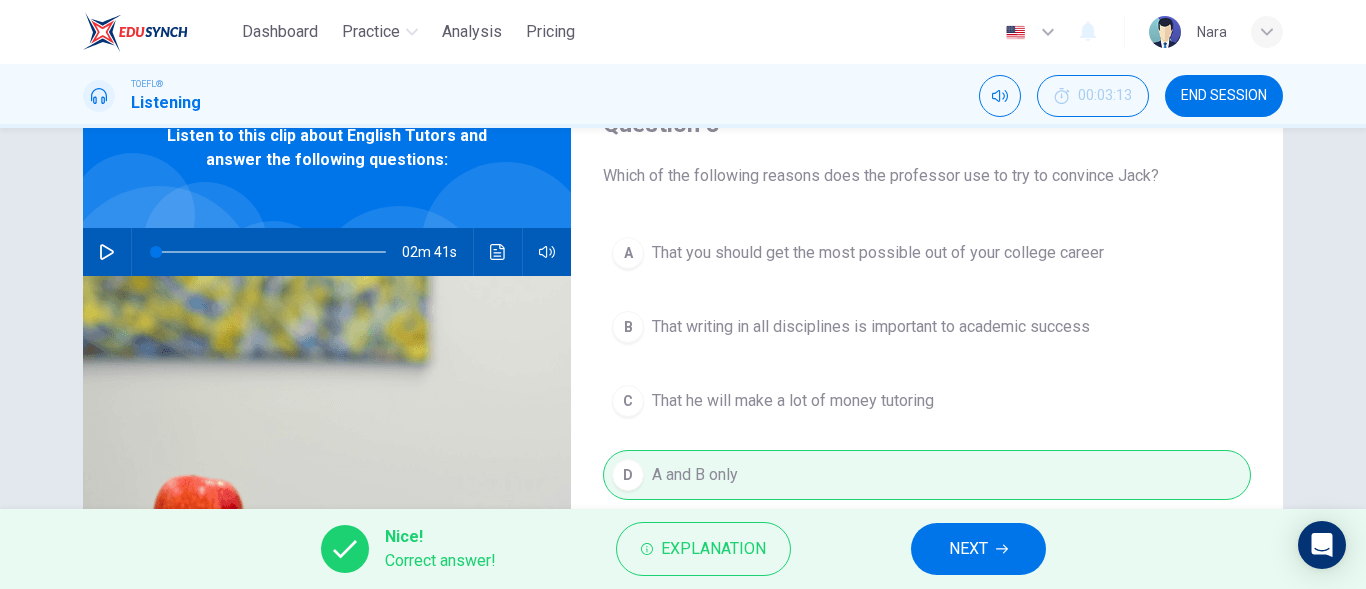 click on "NEXT" at bounding box center (968, 549) 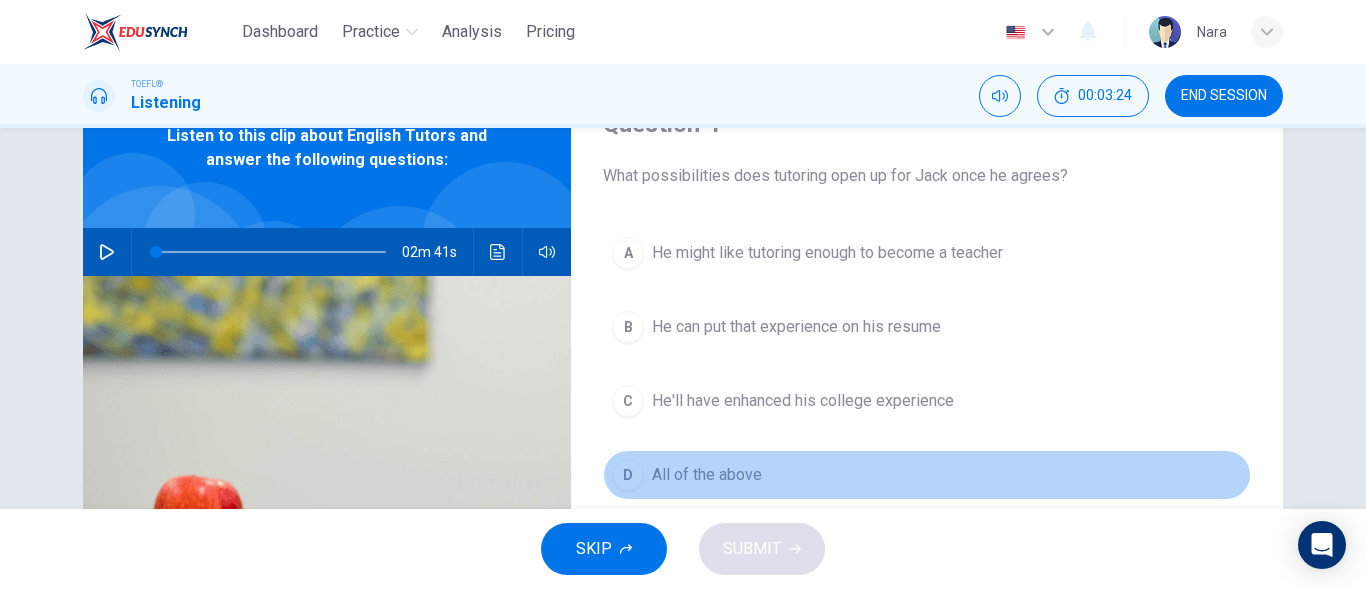 click on "D All of the above" at bounding box center (927, 475) 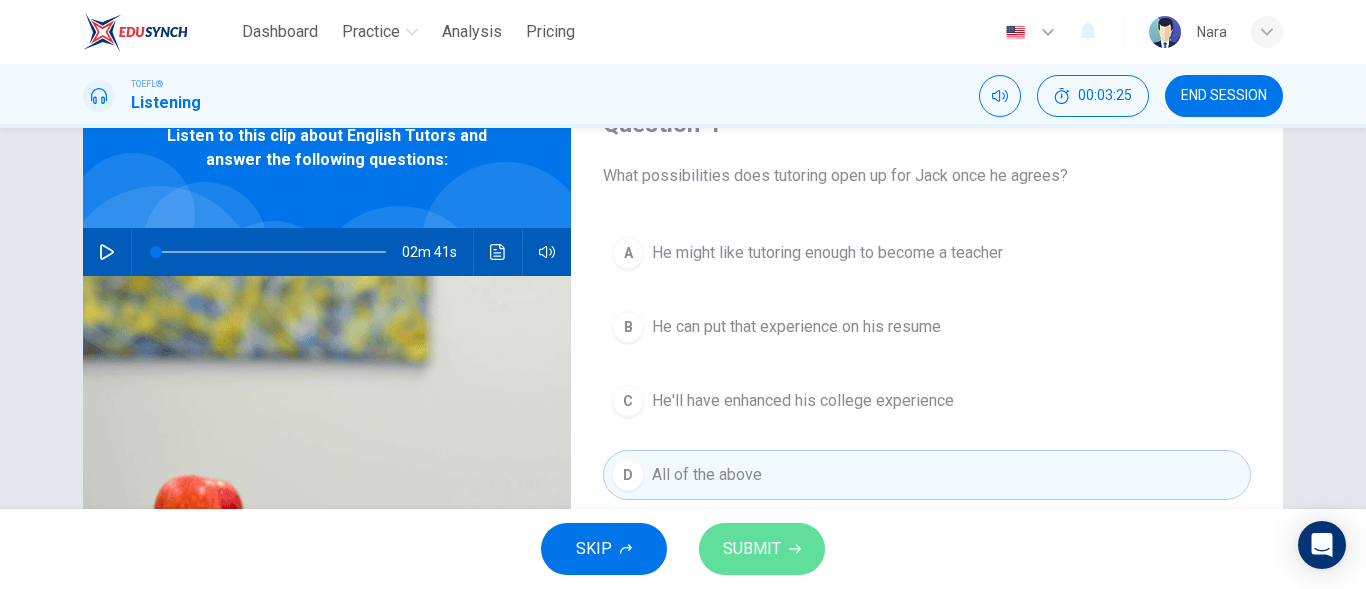 click 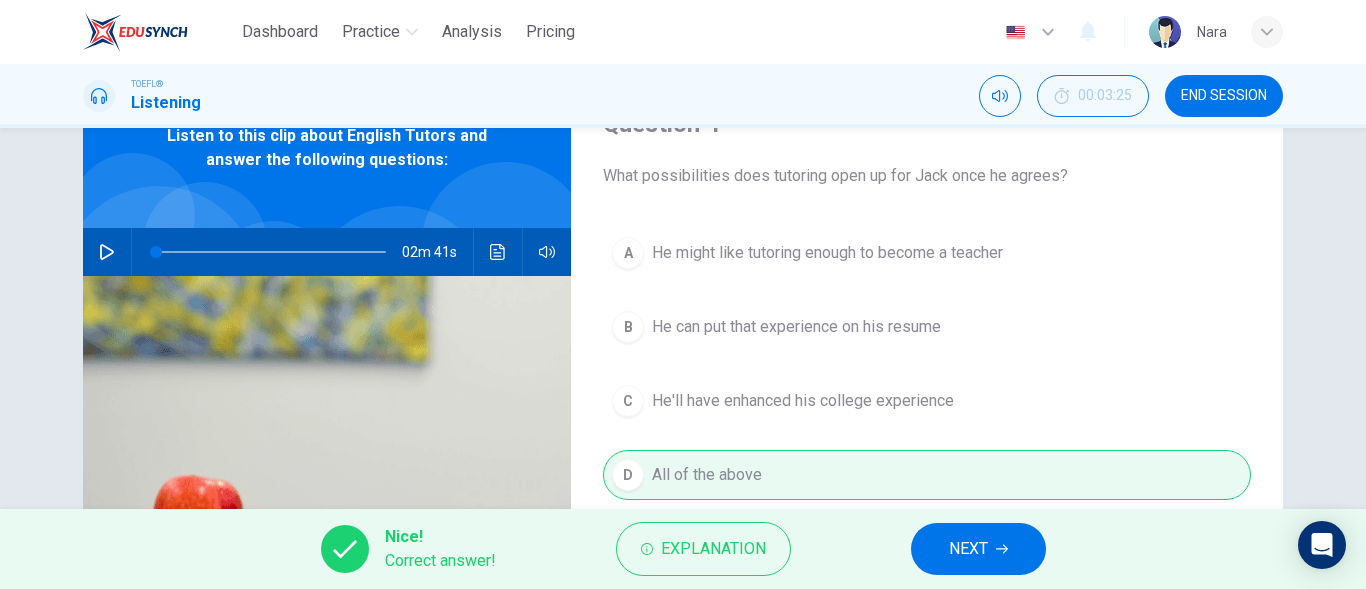 click on "NEXT" at bounding box center [978, 549] 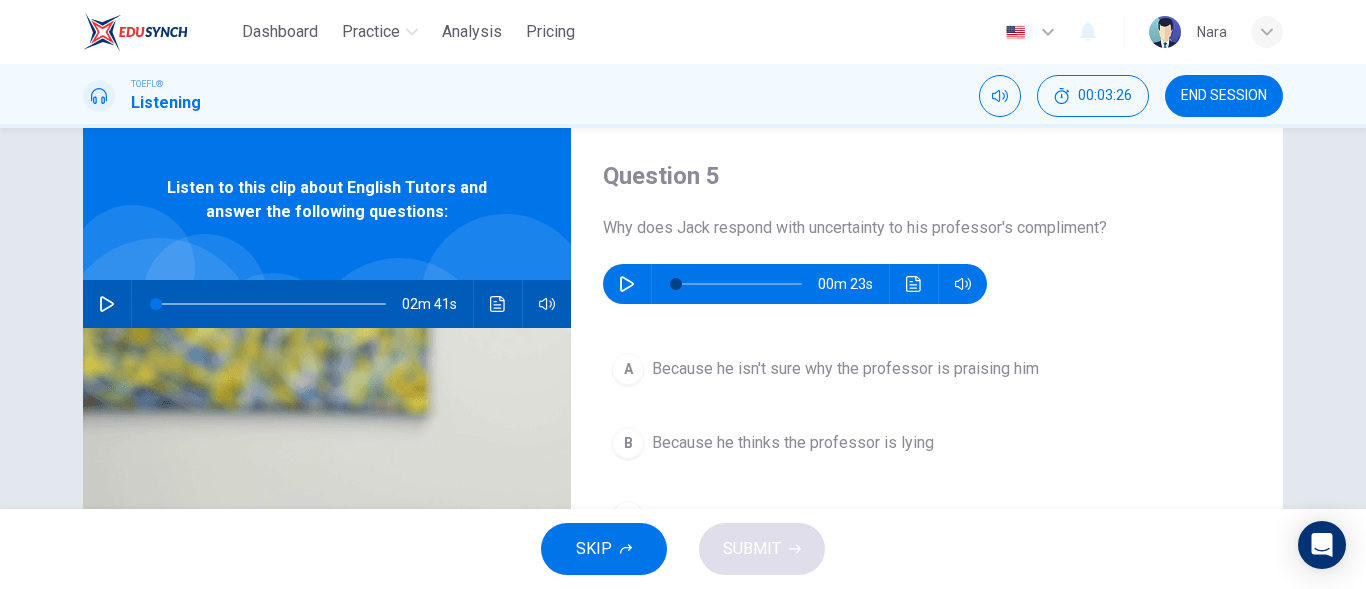 scroll, scrollTop: 0, scrollLeft: 0, axis: both 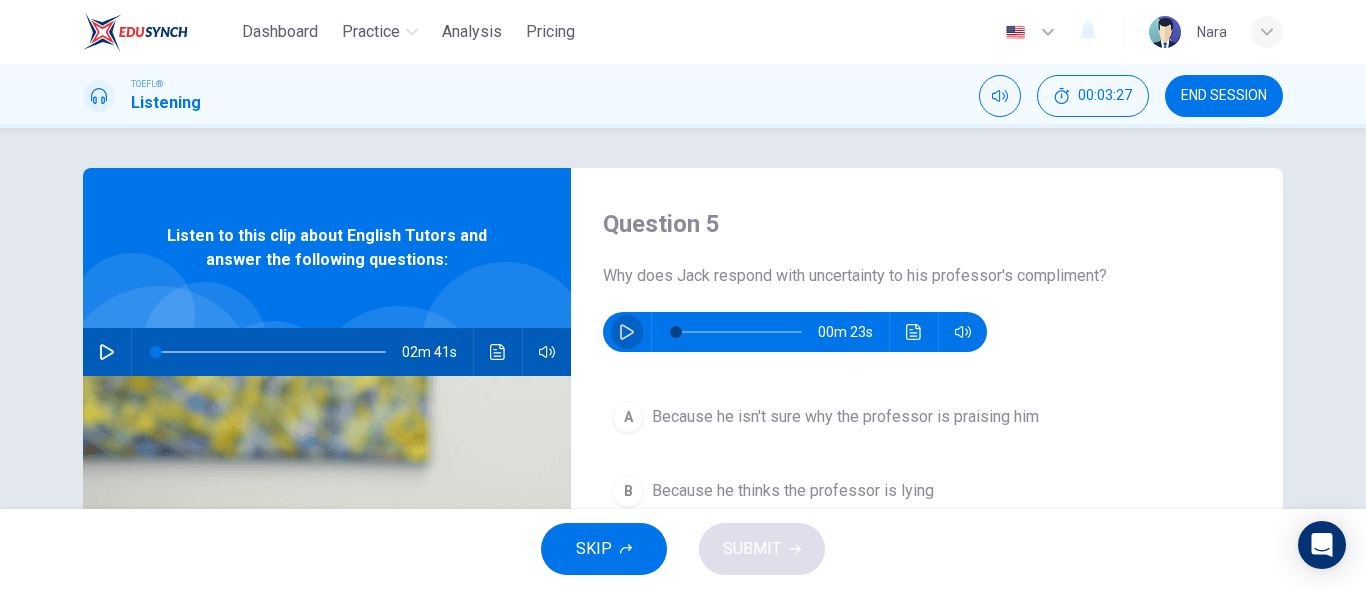 click 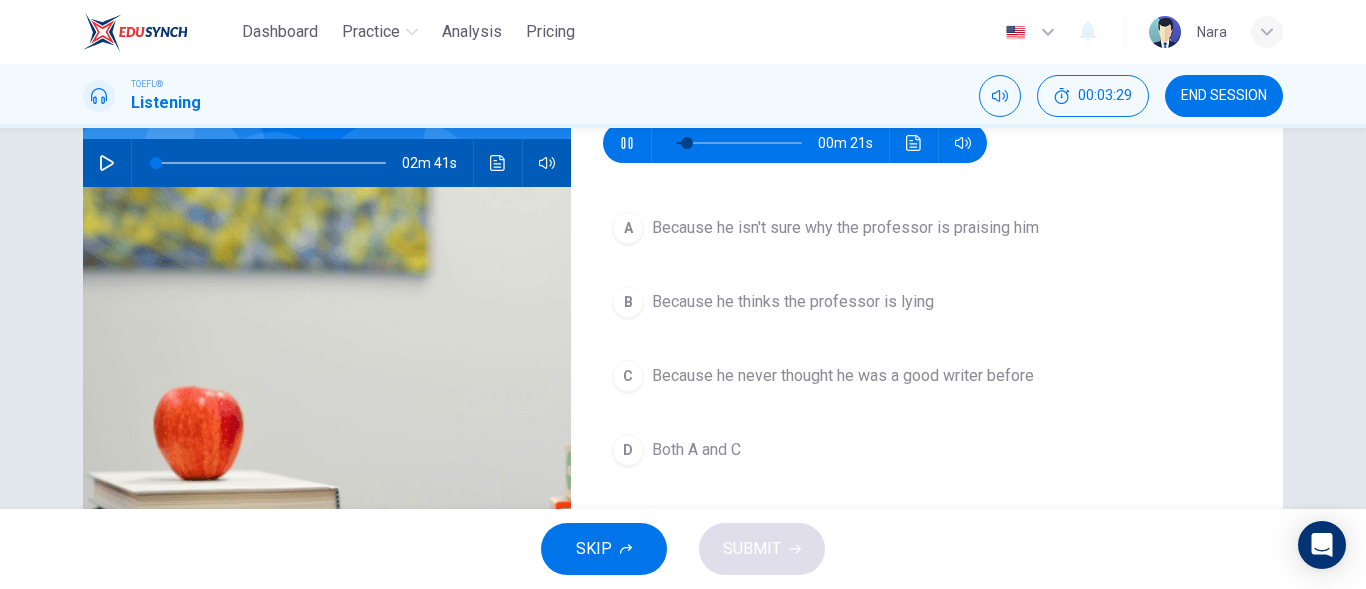 scroll, scrollTop: 200, scrollLeft: 0, axis: vertical 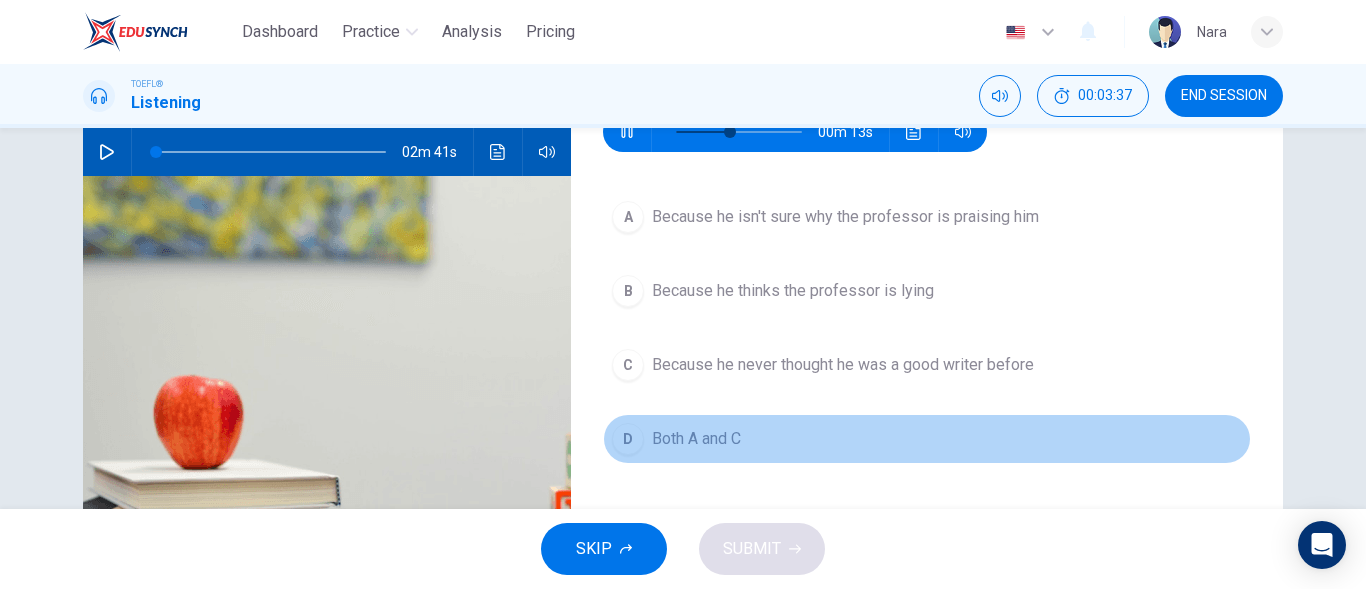 click on "D Both A and C" at bounding box center [927, 439] 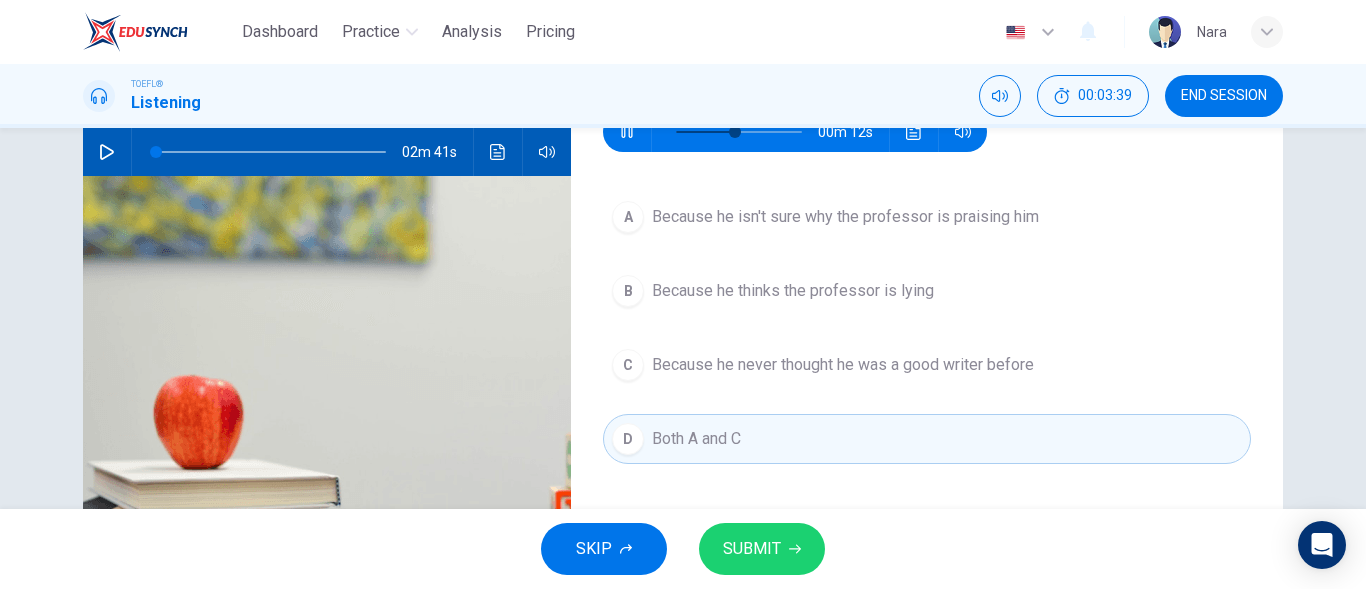 click on "SUBMIT" at bounding box center (762, 549) 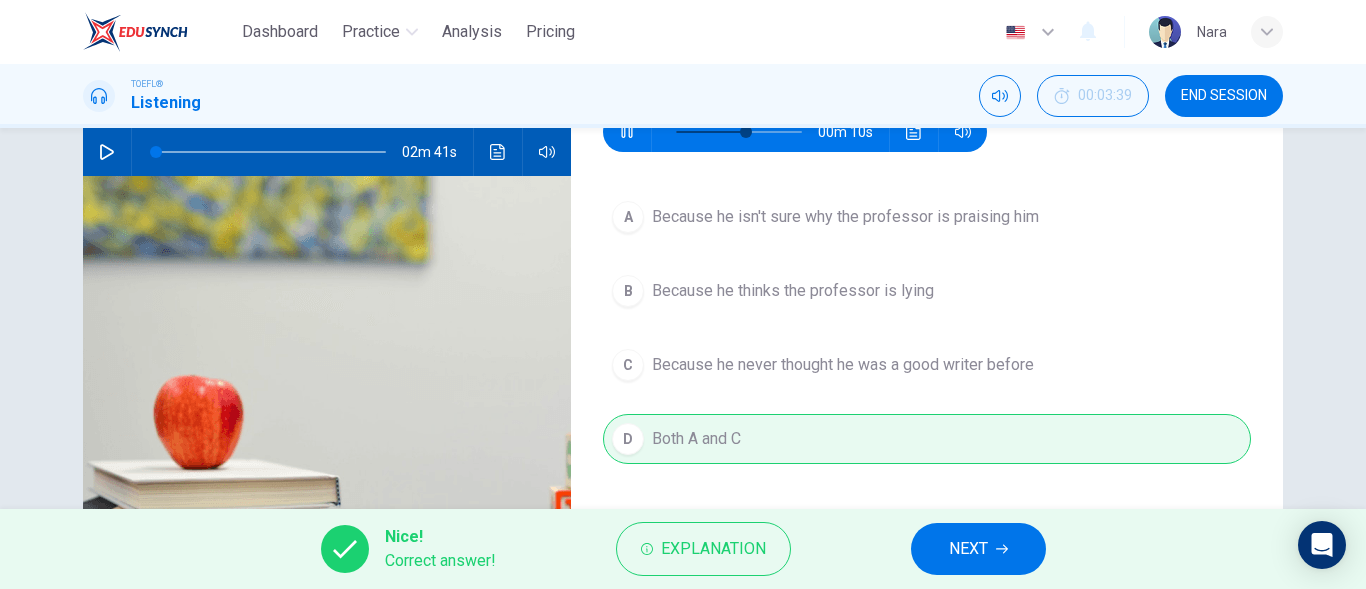 type on "60" 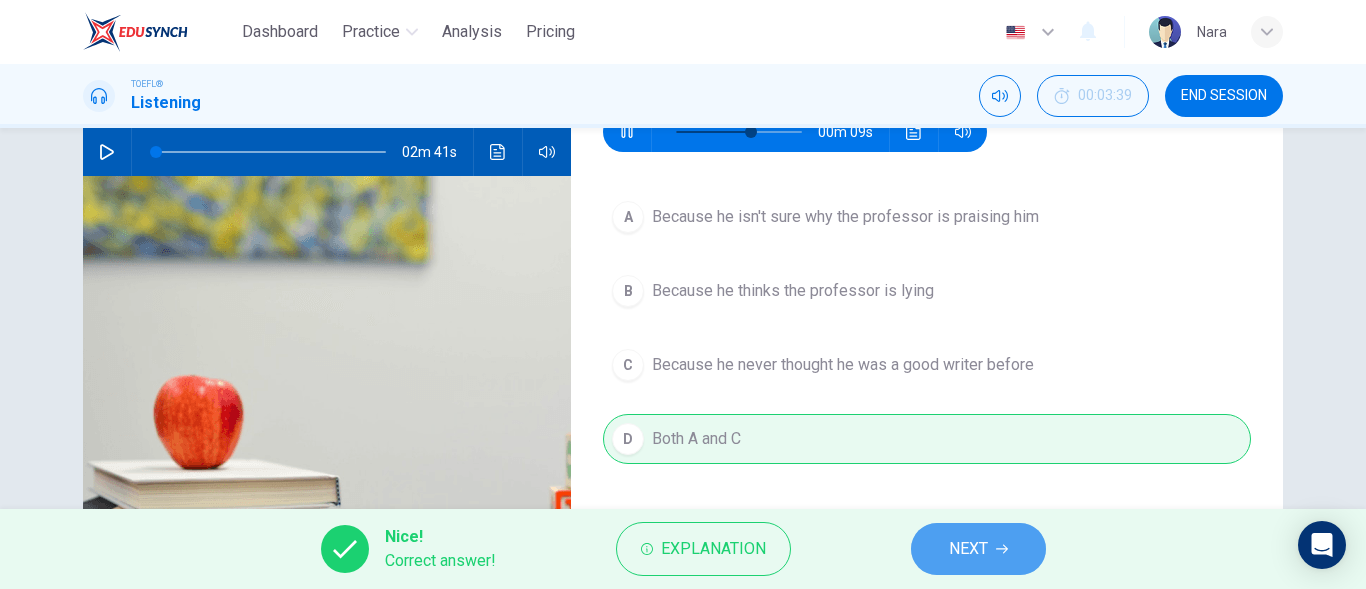 click on "NEXT" at bounding box center (968, 549) 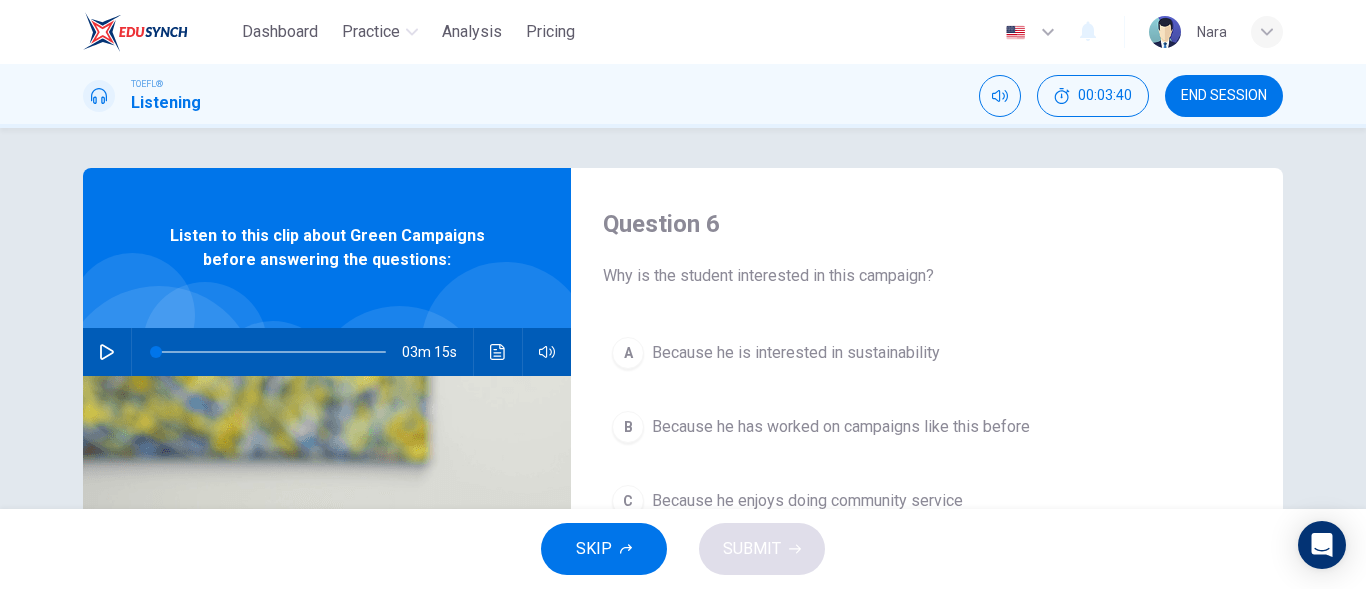 drag, startPoint x: 1179, startPoint y: 90, endPoint x: 771, endPoint y: 62, distance: 408.95966 